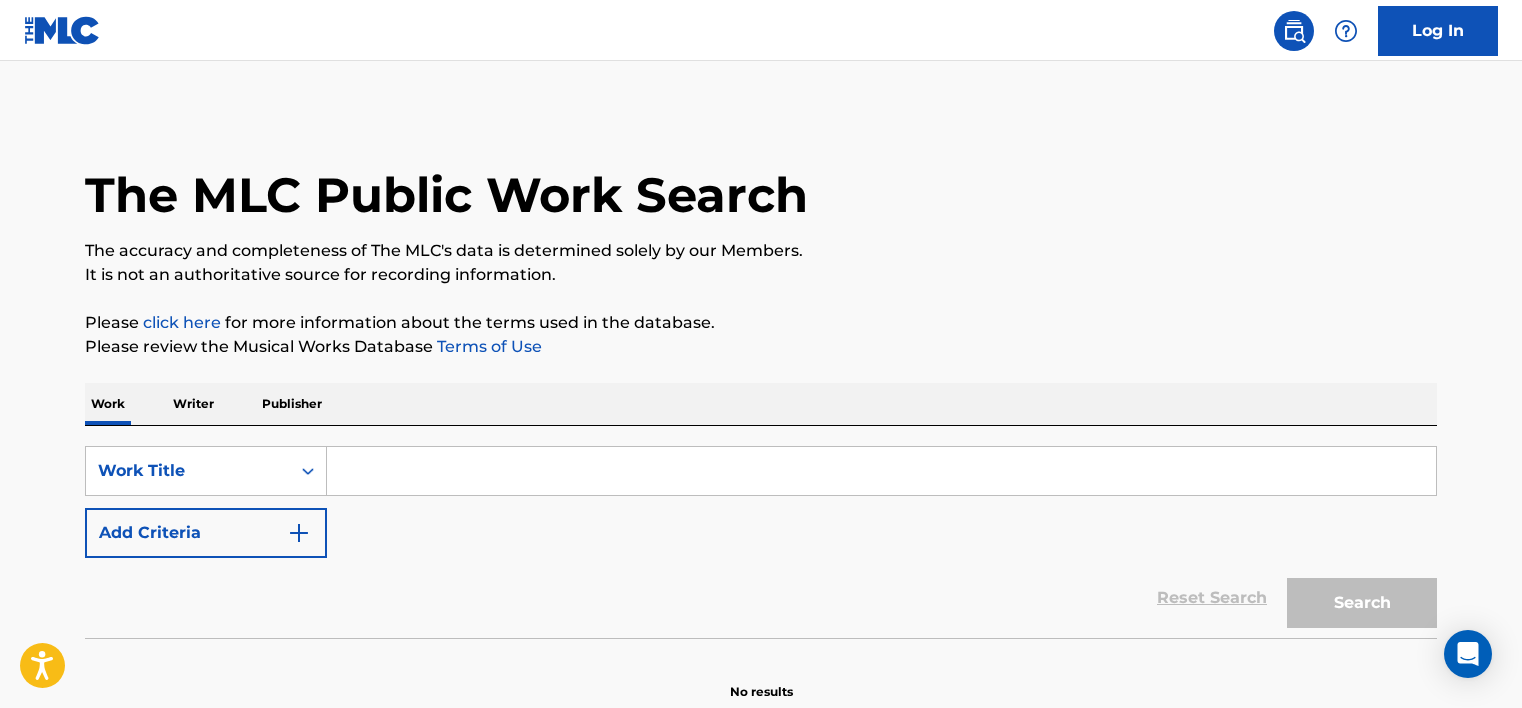 scroll, scrollTop: 0, scrollLeft: 0, axis: both 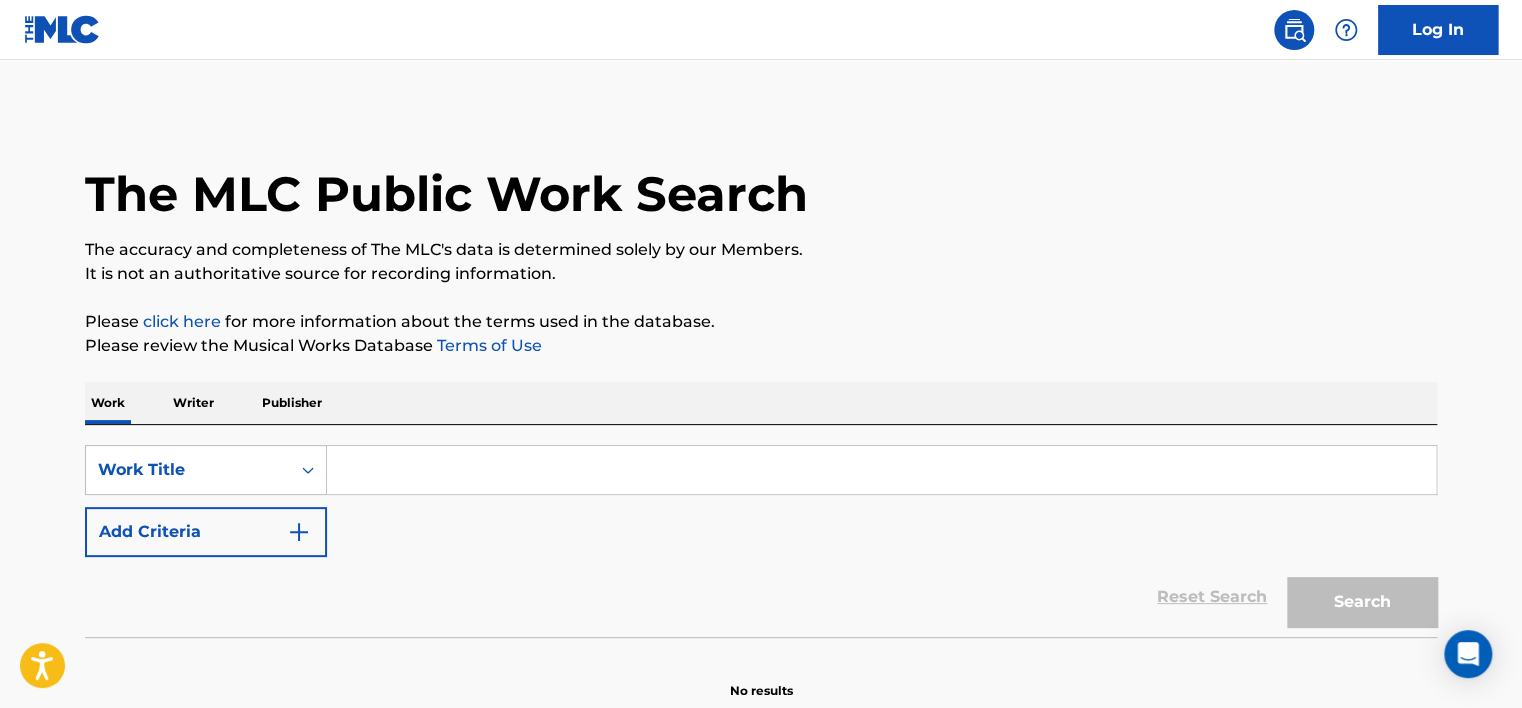 click on "Add Criteria" at bounding box center (206, 532) 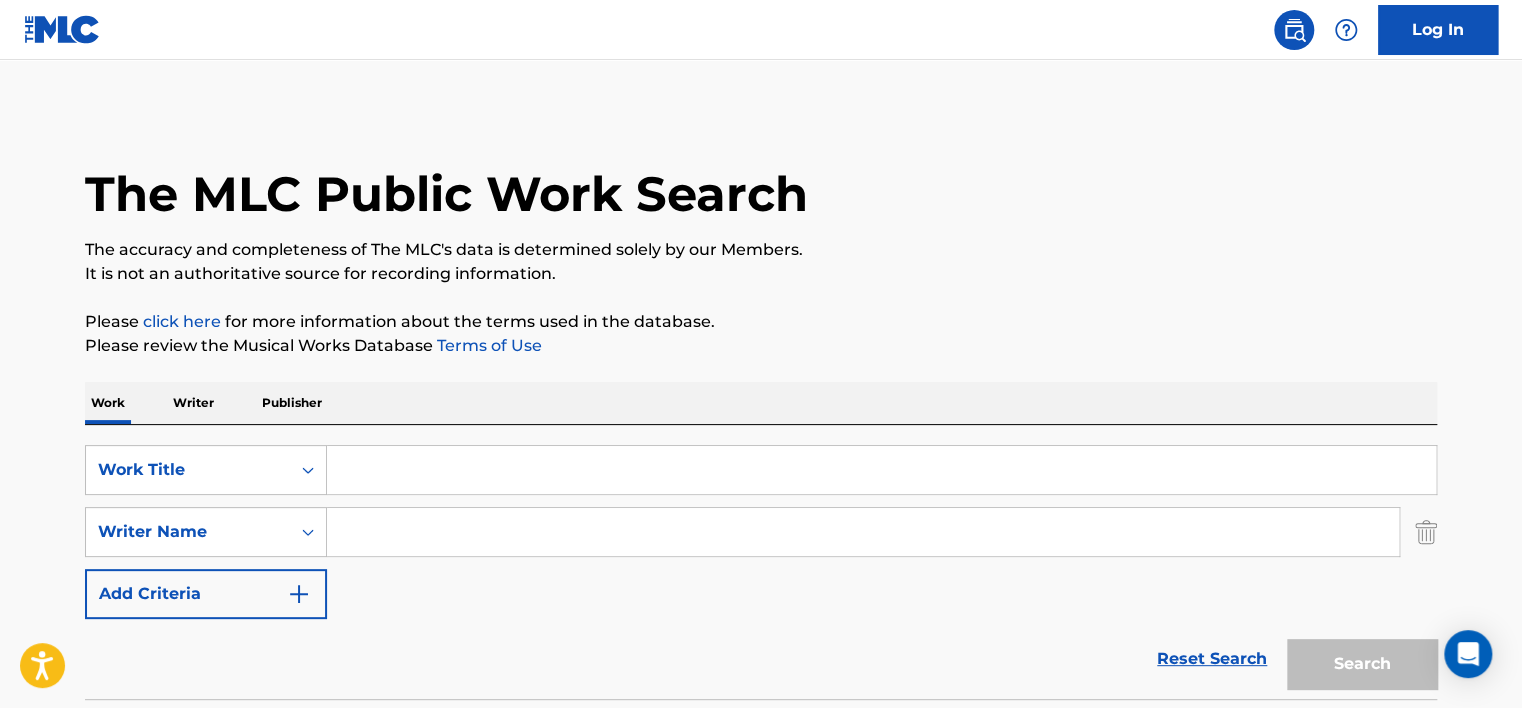 click at bounding box center (863, 532) 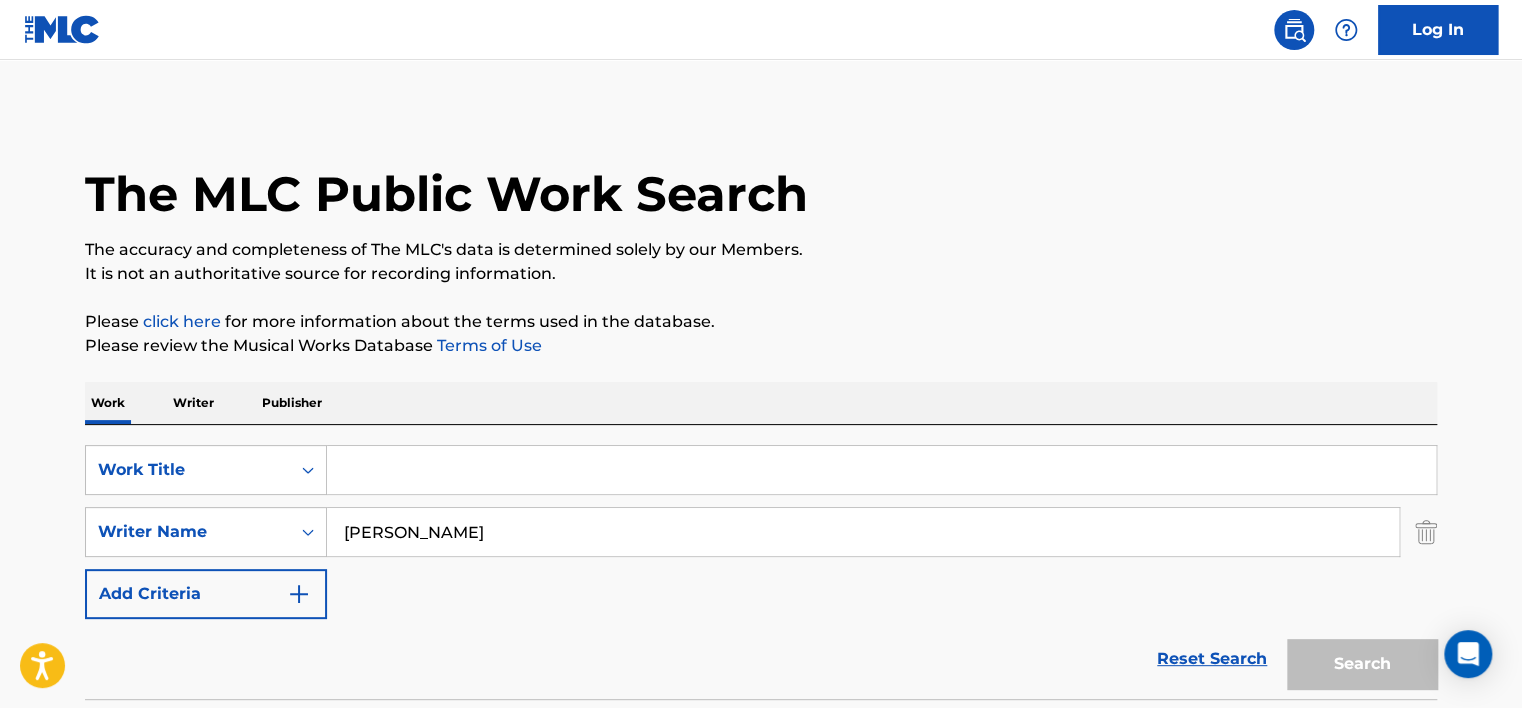 type on "[PERSON_NAME]" 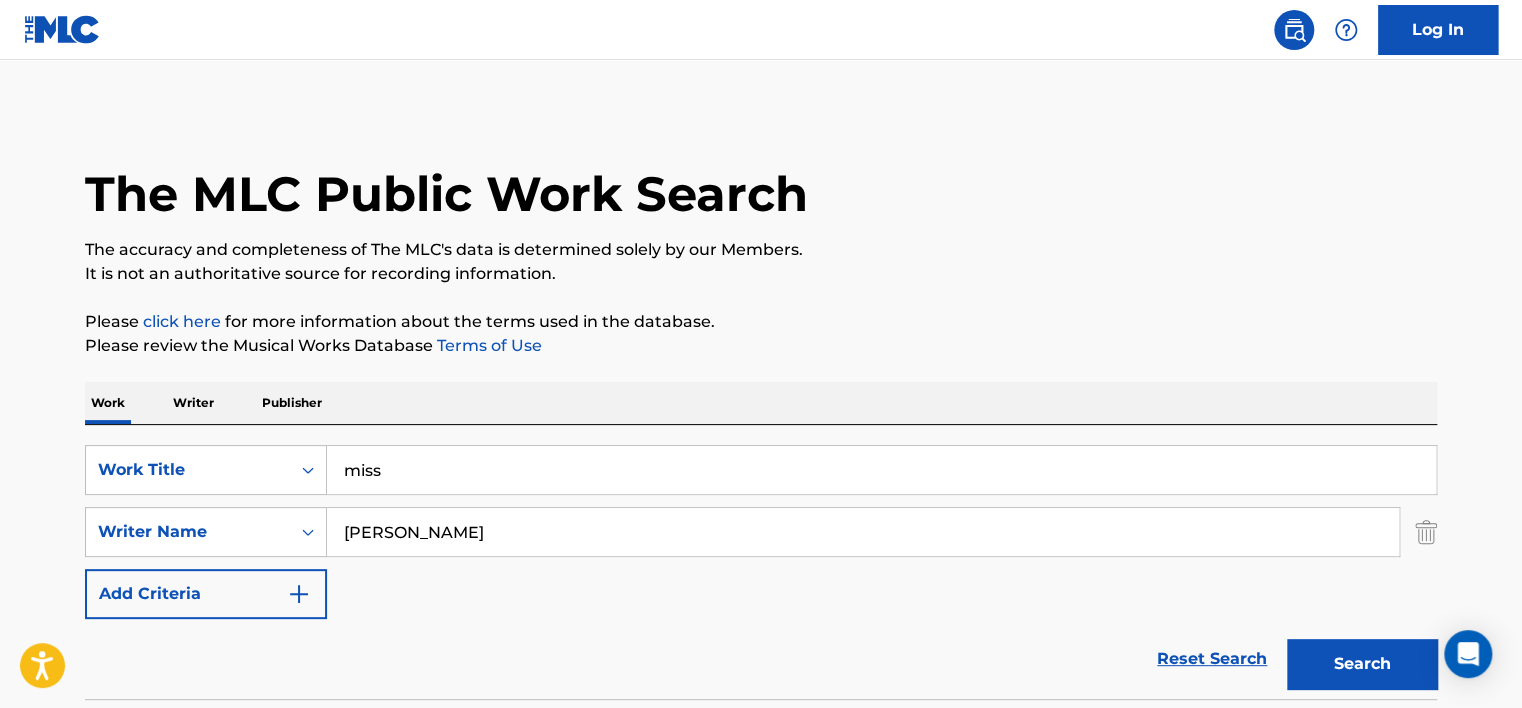 type on "miss" 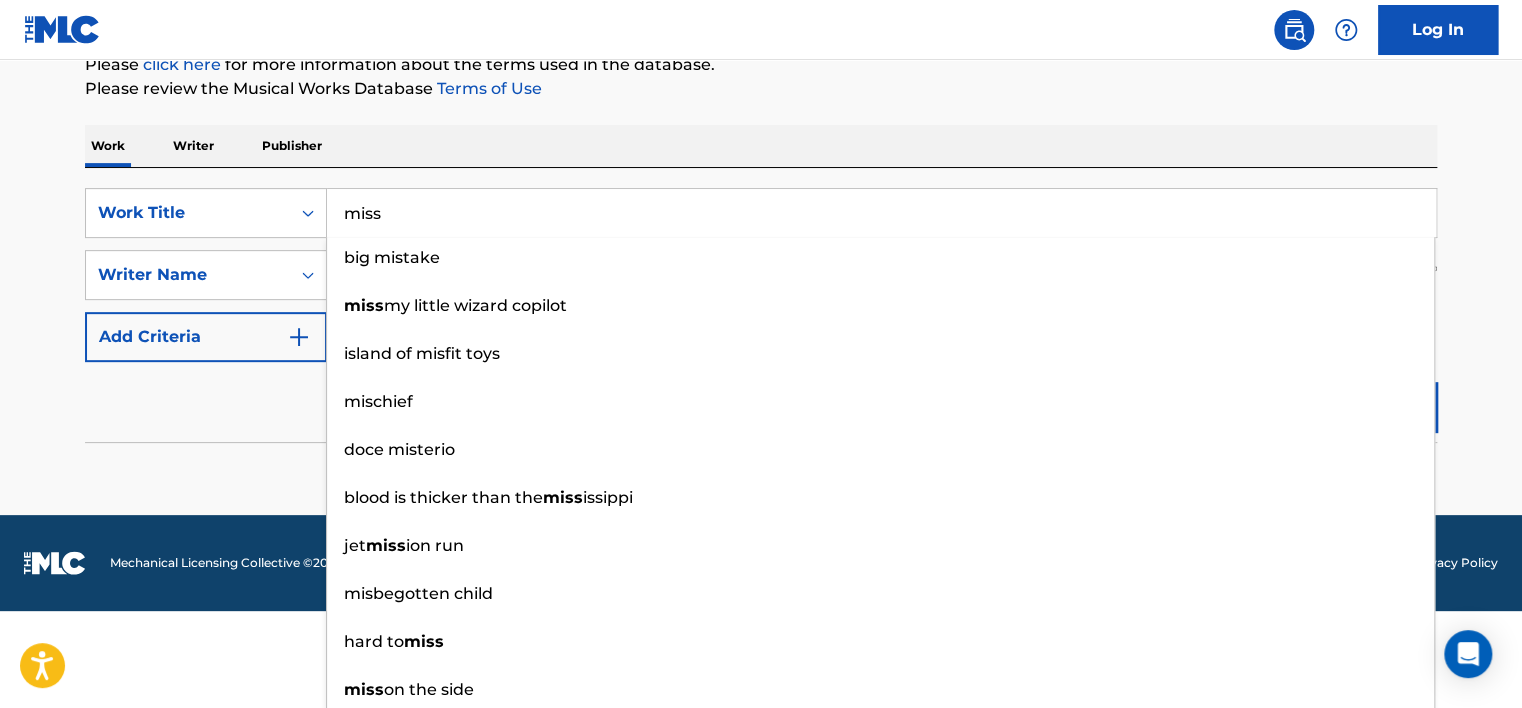 click on "SearchWithCriteria26e74335-f89b-461f-ad6e-1577e4918724 Work Title miss big mistake miss  my little wizard copilot island of misfit toys mischief doce misterio blood is thicker than the  miss issippi jet  miss ion run misbegotten child hard to  miss miss  on the side SearchWithCriteria31738f81-4572-48ea-a6bc-e6dd0e120ed7 Writer Name [PERSON_NAME] Add Criteria Reset Search Search" at bounding box center (761, 315) 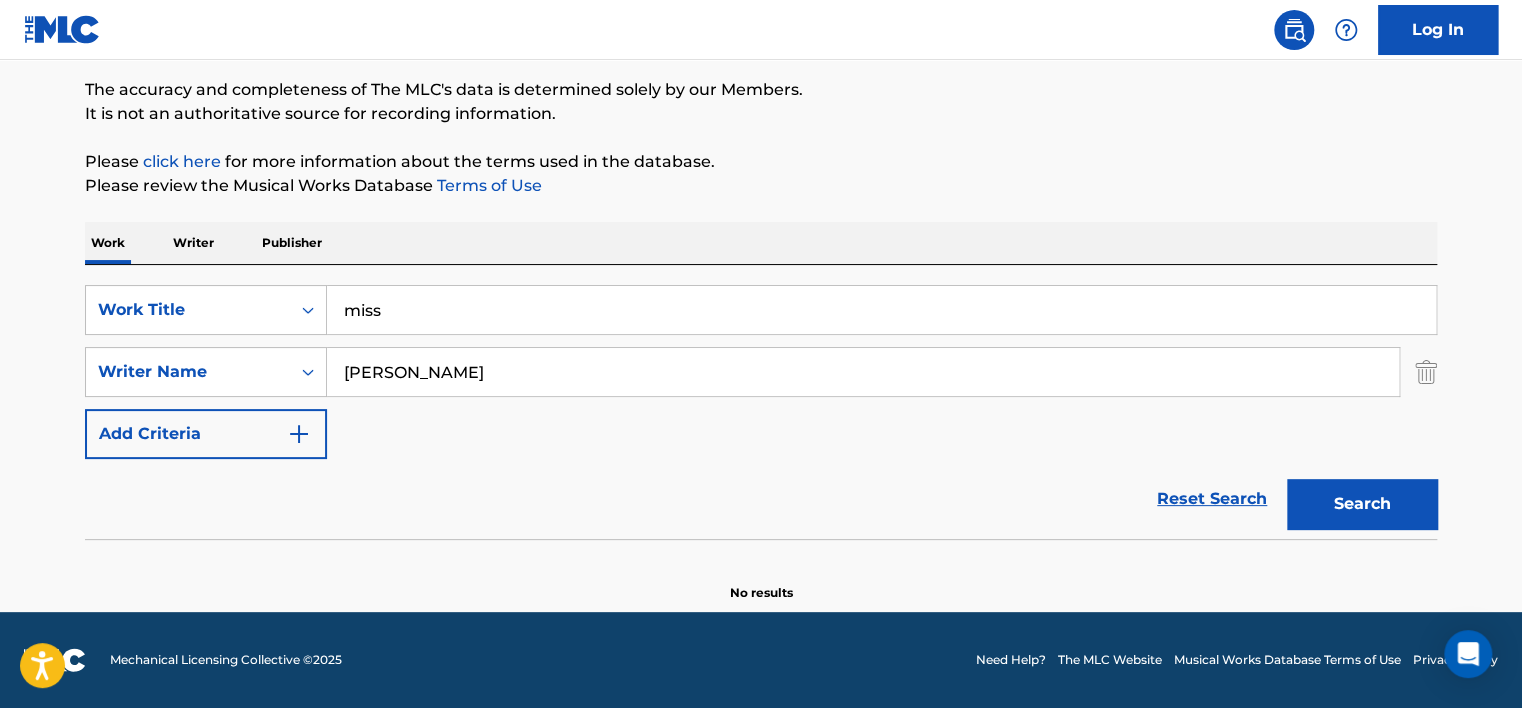 click on "[PERSON_NAME]" at bounding box center [863, 372] 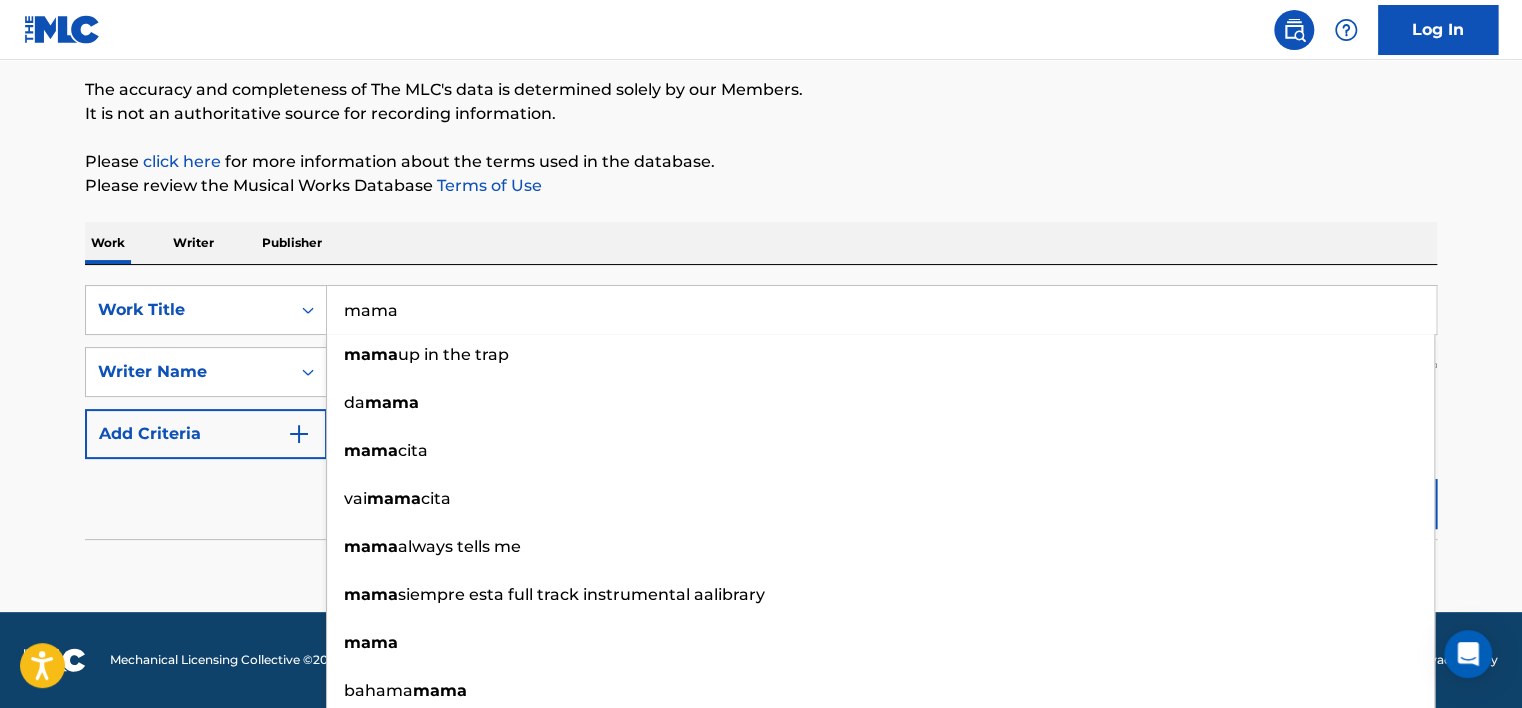 type on "mama" 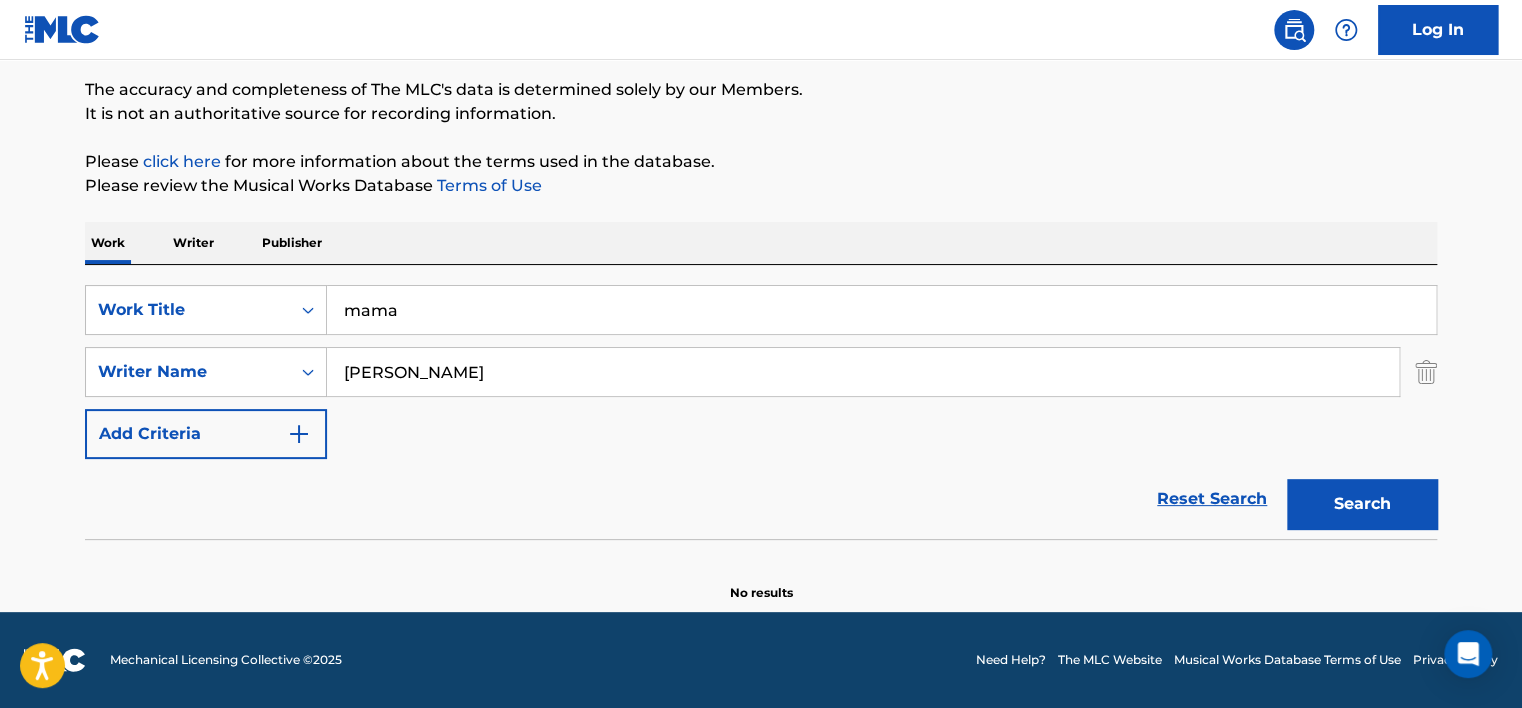 click on "Search" at bounding box center (1362, 504) 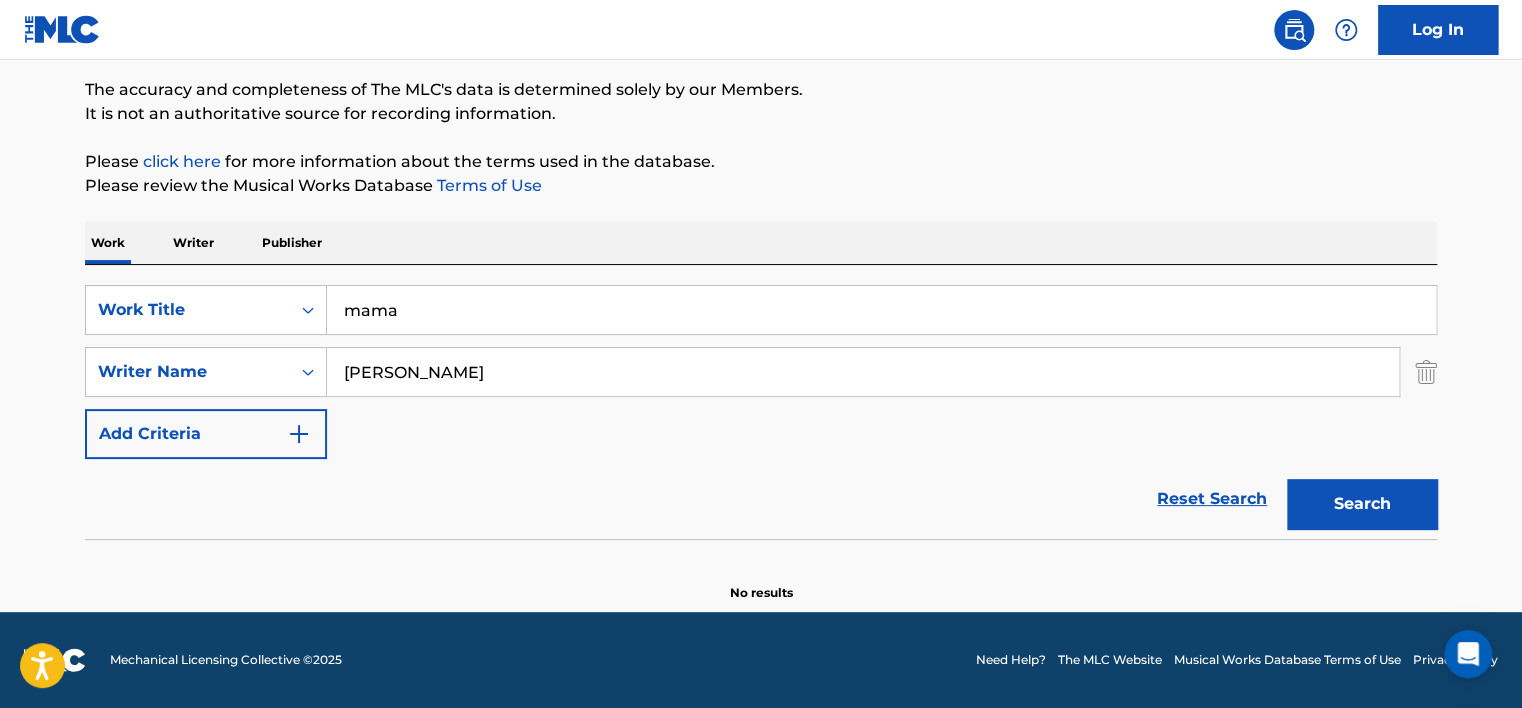 click on "[PERSON_NAME]" at bounding box center [863, 372] 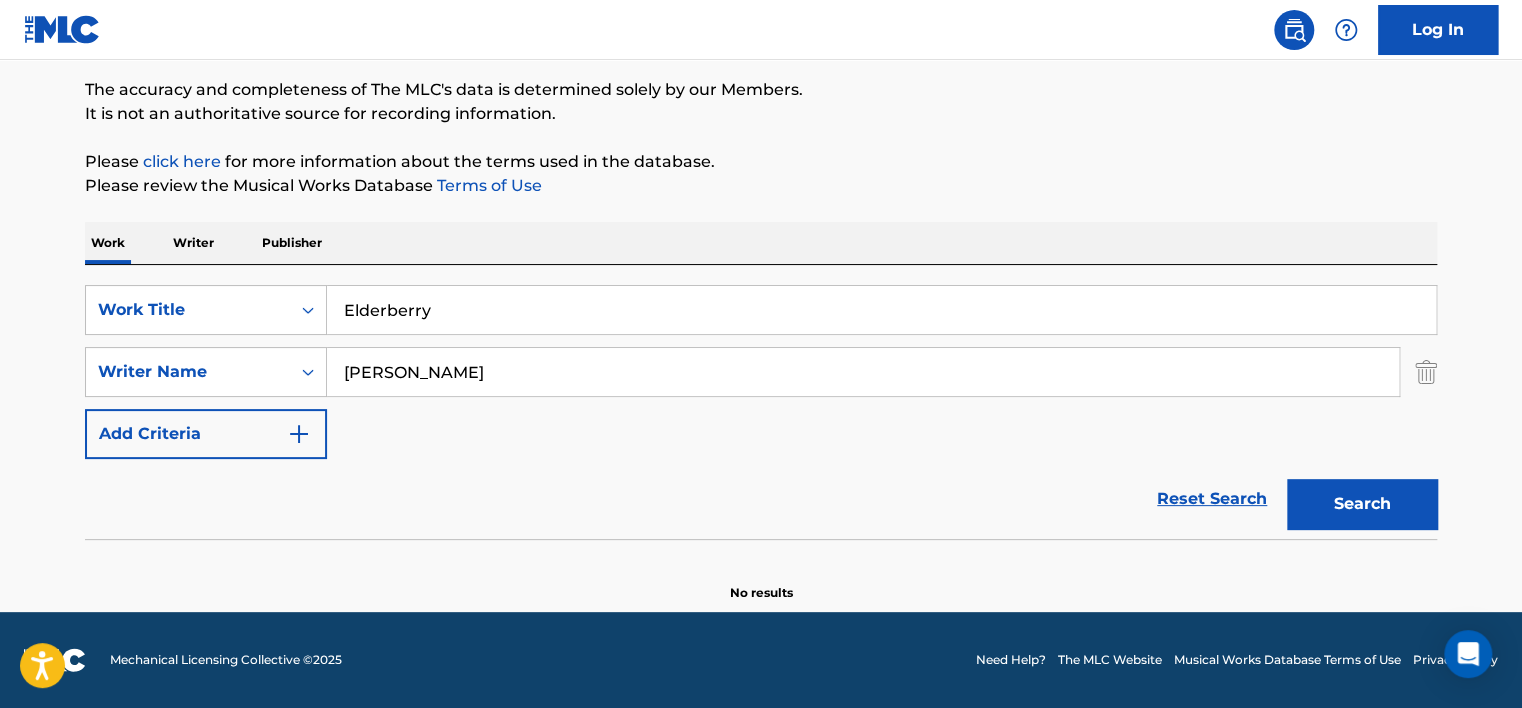 click on "Search" at bounding box center (1362, 504) 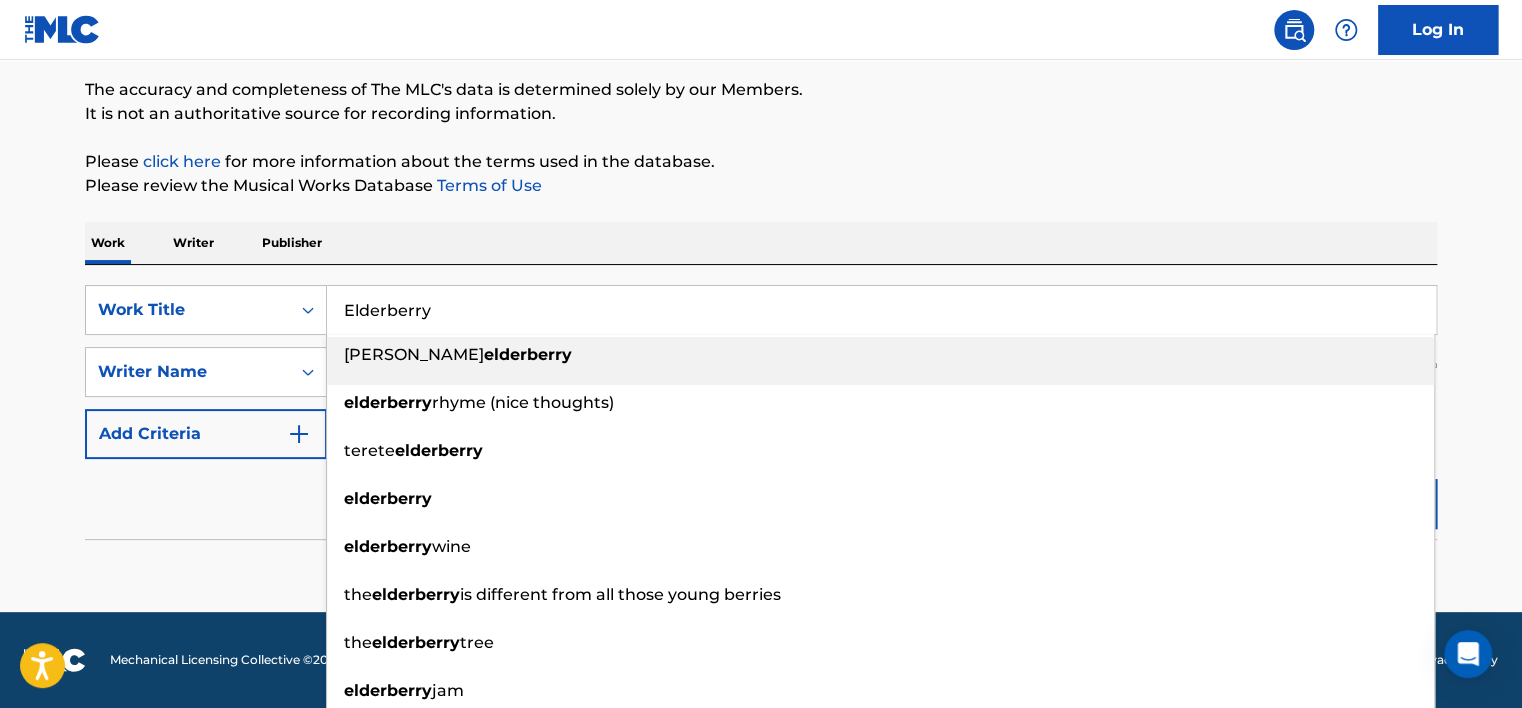 click on "Elderberry" at bounding box center (881, 310) 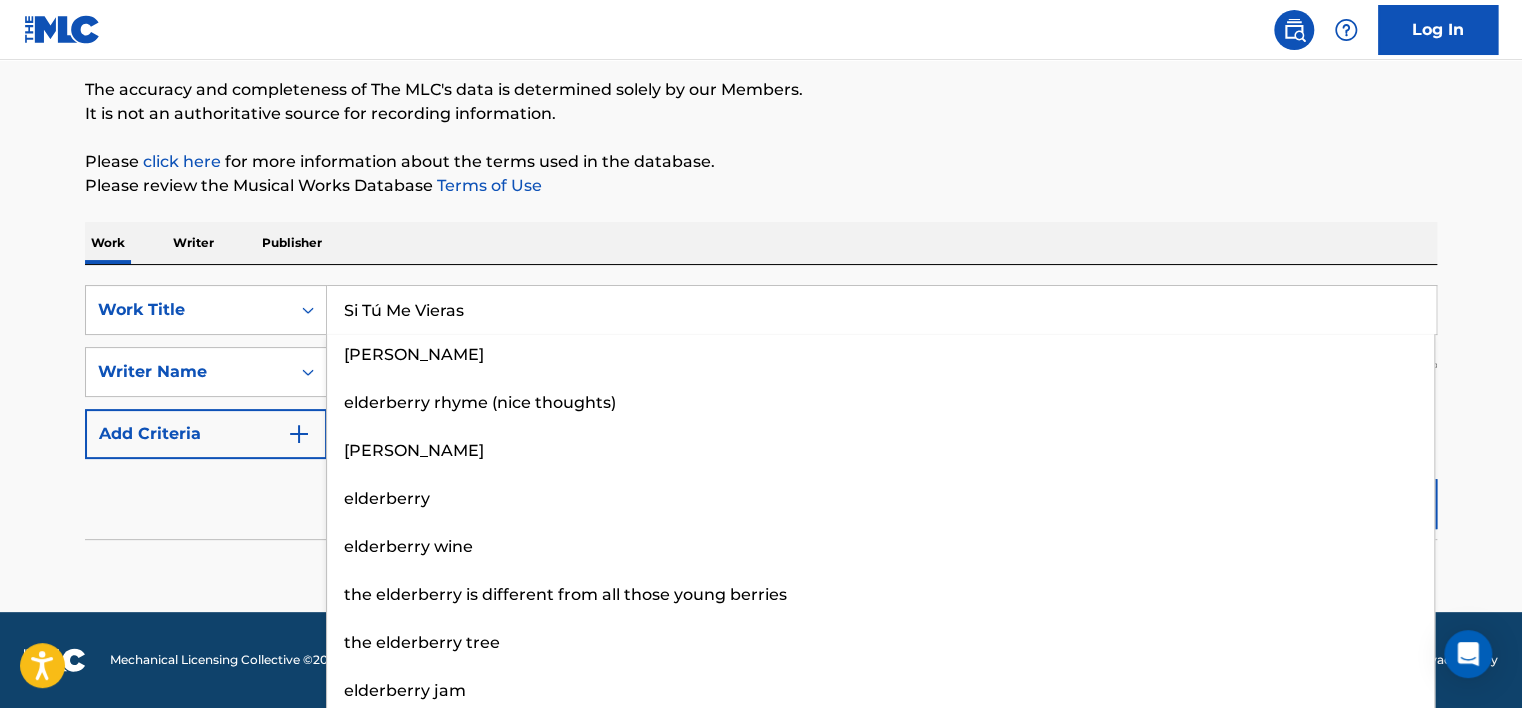 type on "Si Tú Me Vieras" 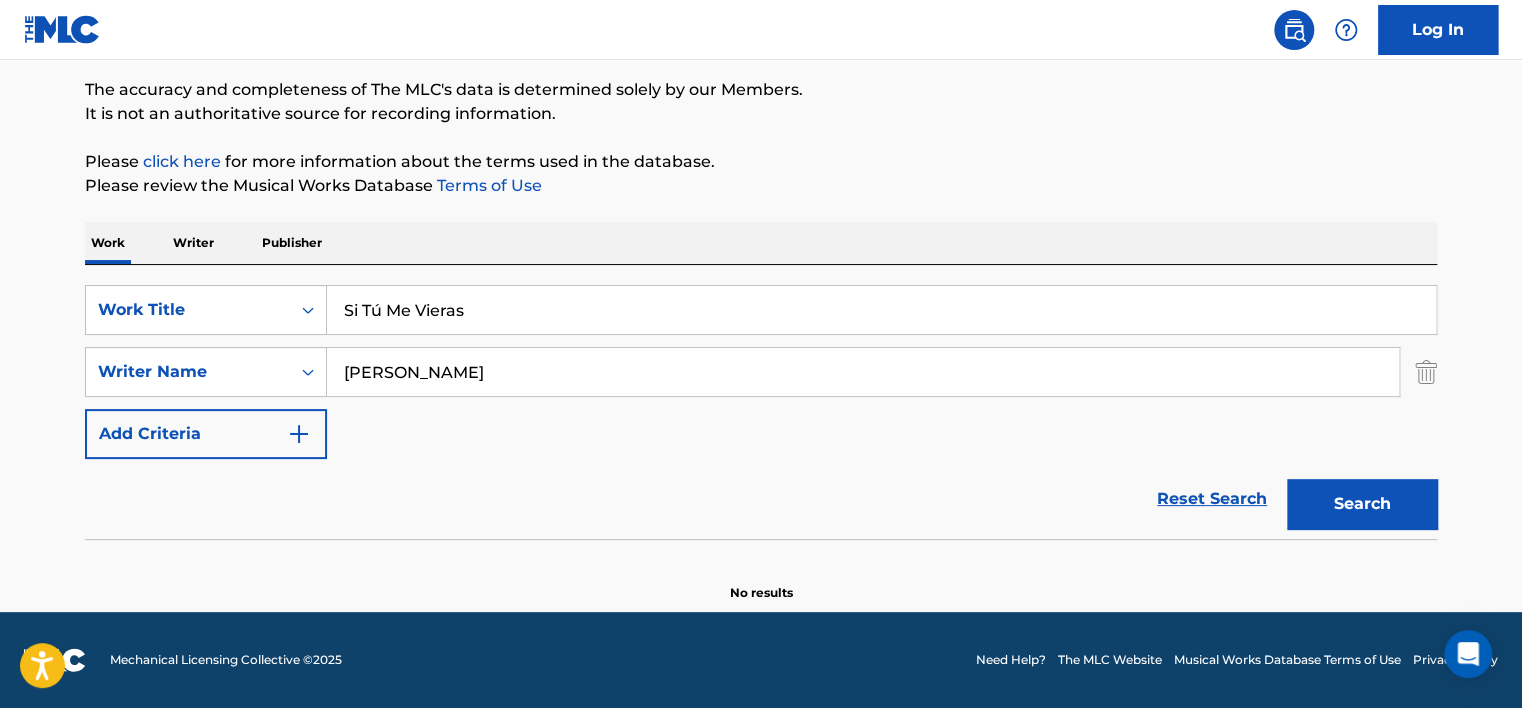click on "[PERSON_NAME]" at bounding box center (863, 372) 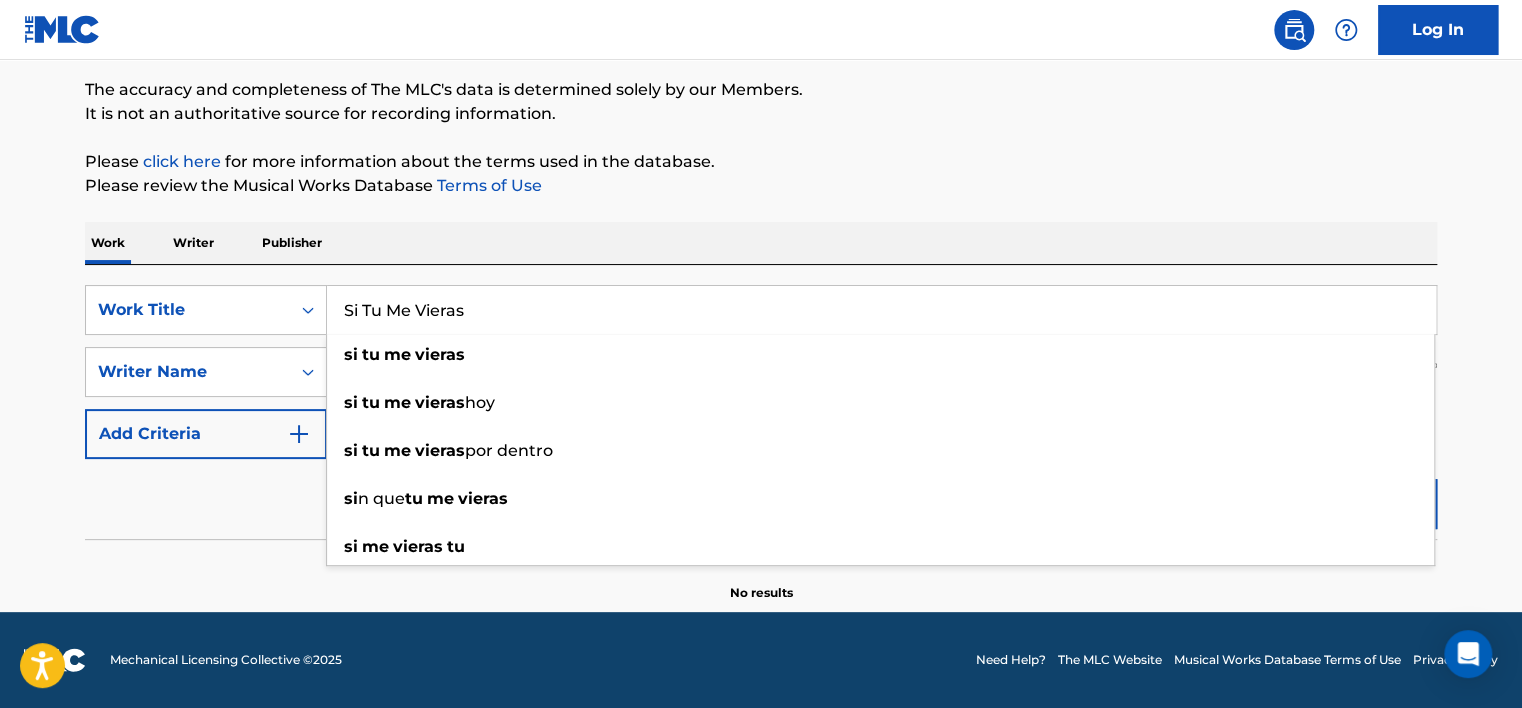 click on "The MLC Public Work Search The accuracy and completeness of The MLC's data is determined solely by our Members. It is not an authoritative source for recording information. Please   click here   for more information about the terms used in the database. Please review the Musical Works Database   Terms of Use Work Writer Publisher SearchWithCriteria26e74335-f89b-461f-ad6e-1577e4918724 Work Title Si Tu Me Vieras si   tu   me   vieras si   tu   me   vieras  hoy si   tu   me   vieras  por dentro si n que  tu   me   vieras si   me   vieras   tu SearchWithCriteria31738f81-4572-48ea-a6bc-e6dd0e120ed7 Writer Name [PERSON_NAME] Add Criteria Reset Search Search No results" at bounding box center (761, 276) 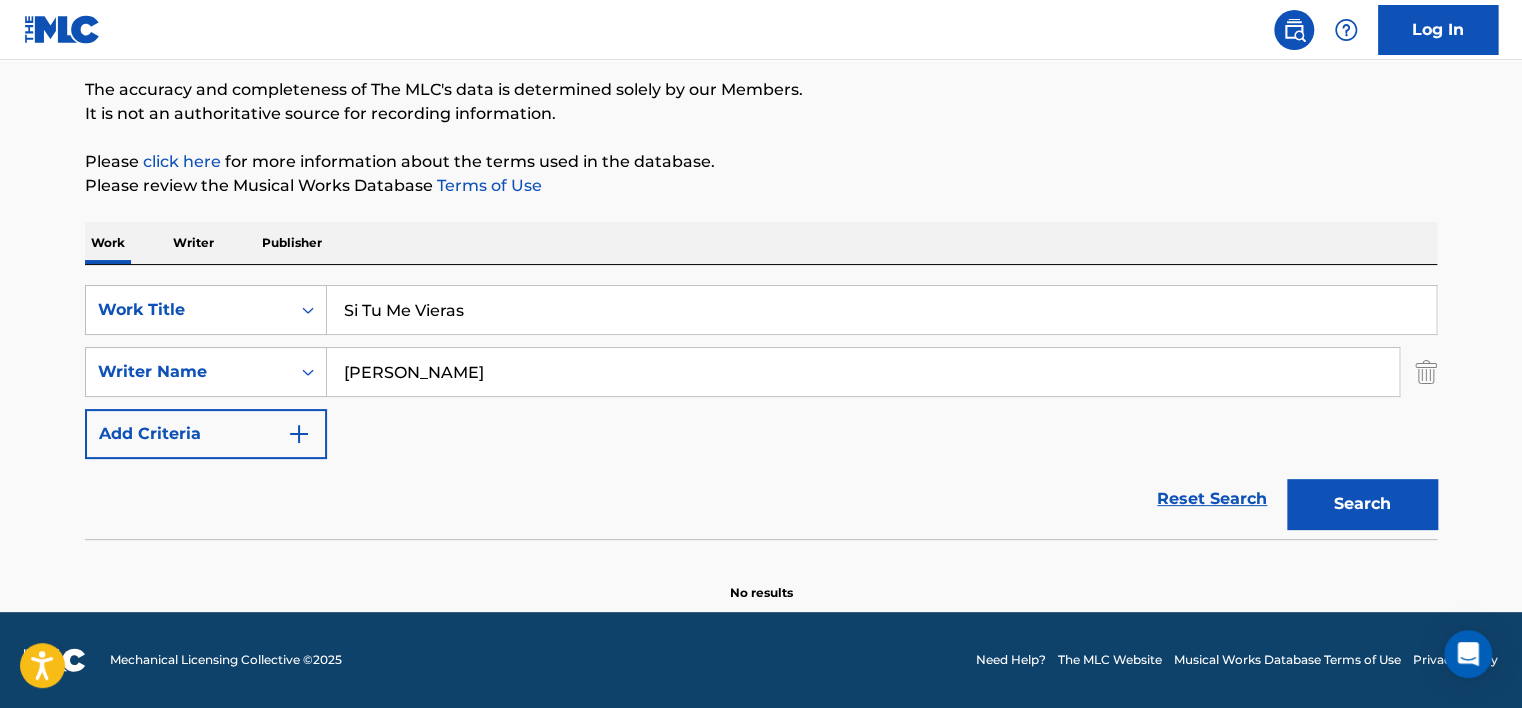 click on "SearchWithCriteria26e74335-f89b-461f-ad6e-1577e4918724 Work Title Si Tu Me Vieras SearchWithCriteria31738f81-4572-48ea-a6bc-e6dd0e120ed7 Writer Name [PERSON_NAME] Add Criteria Reset Search Search" at bounding box center (761, 402) 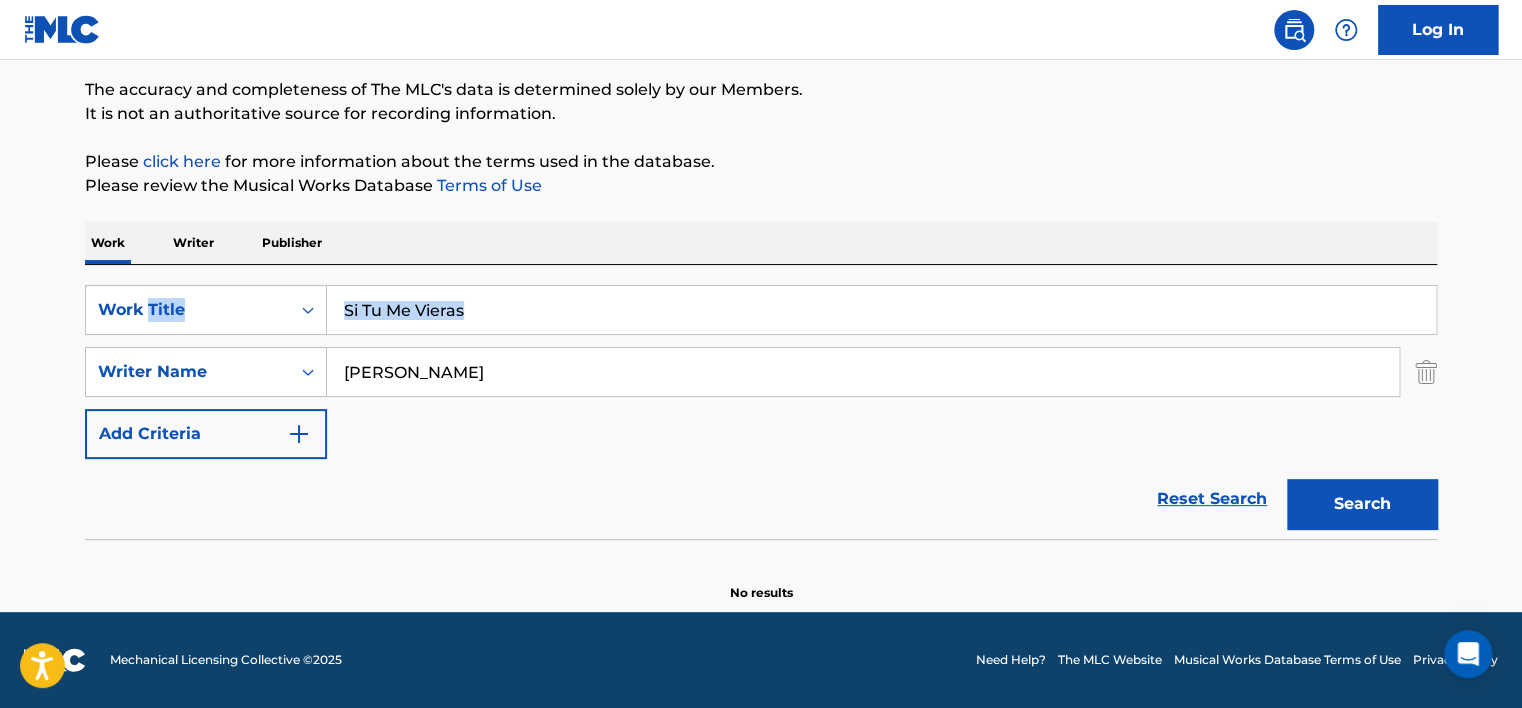 click on "SearchWithCriteria26e74335-f89b-461f-ad6e-1577e4918724 Work Title Si Tu Me Vieras SearchWithCriteria31738f81-4572-48ea-a6bc-e6dd0e120ed7 Writer Name [PERSON_NAME] Add Criteria Reset Search Search" at bounding box center [761, 402] 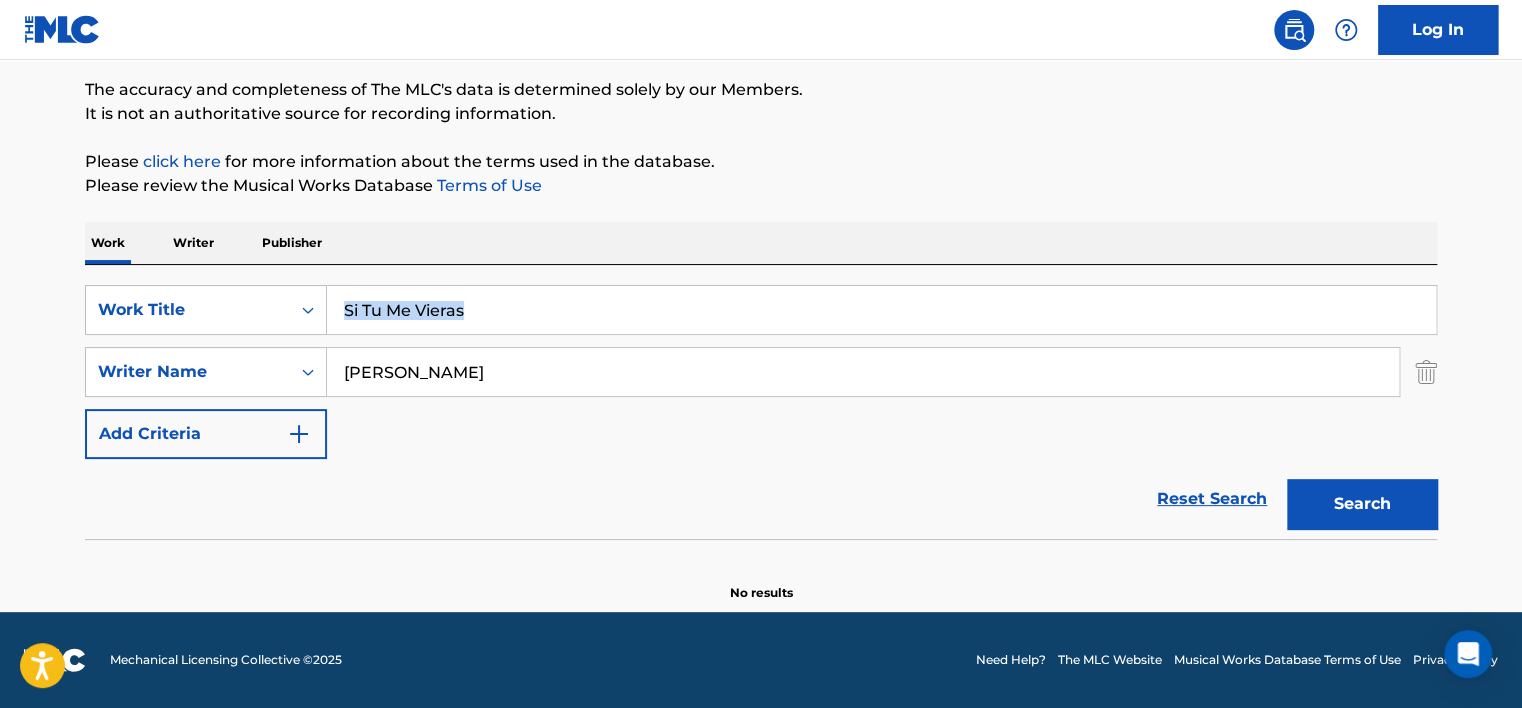 click on "SearchWithCriteria26e74335-f89b-461f-ad6e-1577e4918724 Work Title Si Tu Me Vieras SearchWithCriteria31738f81-4572-48ea-a6bc-e6dd0e120ed7 Writer Name [PERSON_NAME] Add Criteria Reset Search Search" at bounding box center [761, 402] 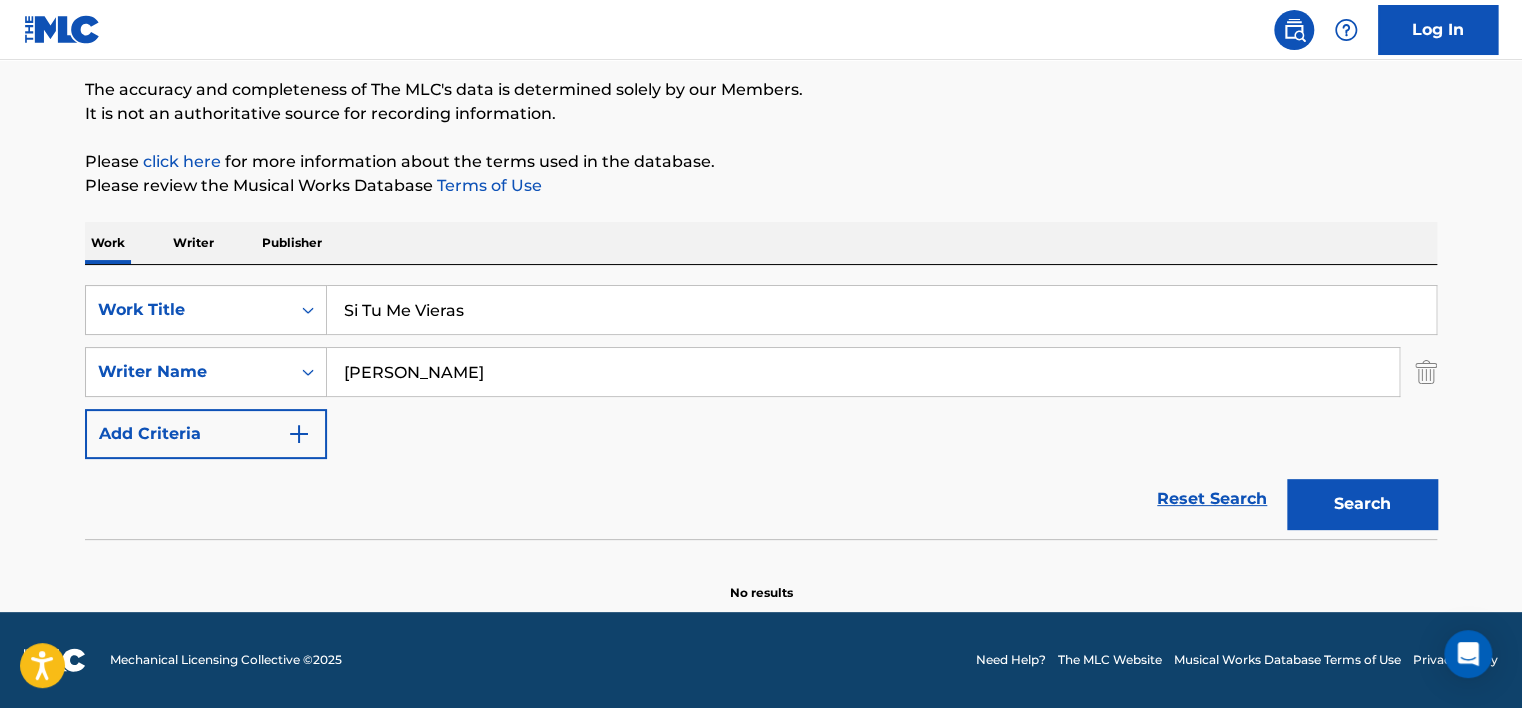 click on "Si Tu Me Vieras" at bounding box center (881, 310) 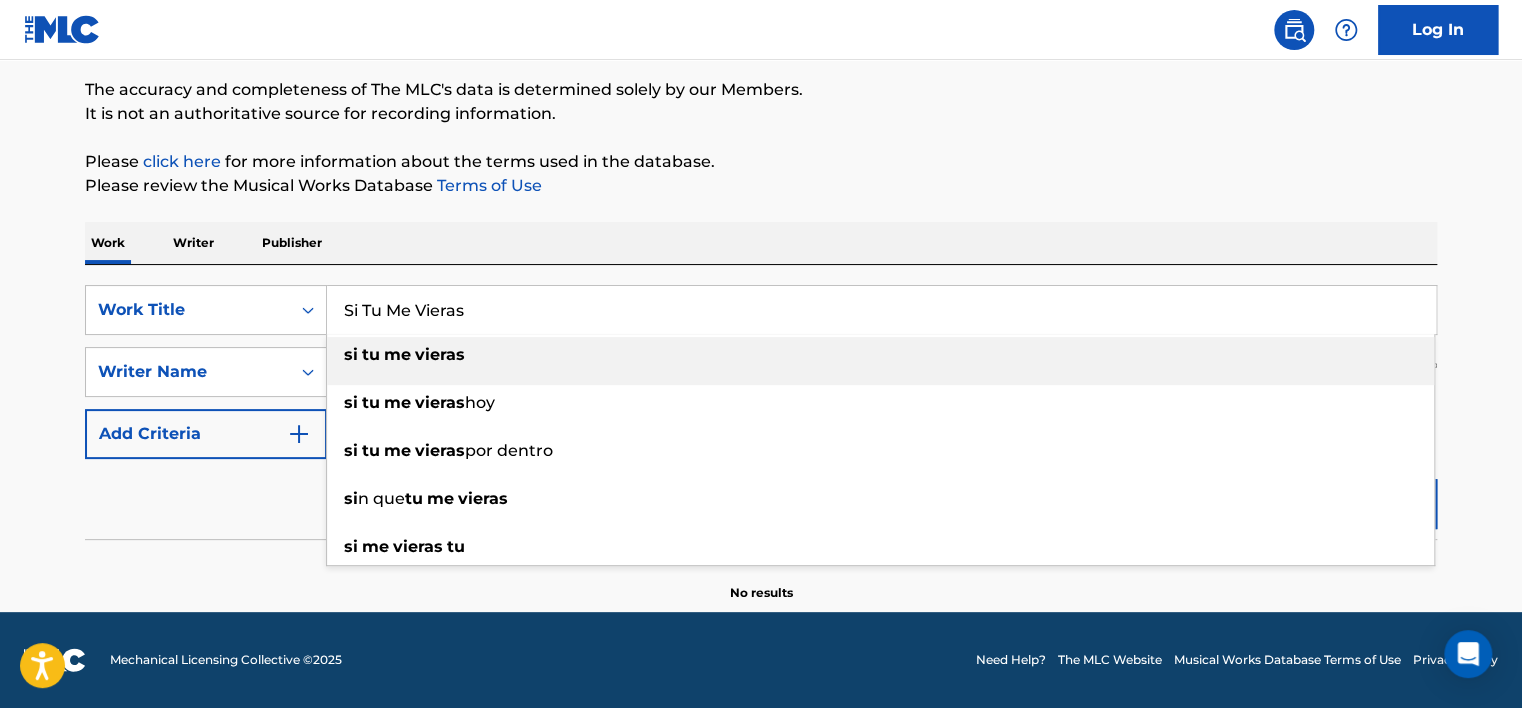 click on "Si Tu Me Vieras" at bounding box center (881, 310) 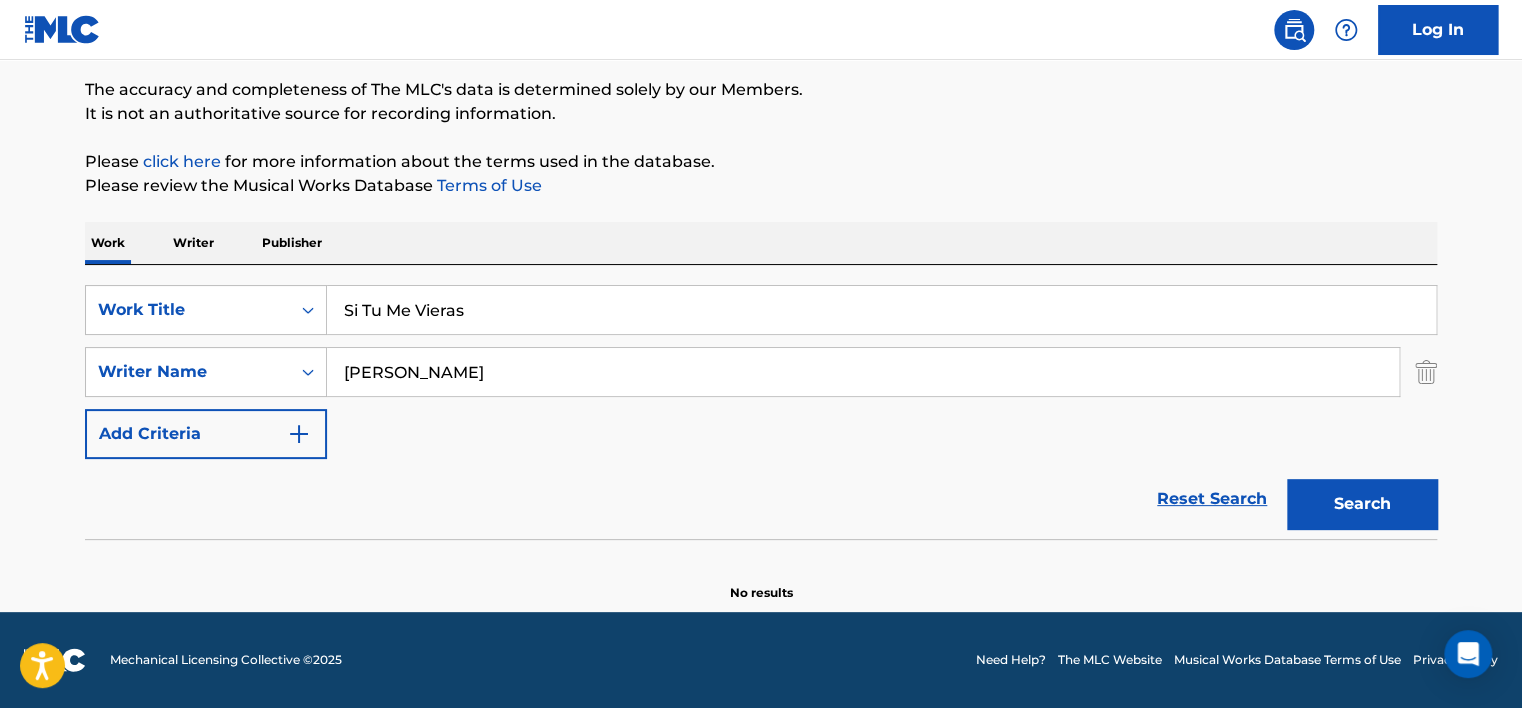 click on "The MLC Public Work Search The accuracy and completeness of The MLC's data is determined solely by our Members. It is not an authoritative source for recording information. Please   click here   for more information about the terms used in the database. Please review the Musical Works Database   Terms of Use Work Writer Publisher SearchWithCriteria26e74335-f89b-461f-ad6e-1577e4918724 Work Title Si Tu Me Vieras SearchWithCriteria31738f81-4572-48ea-a6bc-e6dd0e120ed7 Writer Name [PERSON_NAME] Add Criteria Reset Search Search No results" at bounding box center (761, 276) 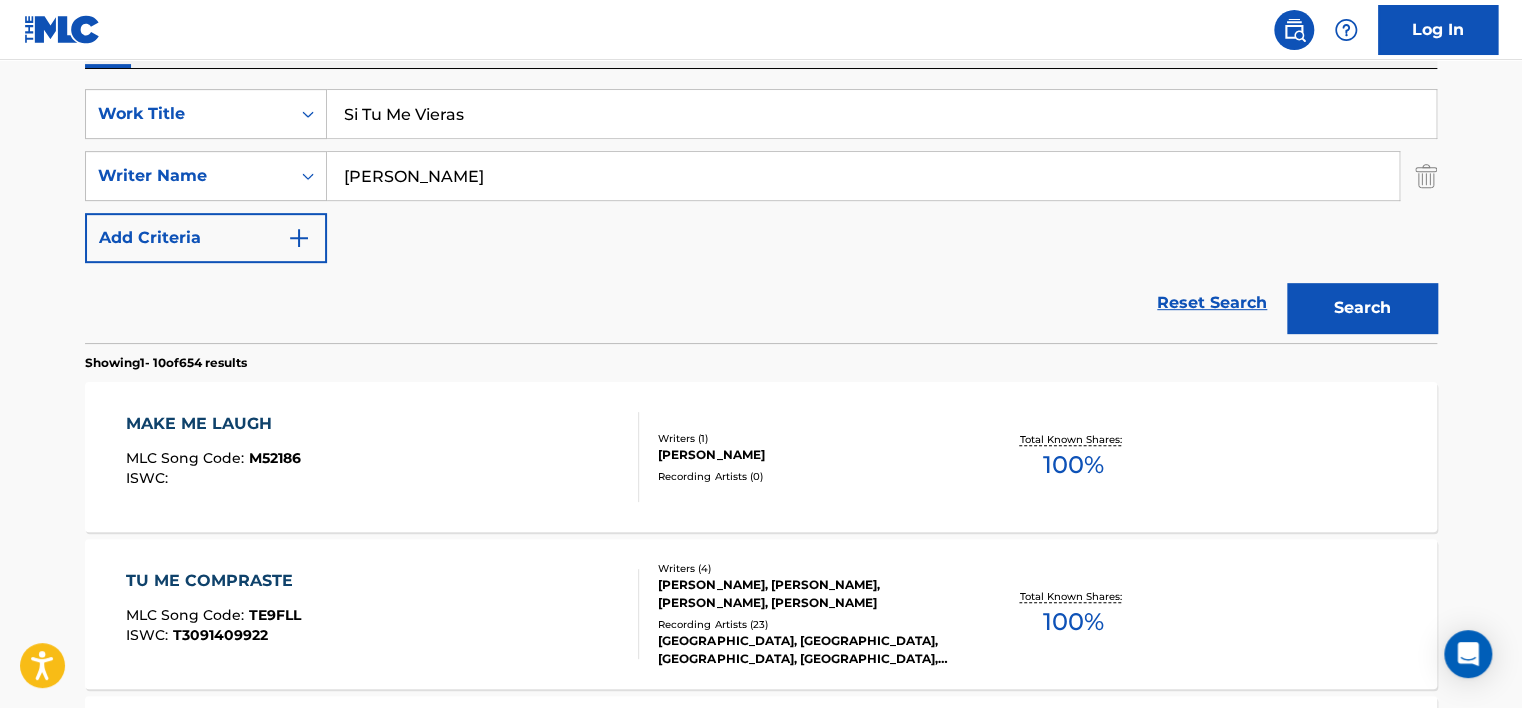 scroll, scrollTop: 360, scrollLeft: 0, axis: vertical 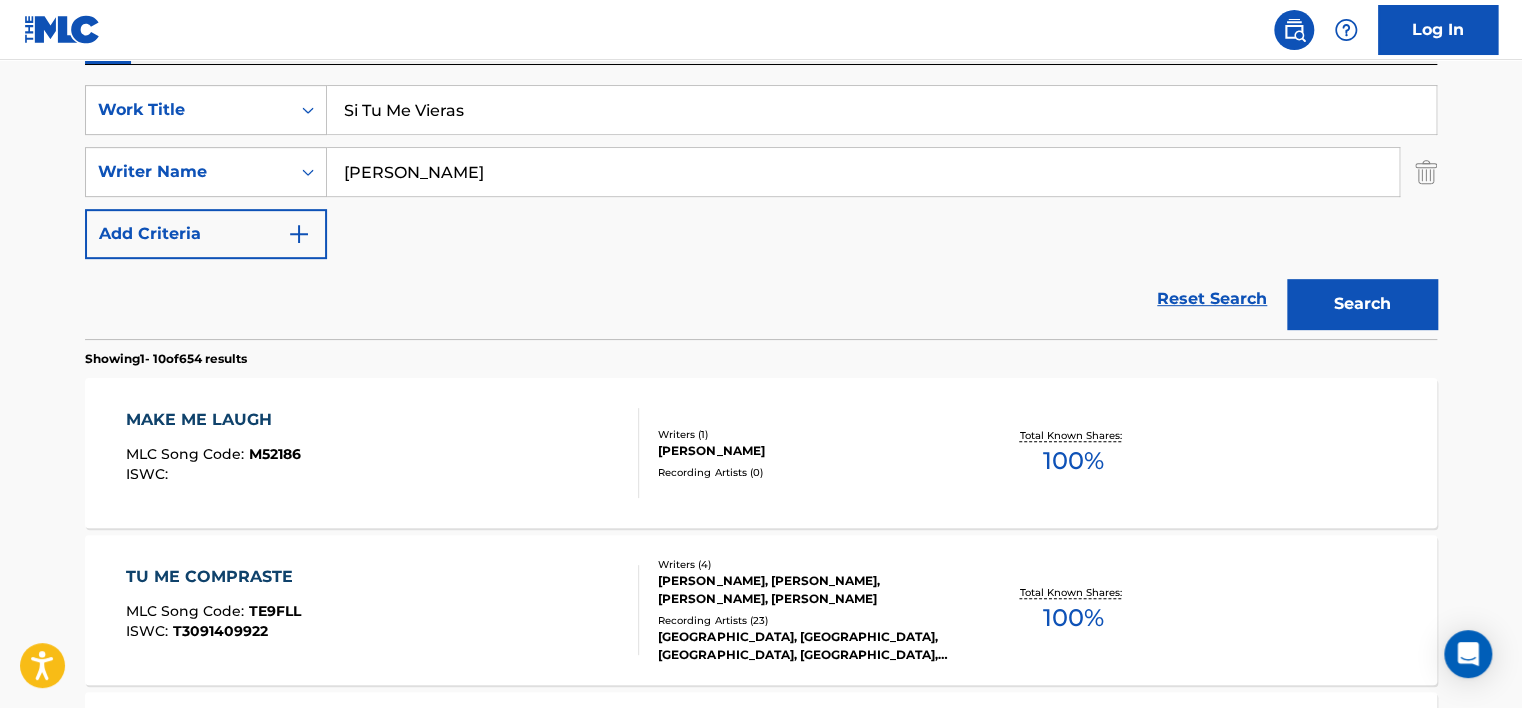 click on "Si Tu Me Vieras" at bounding box center (881, 110) 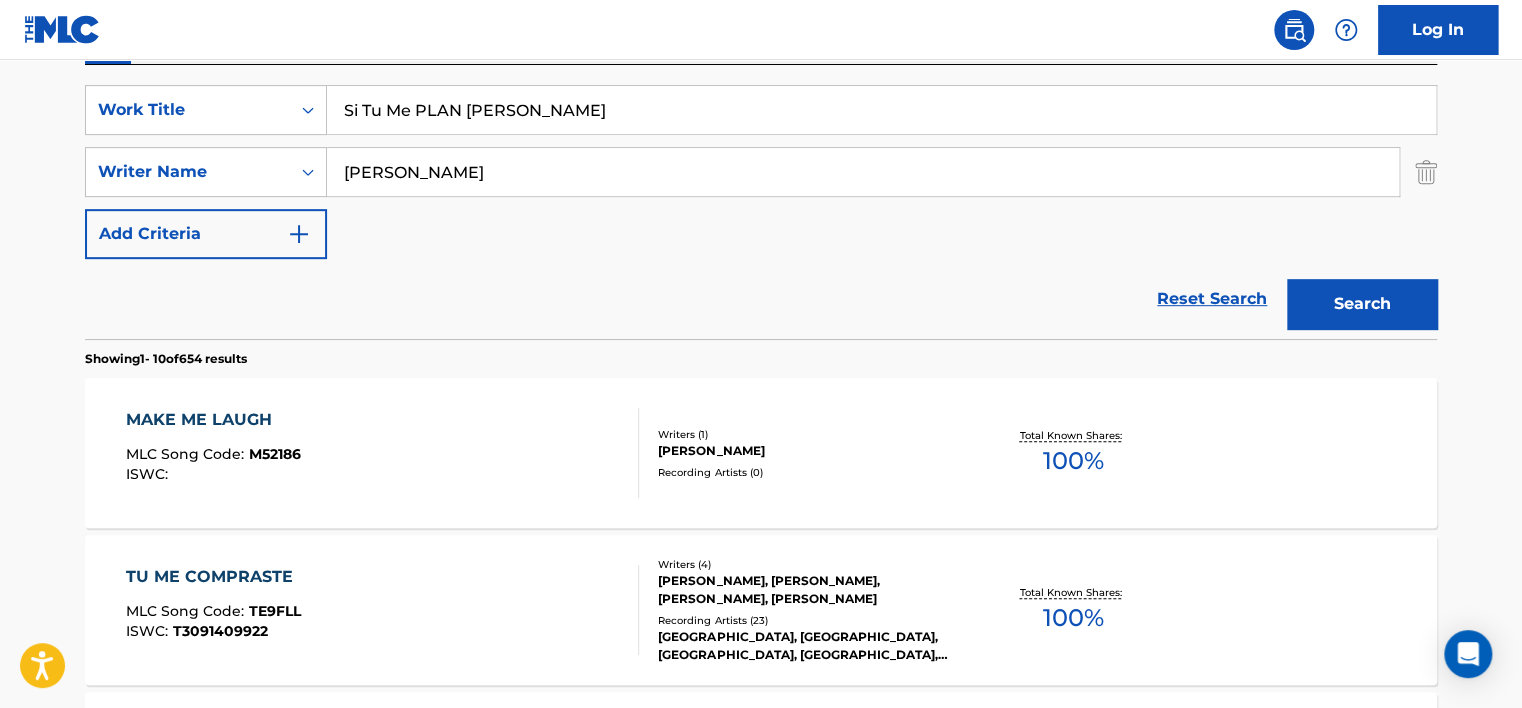 click on "Si Tu Me PLAN [PERSON_NAME]" at bounding box center [881, 110] 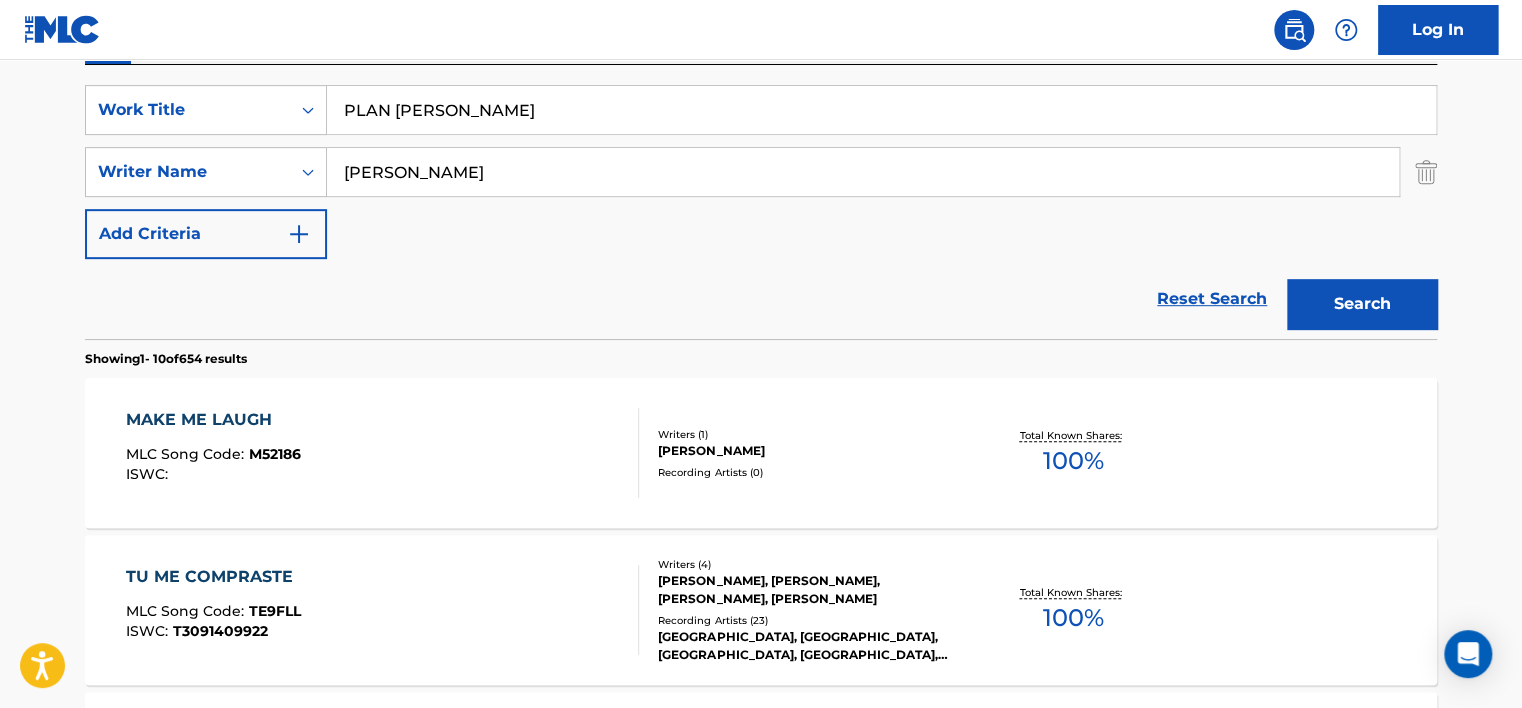 type on "PLAN [PERSON_NAME]" 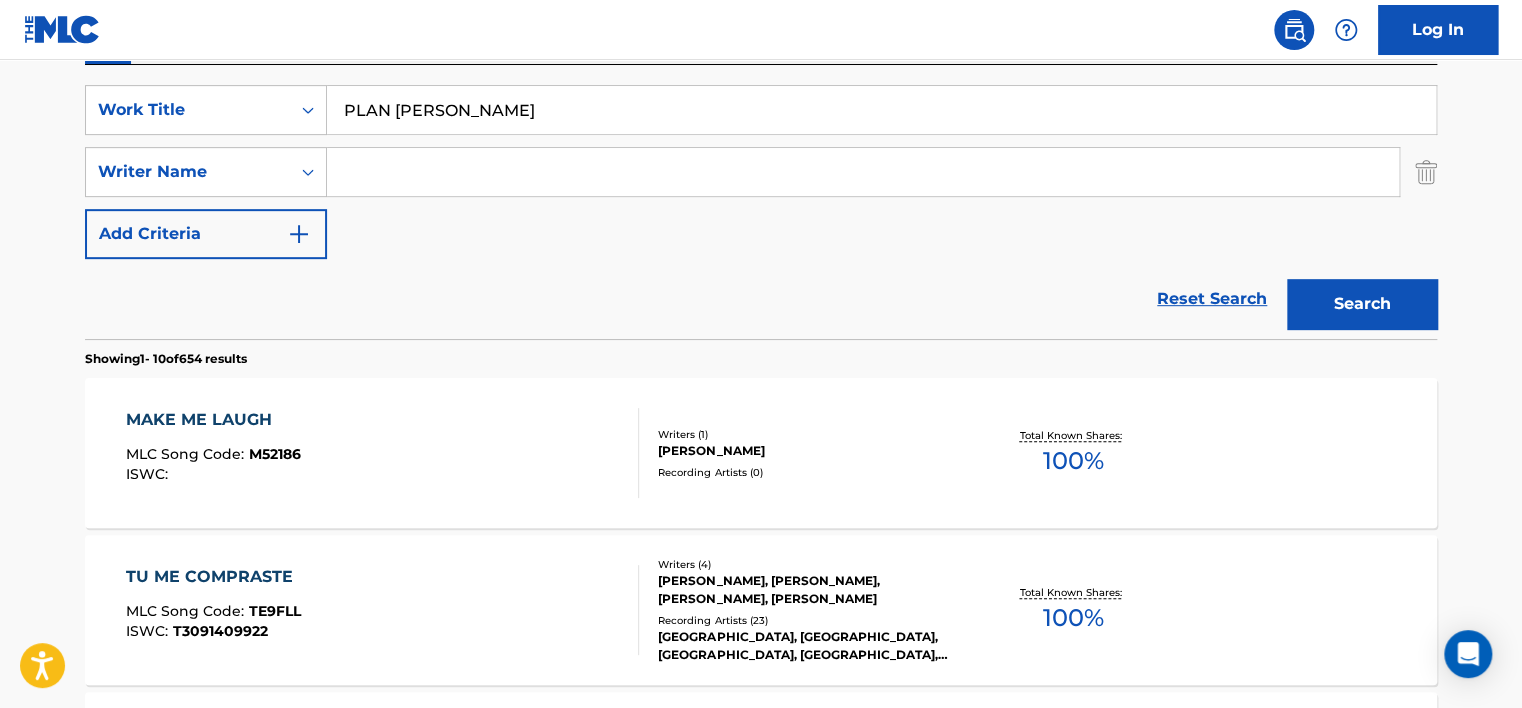 type 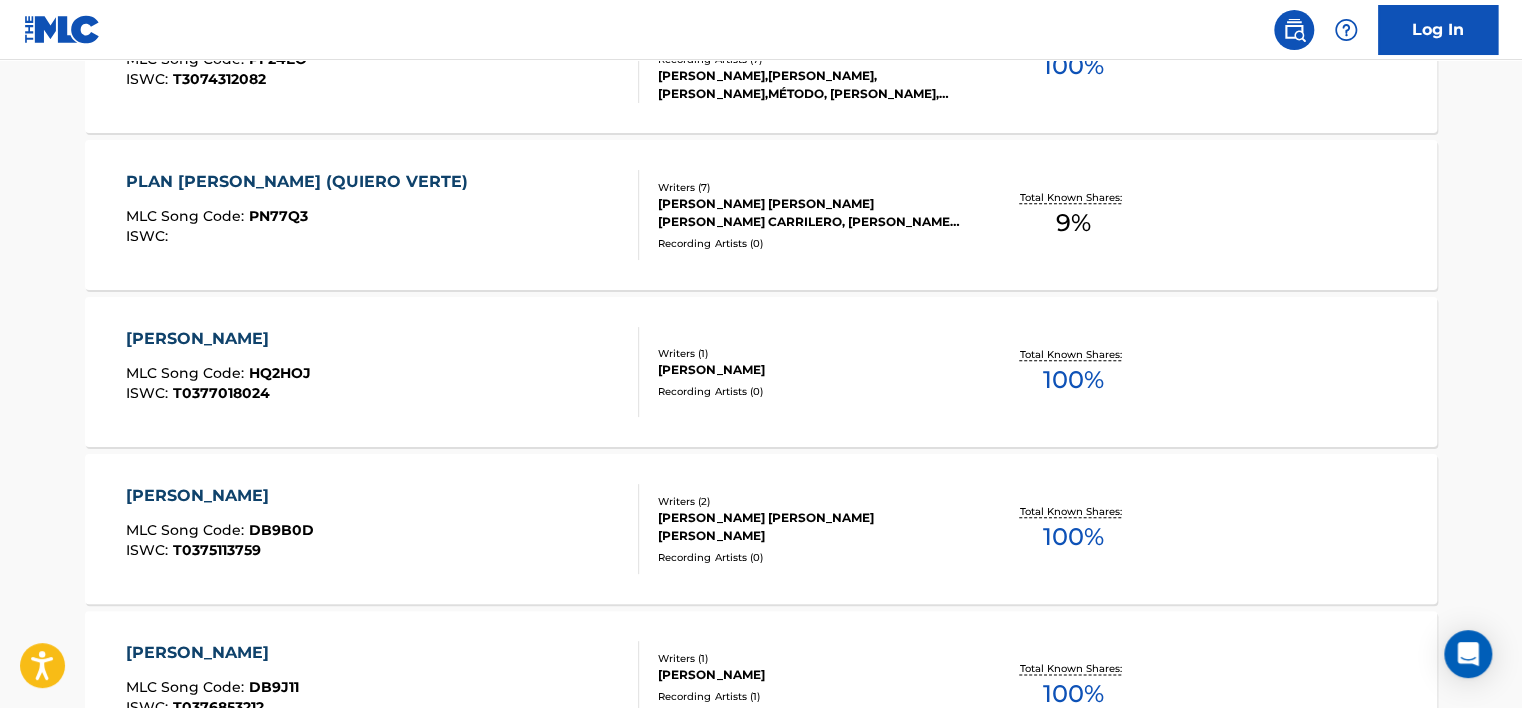 scroll, scrollTop: 760, scrollLeft: 0, axis: vertical 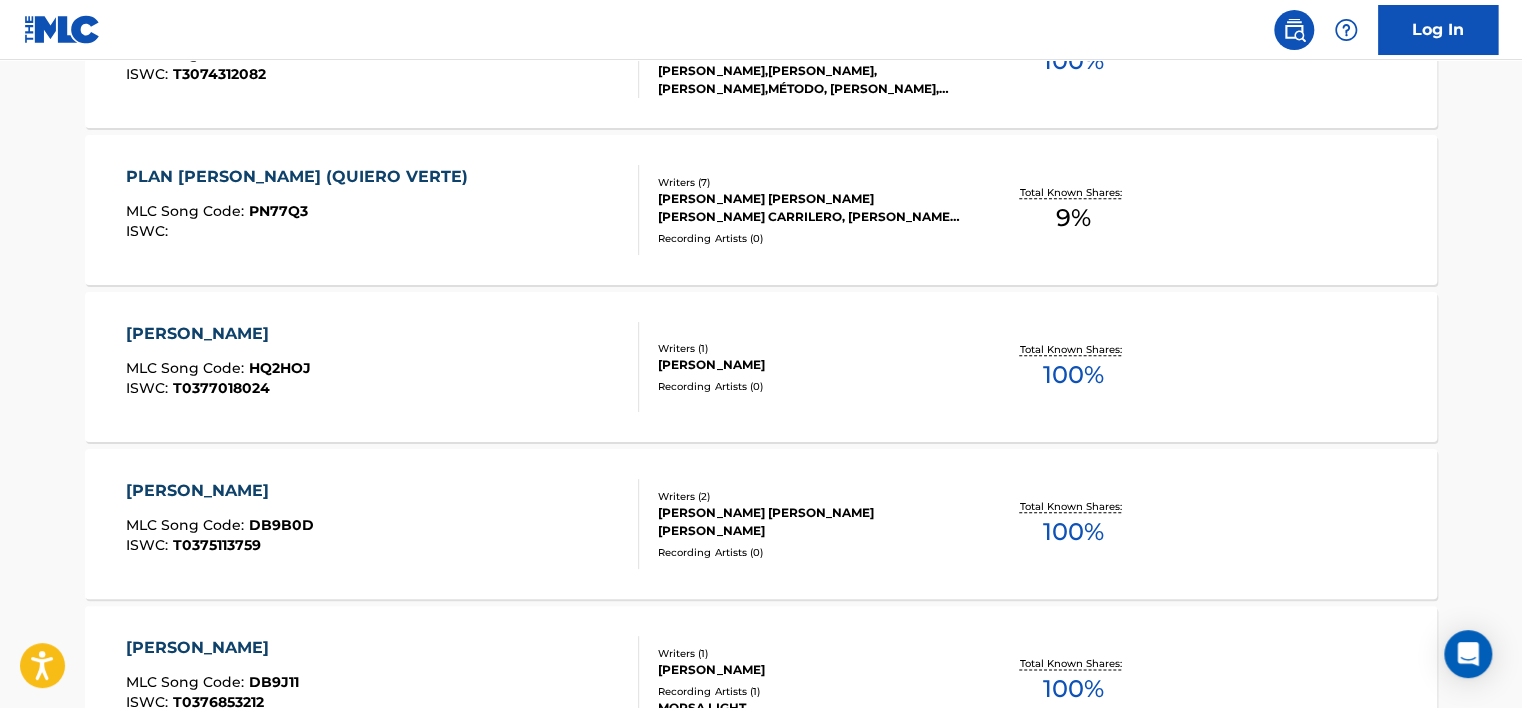 click on "PLAN [PERSON_NAME] (QUIERO VERTE) MLC Song Code : PN77Q3 ISWC :" at bounding box center [383, 210] 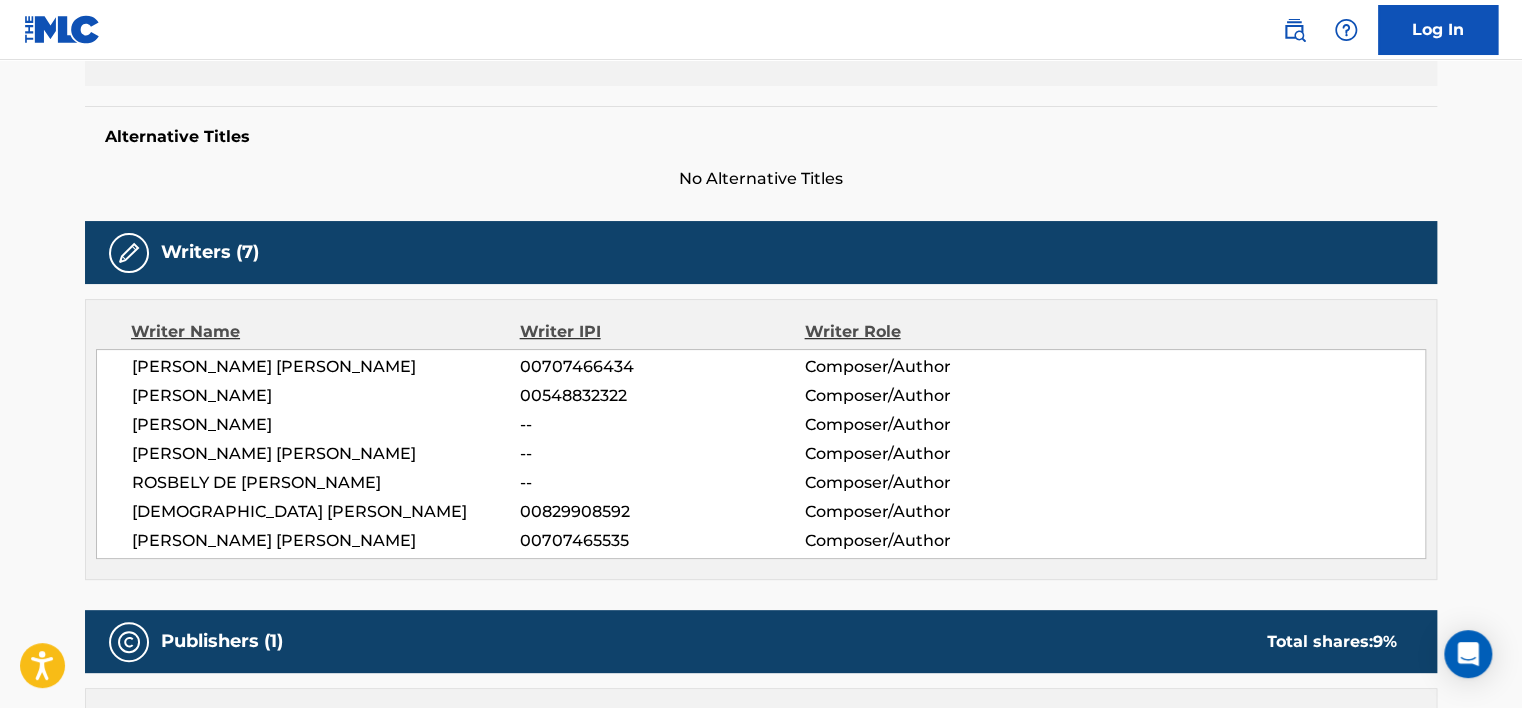 scroll, scrollTop: 500, scrollLeft: 0, axis: vertical 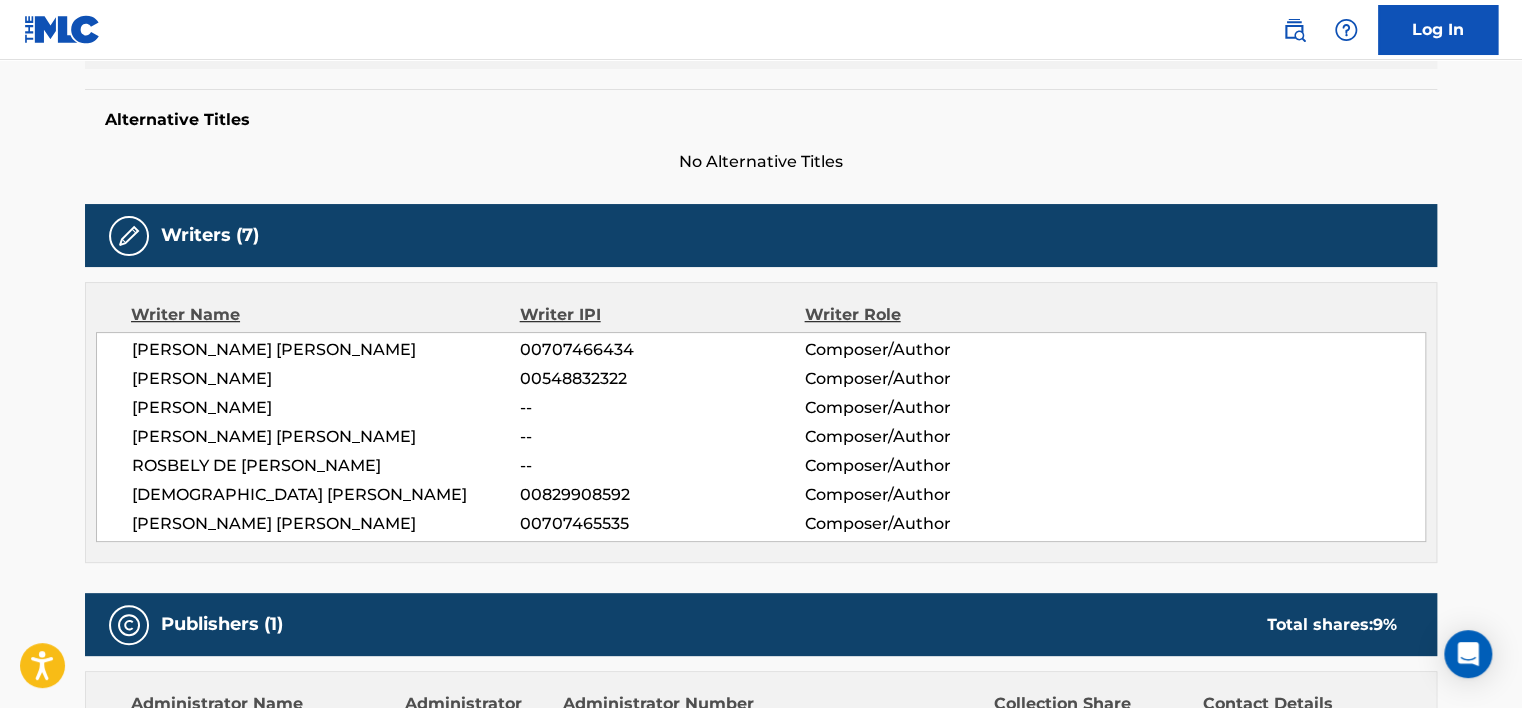 click on "00707466434" at bounding box center (662, 350) 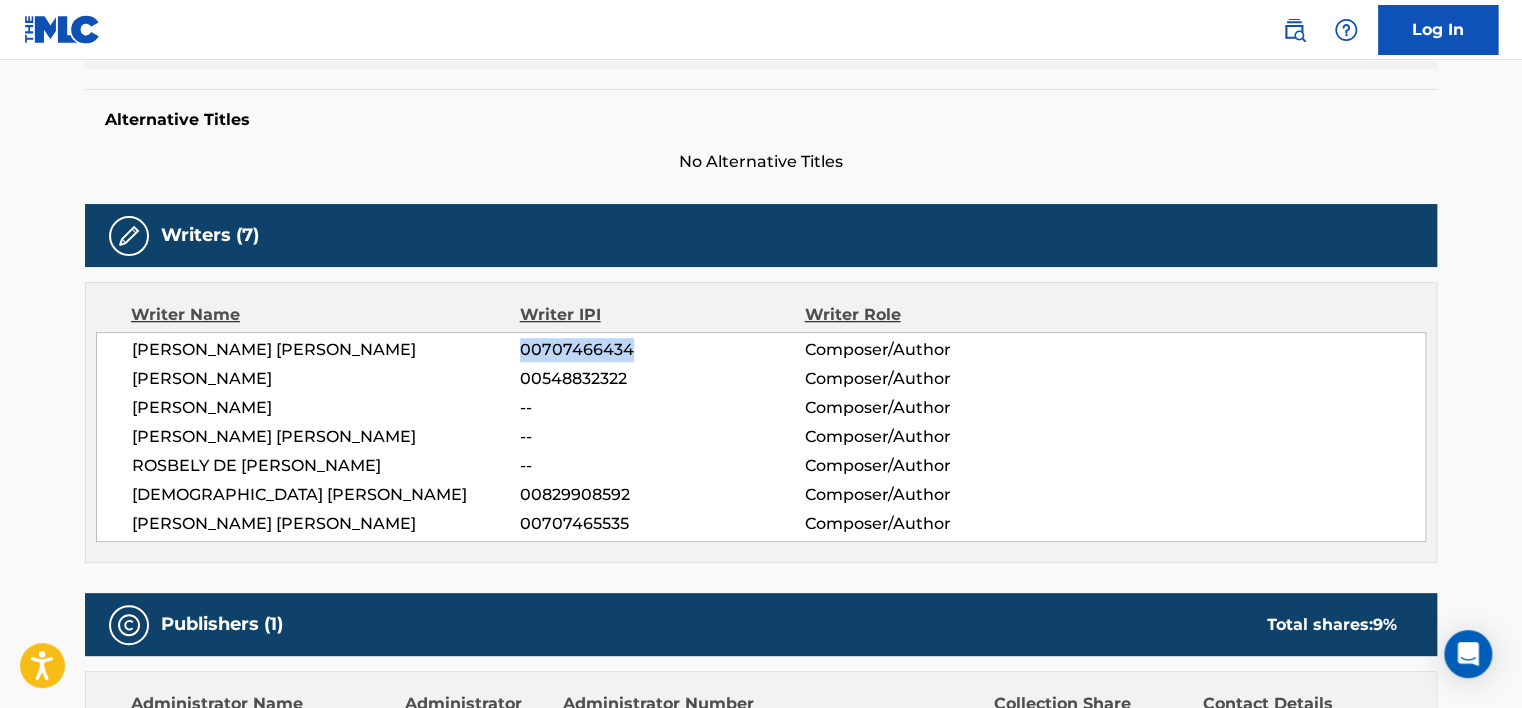 click on "00707466434" at bounding box center (662, 350) 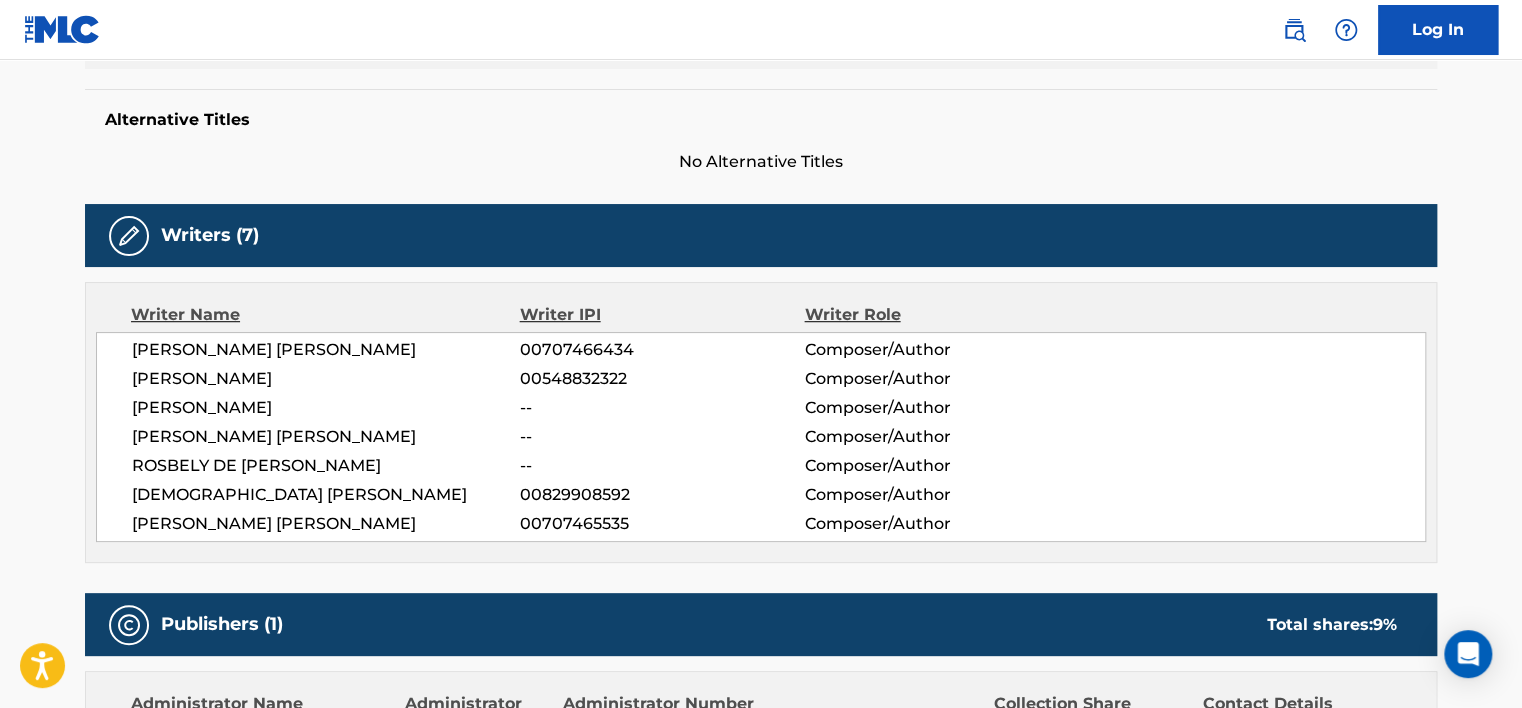click on "00548832322" at bounding box center (662, 379) 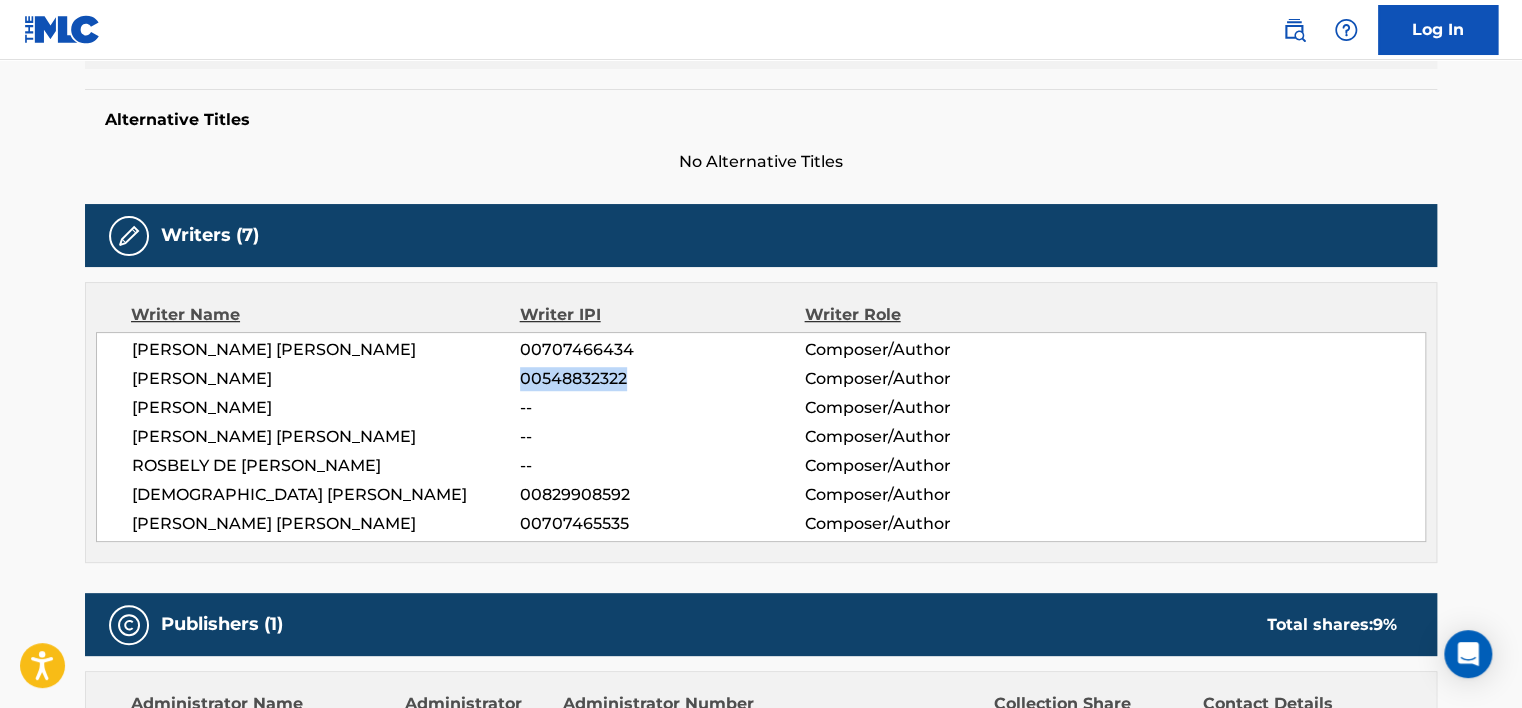 click on "00548832322" at bounding box center [662, 379] 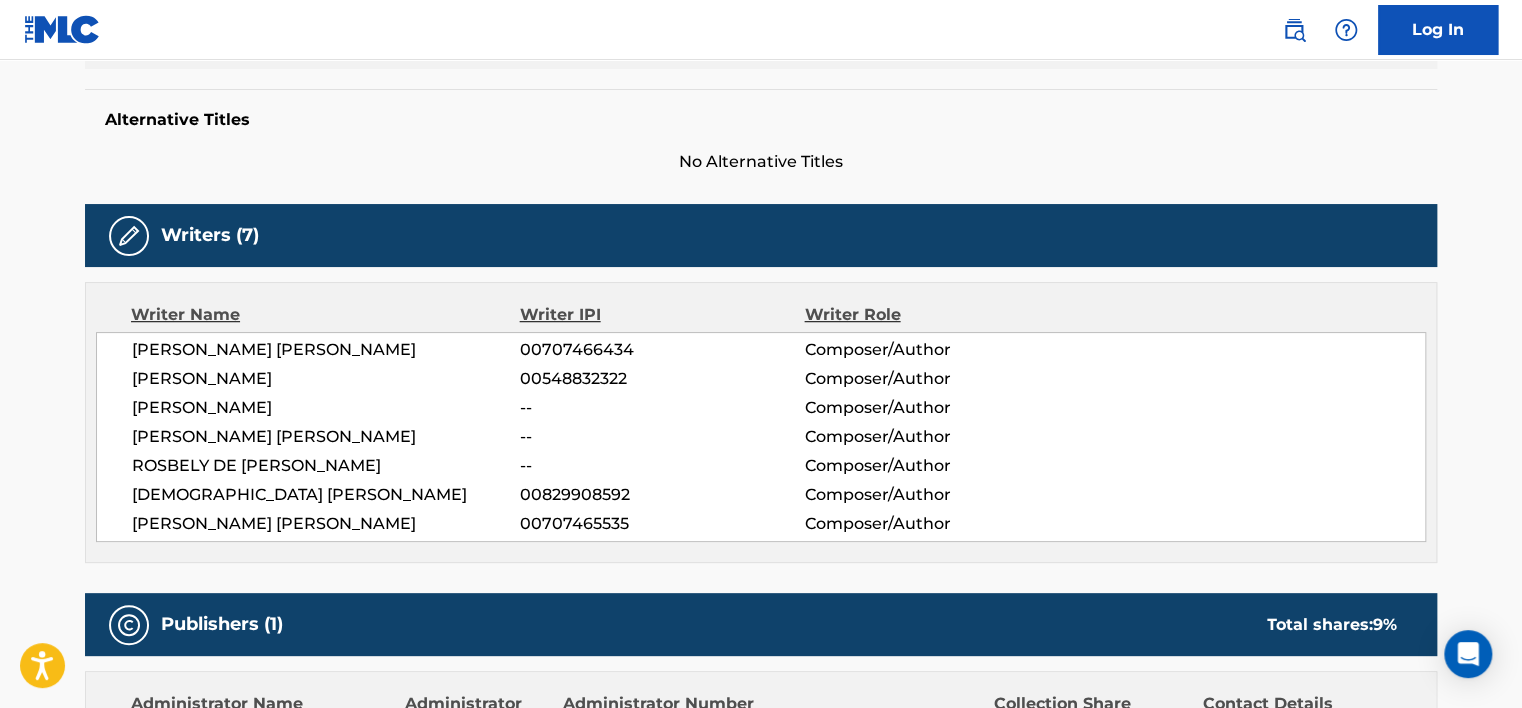 click on "00829908592" at bounding box center (662, 495) 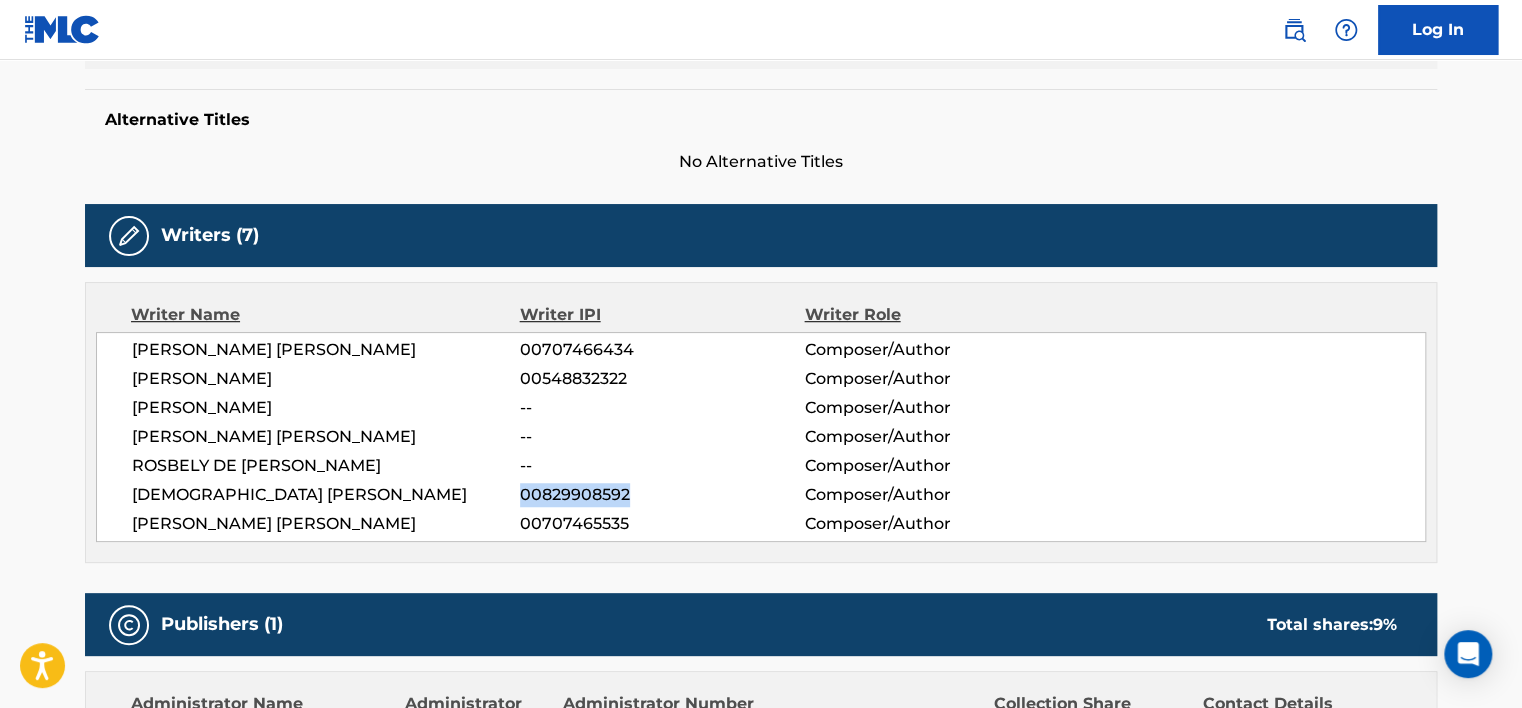 click on "00829908592" at bounding box center (662, 495) 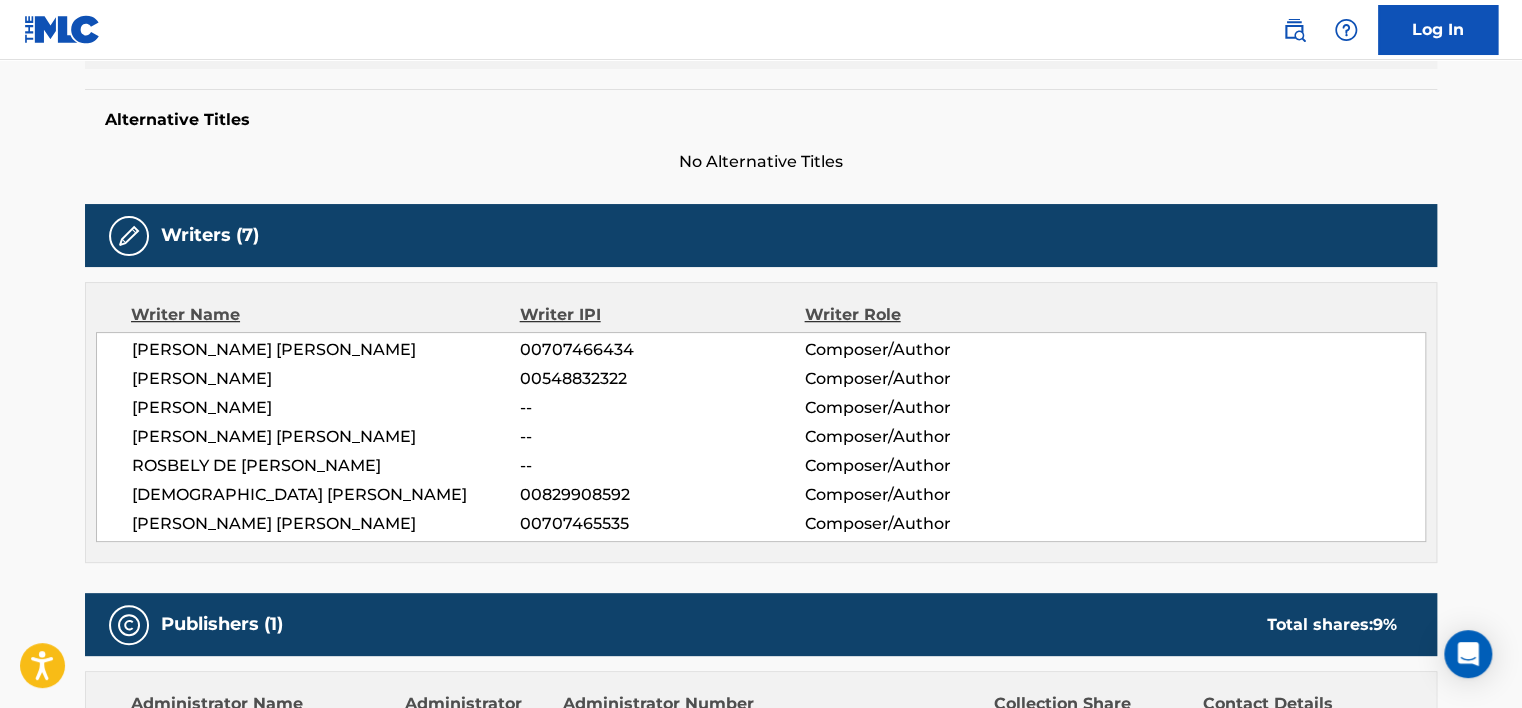 click on "00707465535" at bounding box center (662, 524) 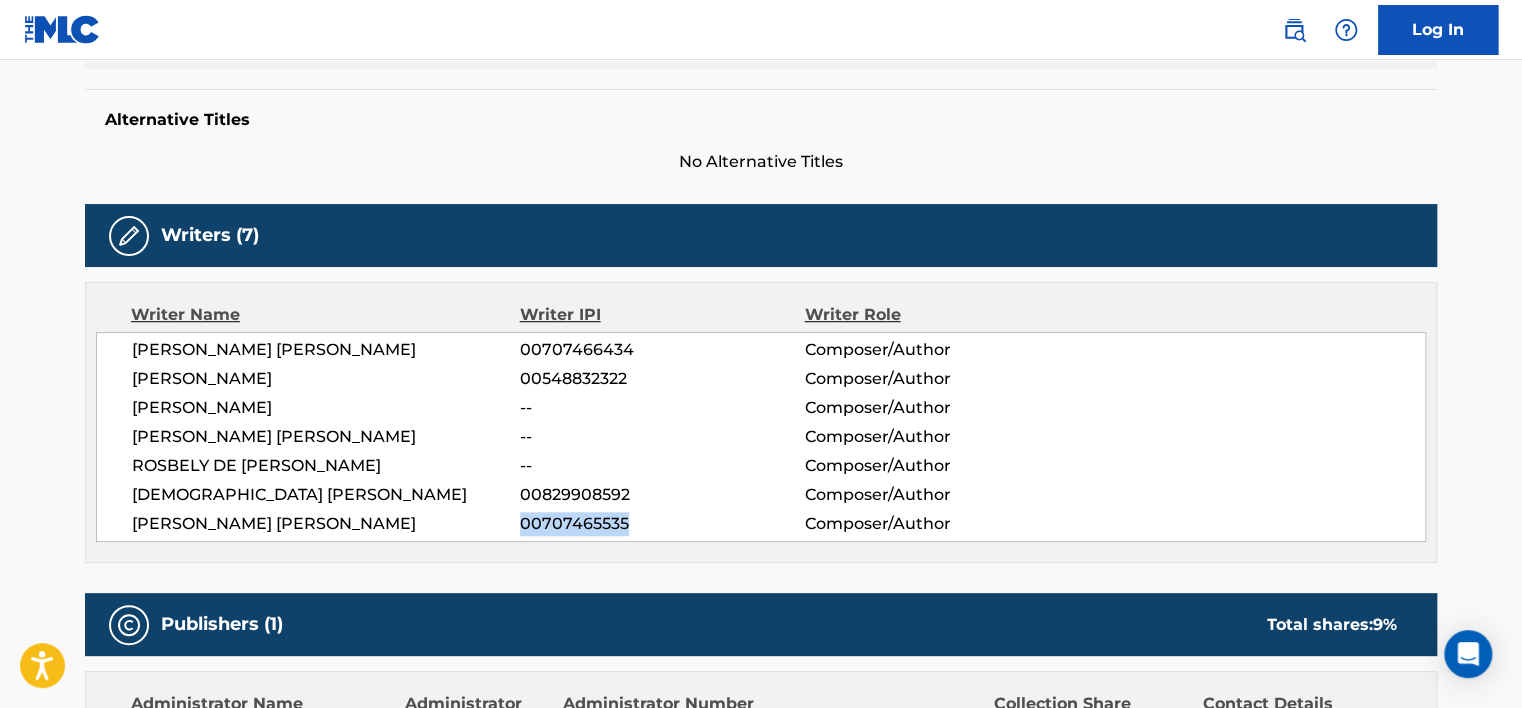 click on "00707465535" at bounding box center [662, 524] 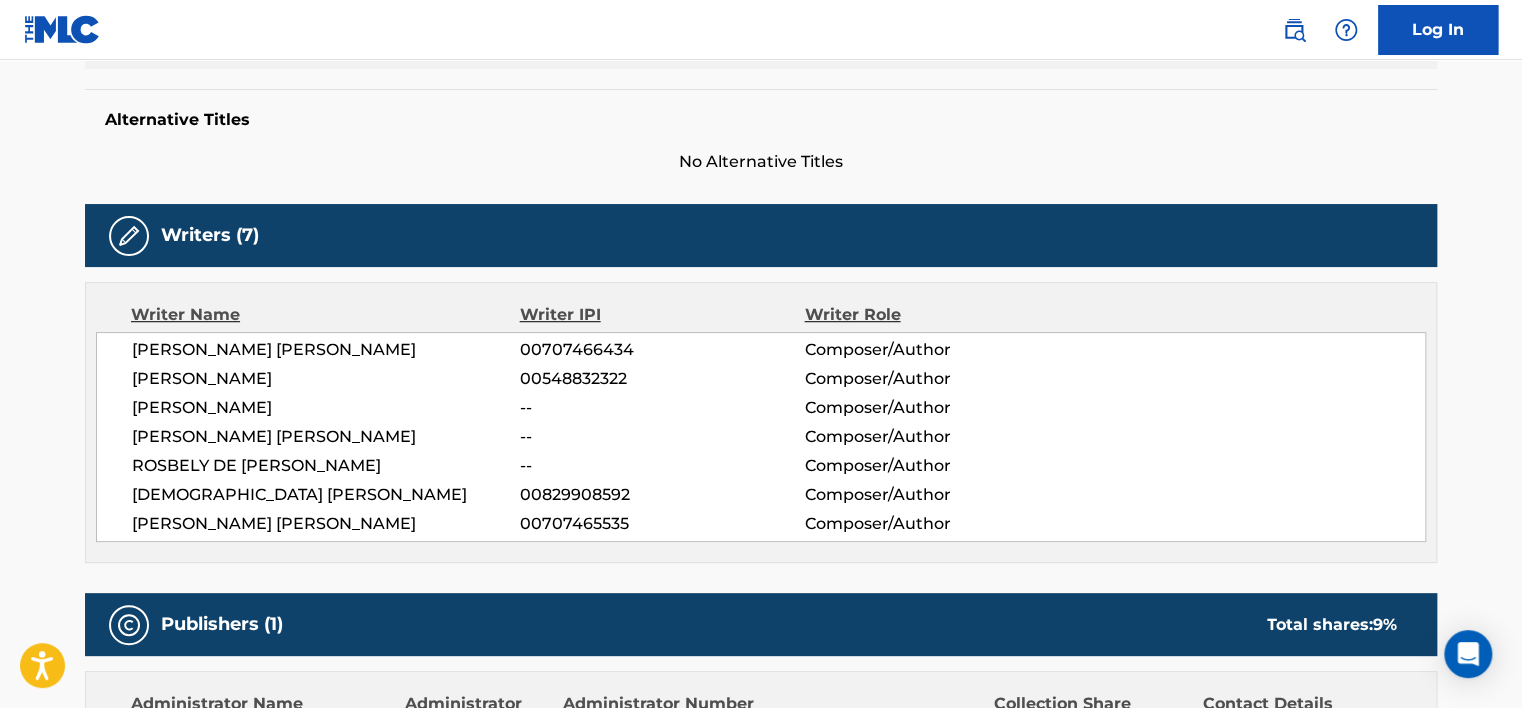 click on "[PERSON_NAME] [PERSON_NAME]" at bounding box center (326, 437) 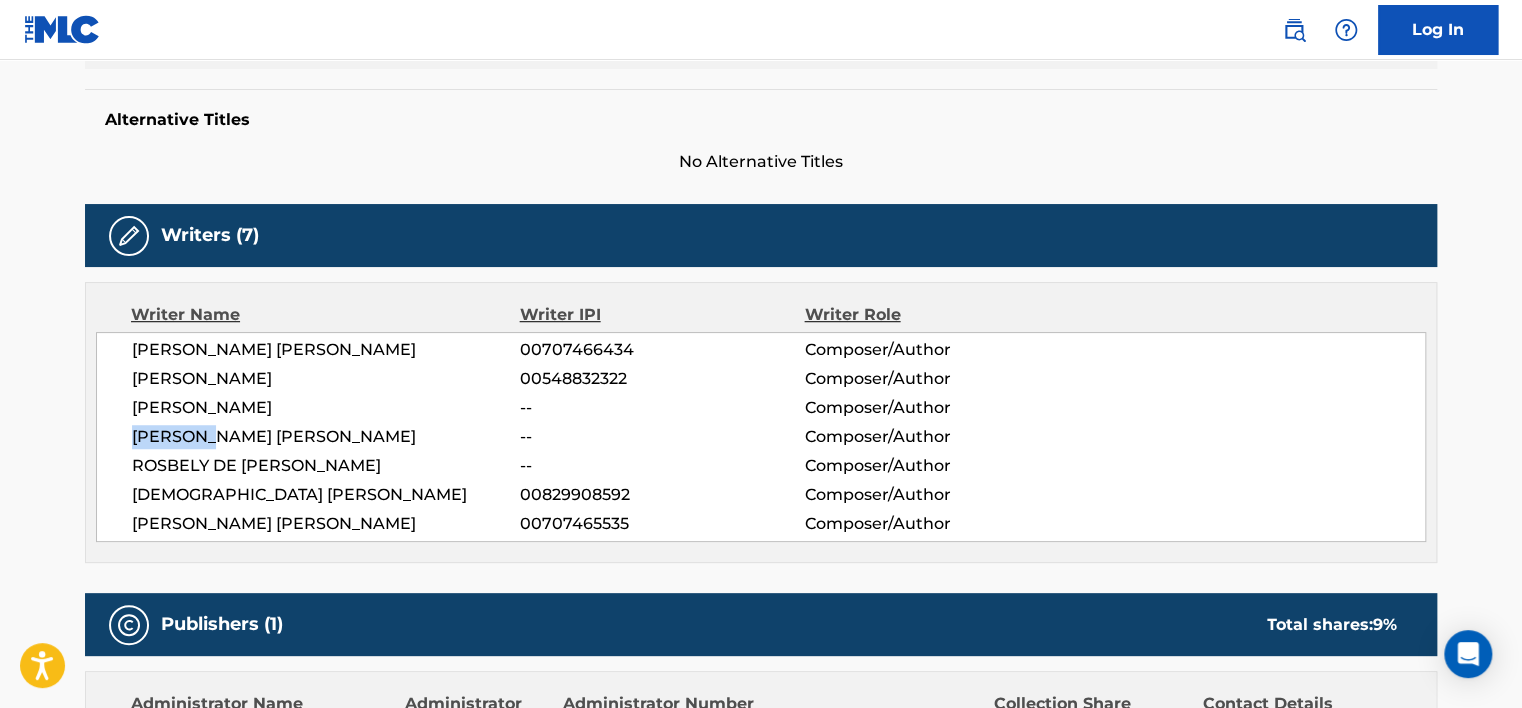 click on "[PERSON_NAME] [PERSON_NAME]" at bounding box center (326, 437) 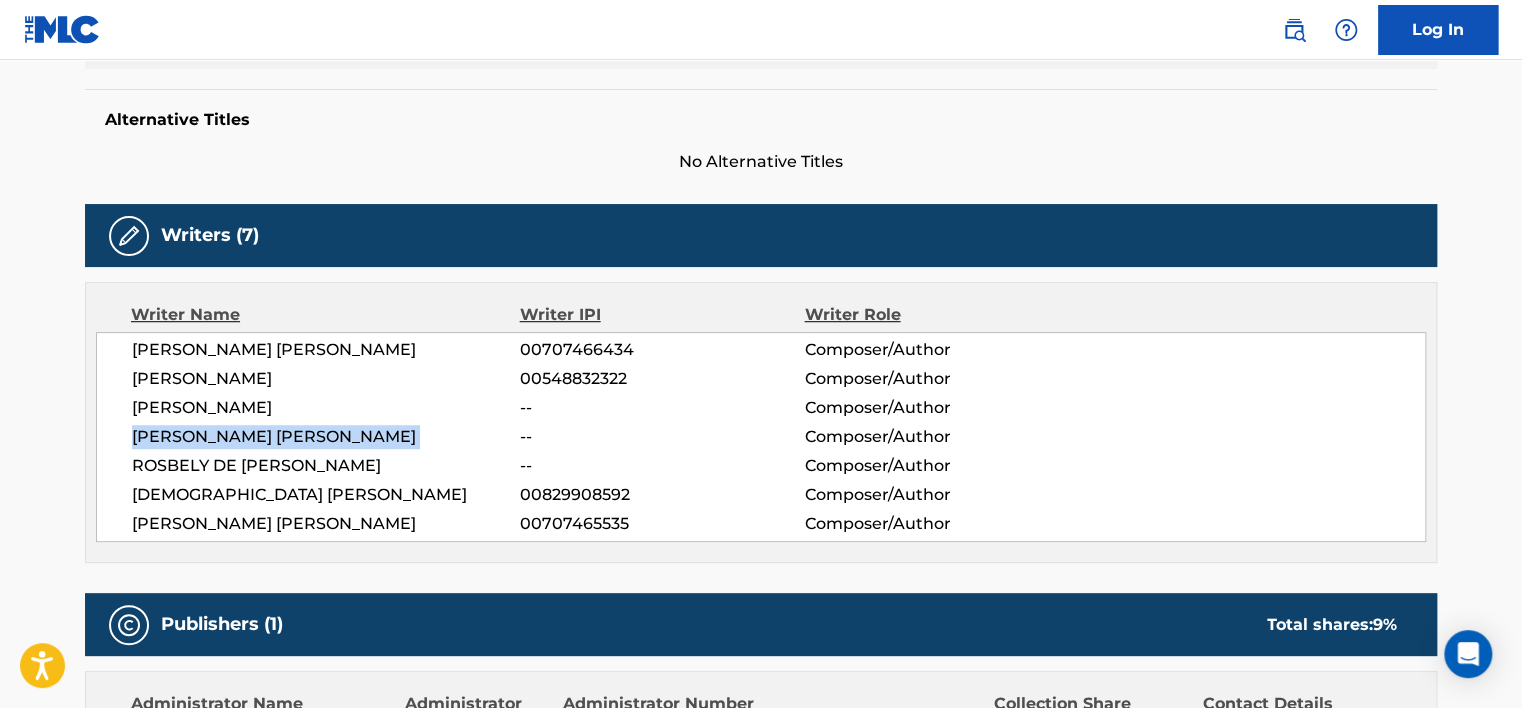 click on "[PERSON_NAME] [PERSON_NAME]" at bounding box center (326, 437) 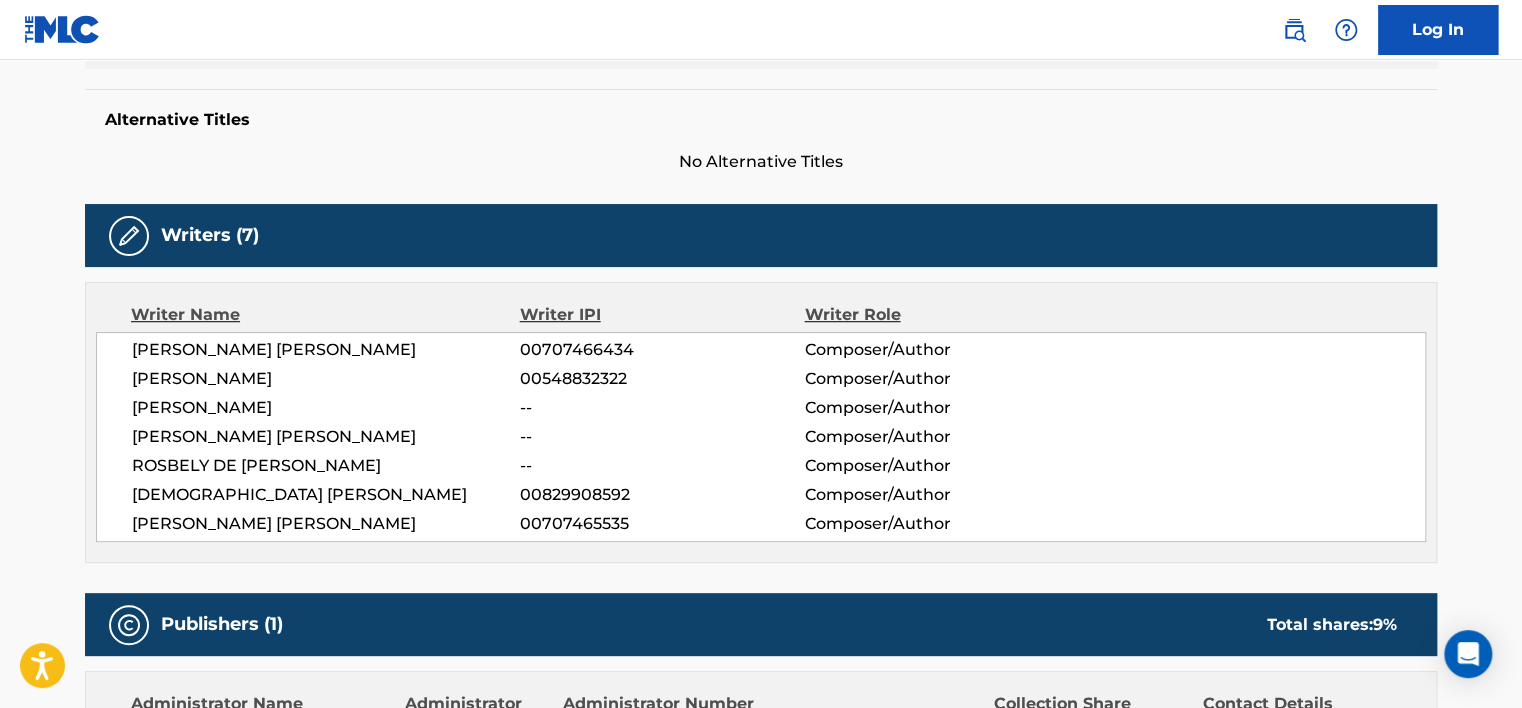 click on "ROSBELY DE [PERSON_NAME]" at bounding box center [326, 466] 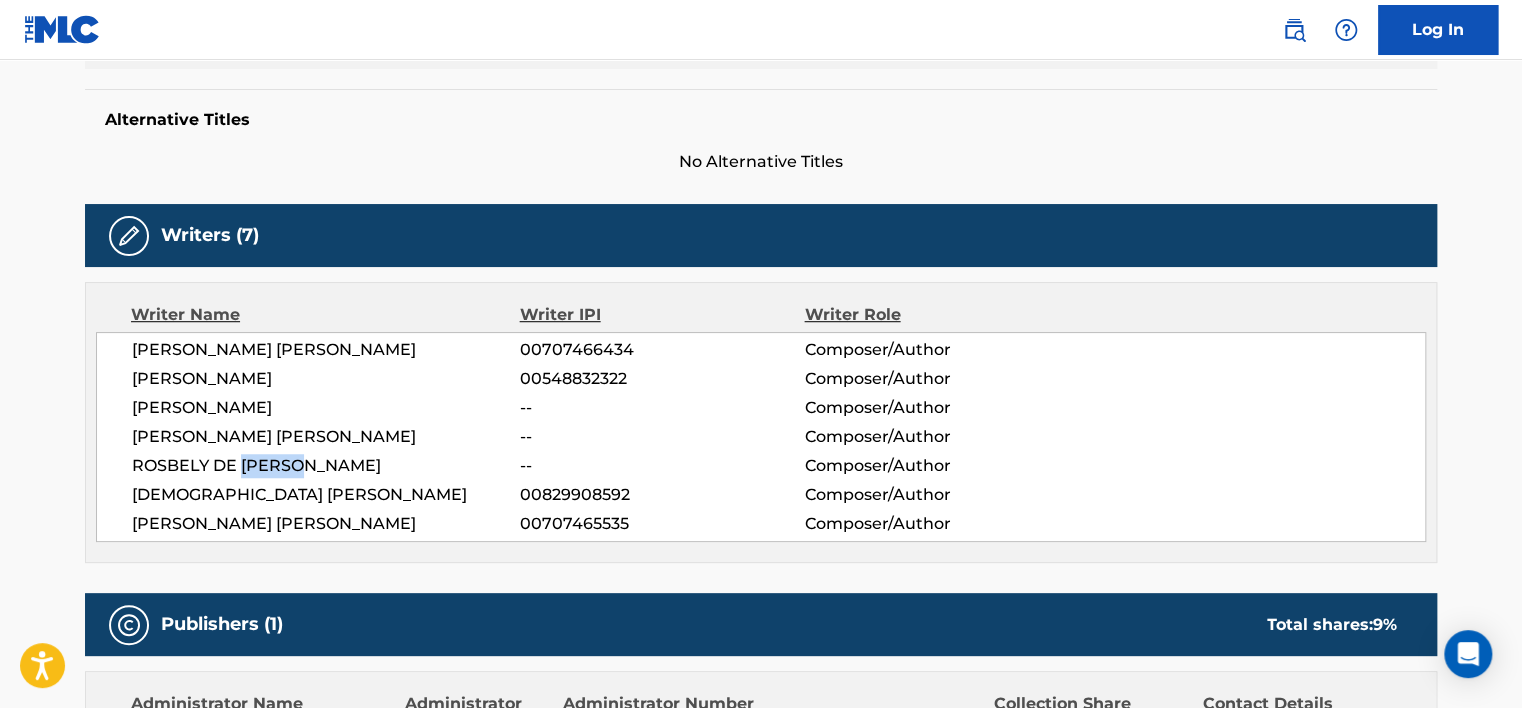 click on "ROSBELY DE [PERSON_NAME]" at bounding box center [326, 466] 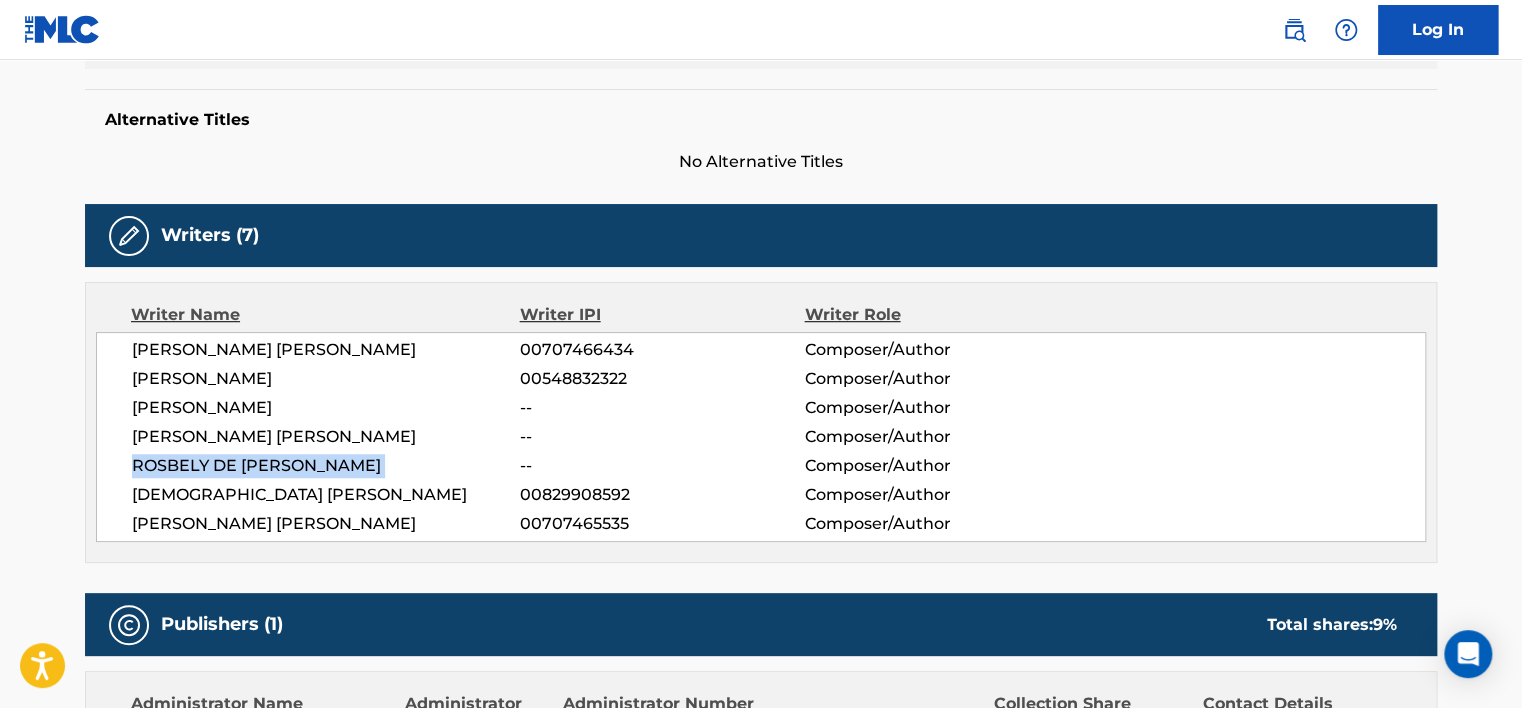 click on "ROSBELY DE [PERSON_NAME]" at bounding box center (326, 466) 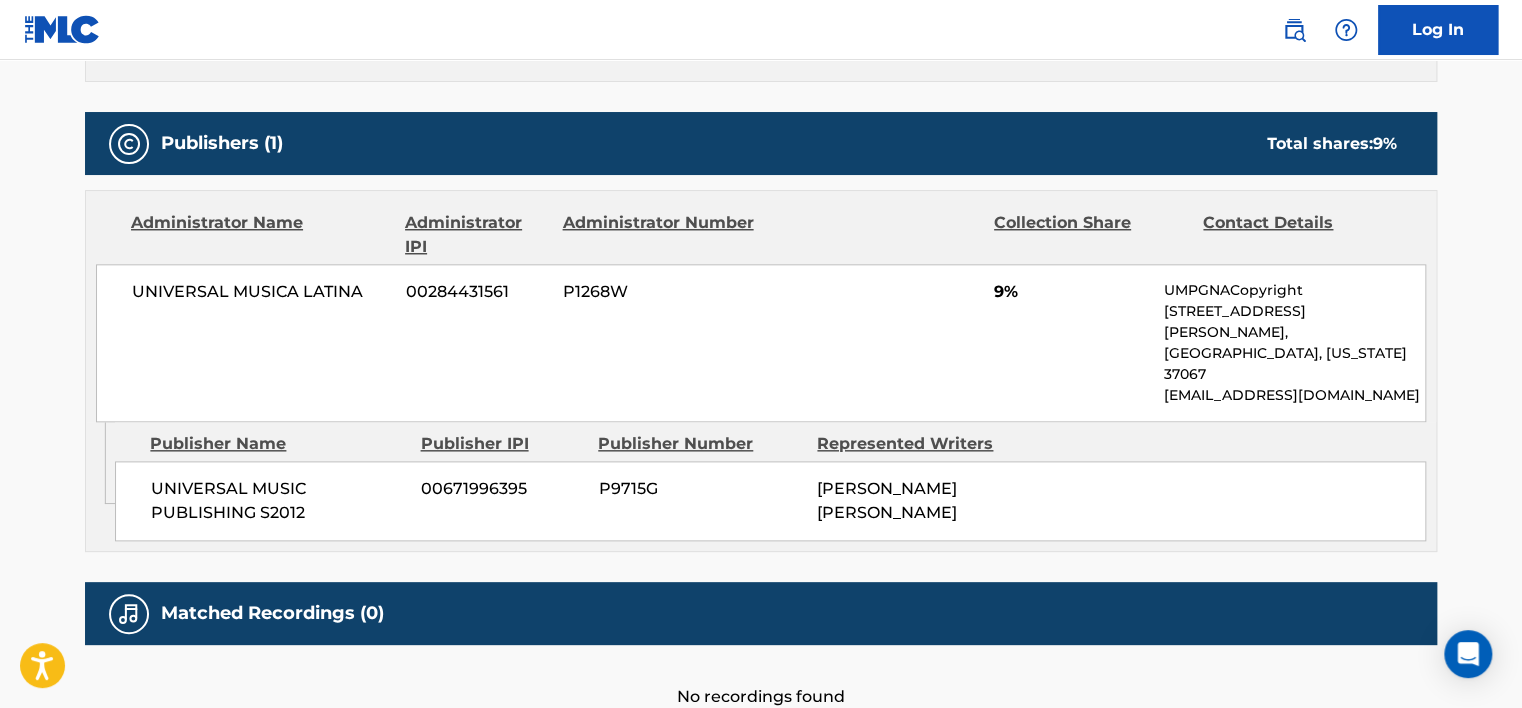 scroll, scrollTop: 1000, scrollLeft: 0, axis: vertical 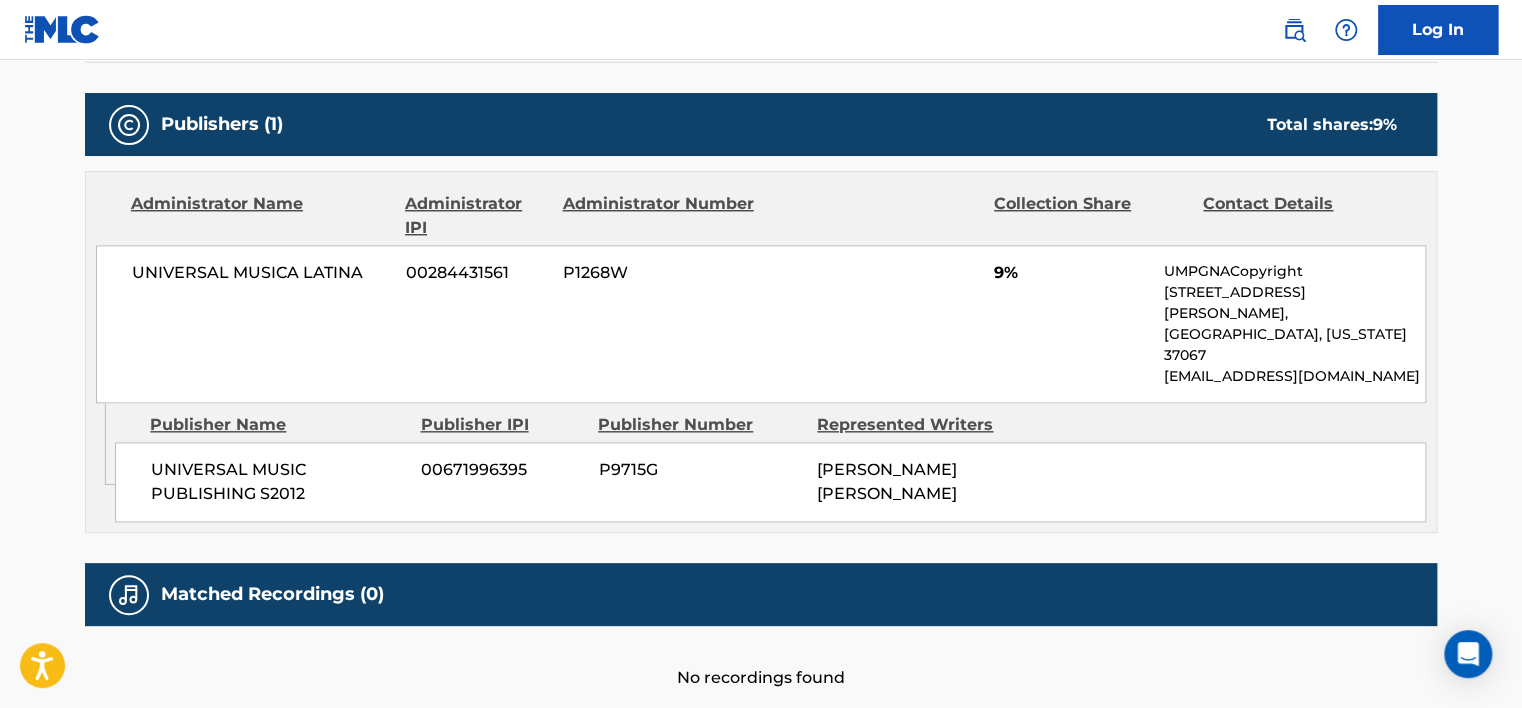 click on "UNIVERSAL MUSICA LATINA" at bounding box center [261, 273] 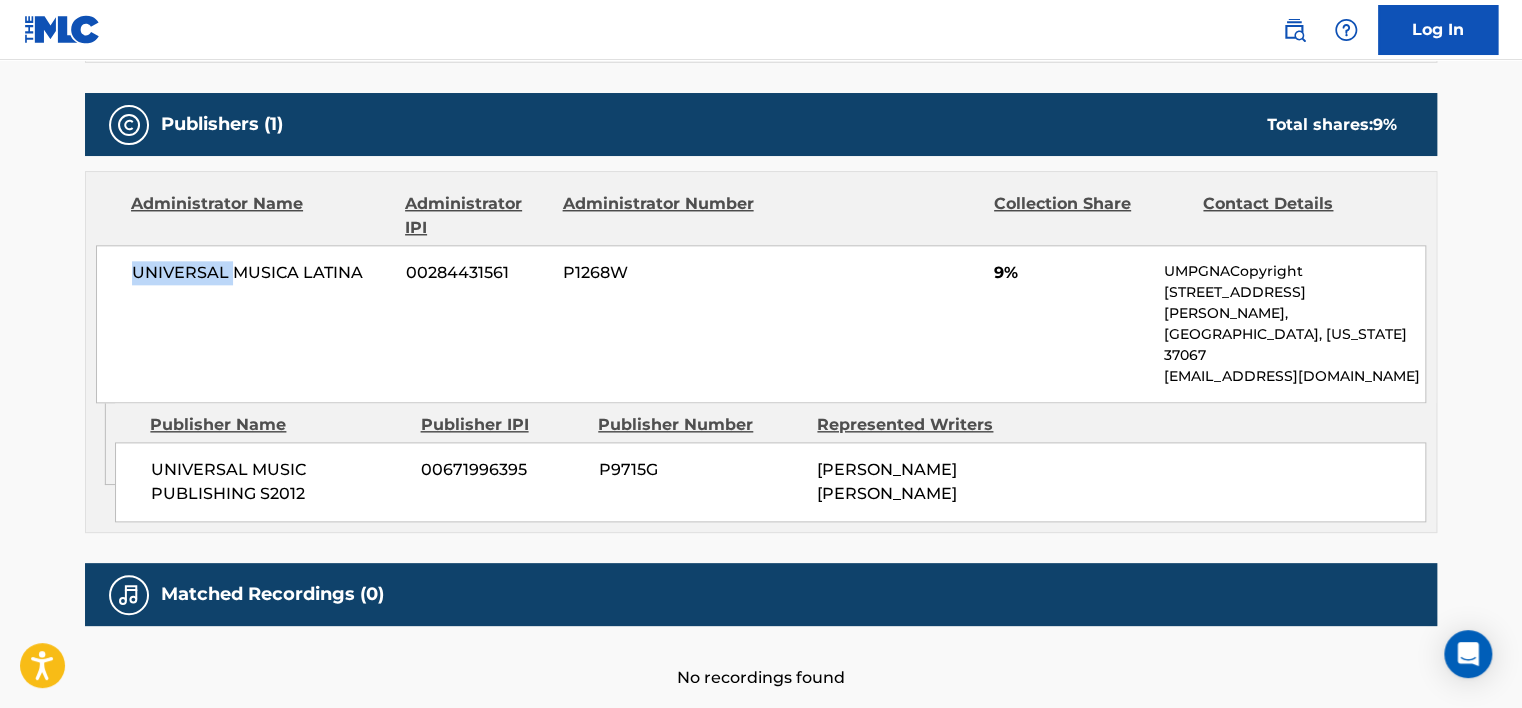 click on "UNIVERSAL MUSICA LATINA" at bounding box center [261, 273] 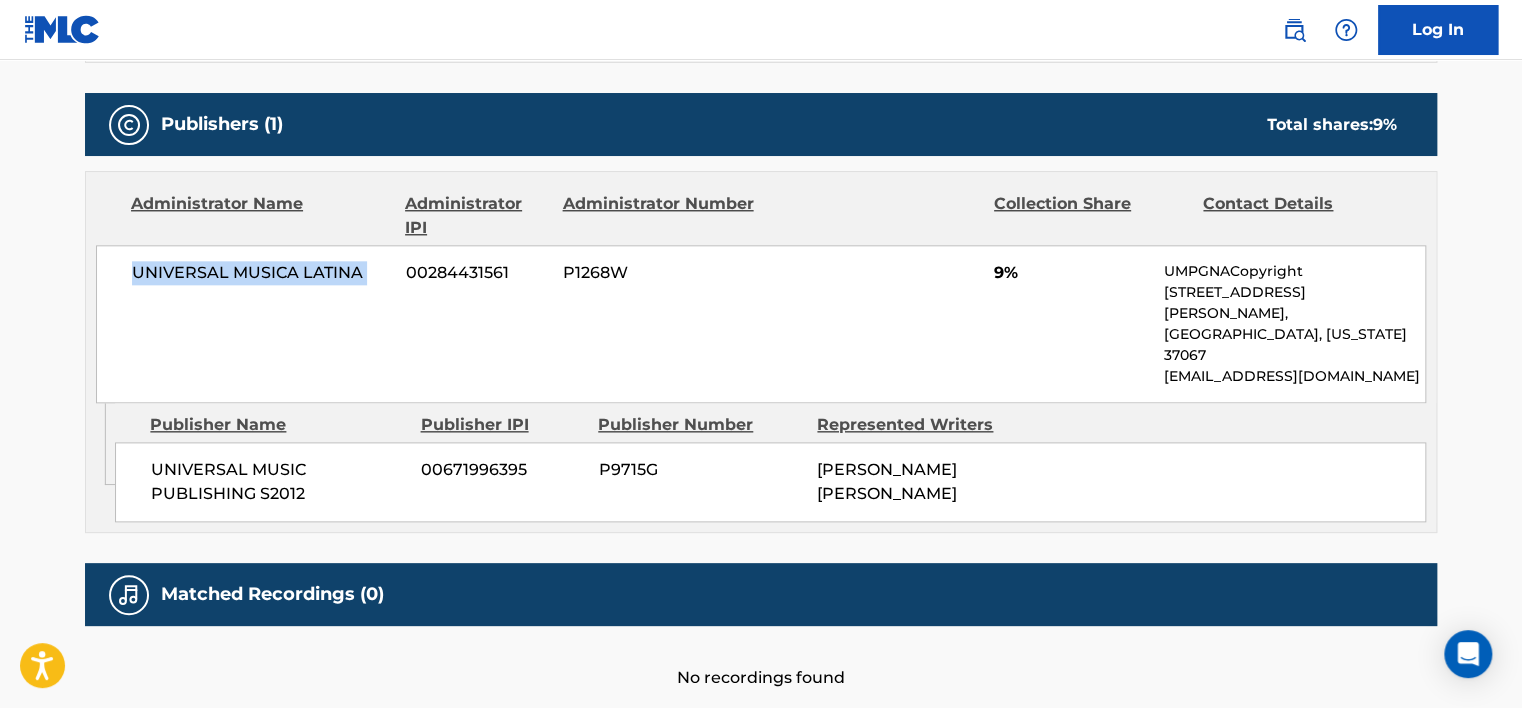 click on "UNIVERSAL MUSICA LATINA" at bounding box center [261, 273] 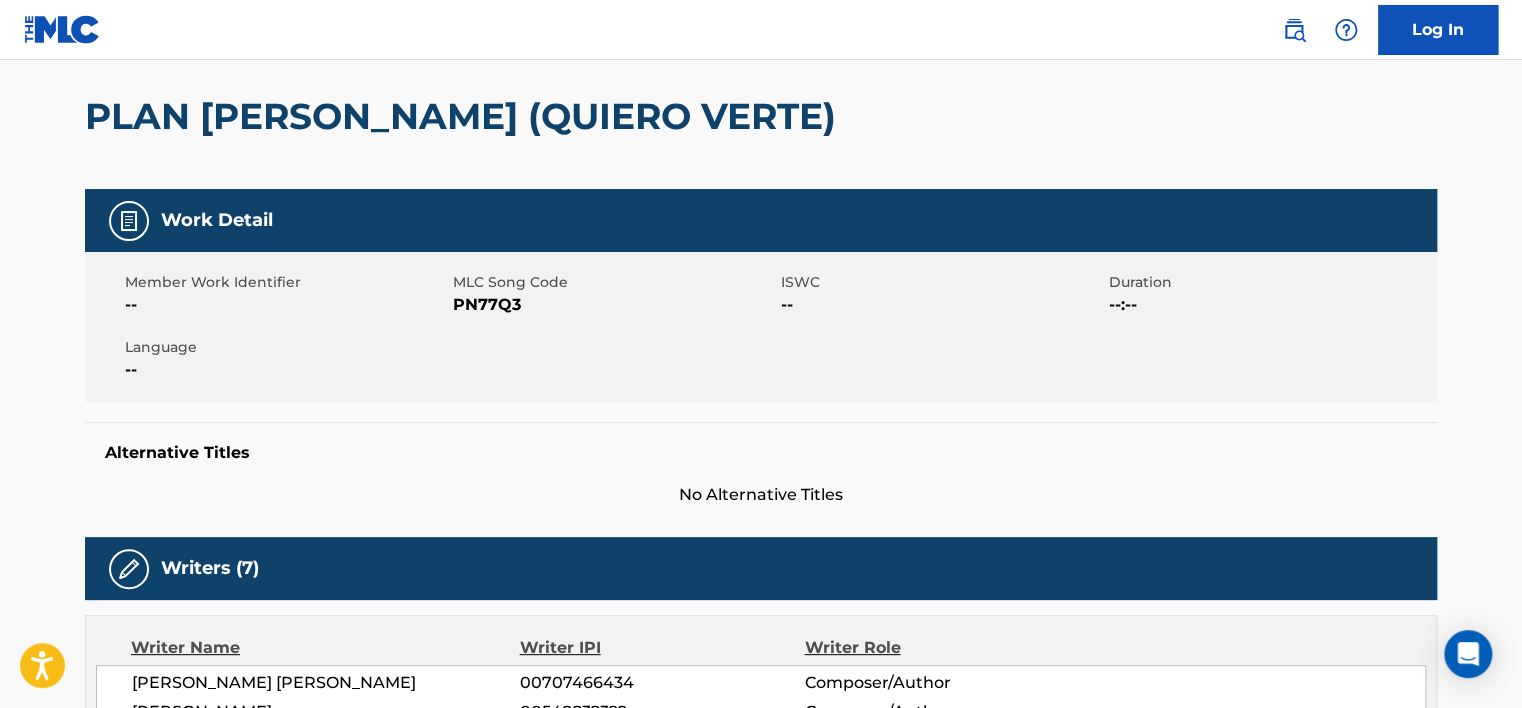 scroll, scrollTop: 0, scrollLeft: 0, axis: both 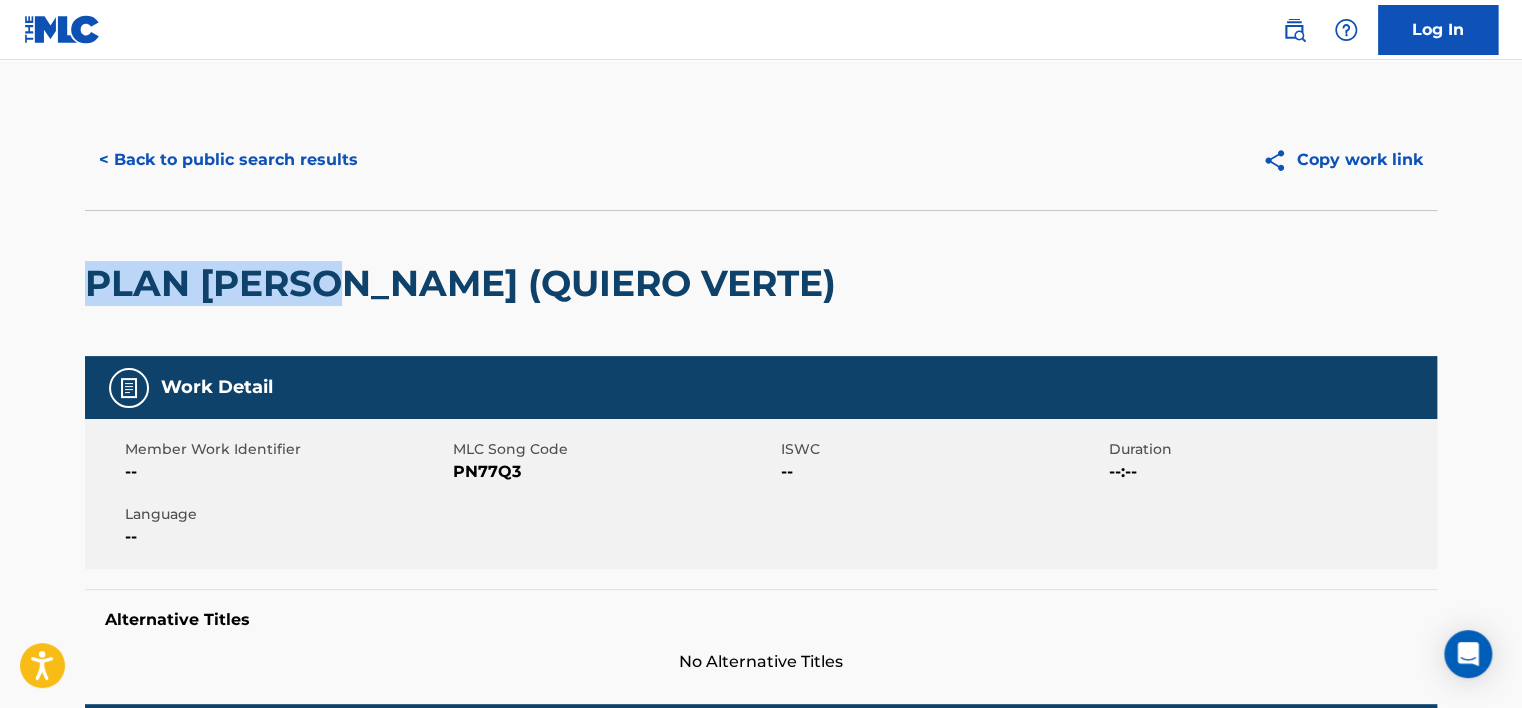 drag, startPoint x: 342, startPoint y: 284, endPoint x: 60, endPoint y: 283, distance: 282.00177 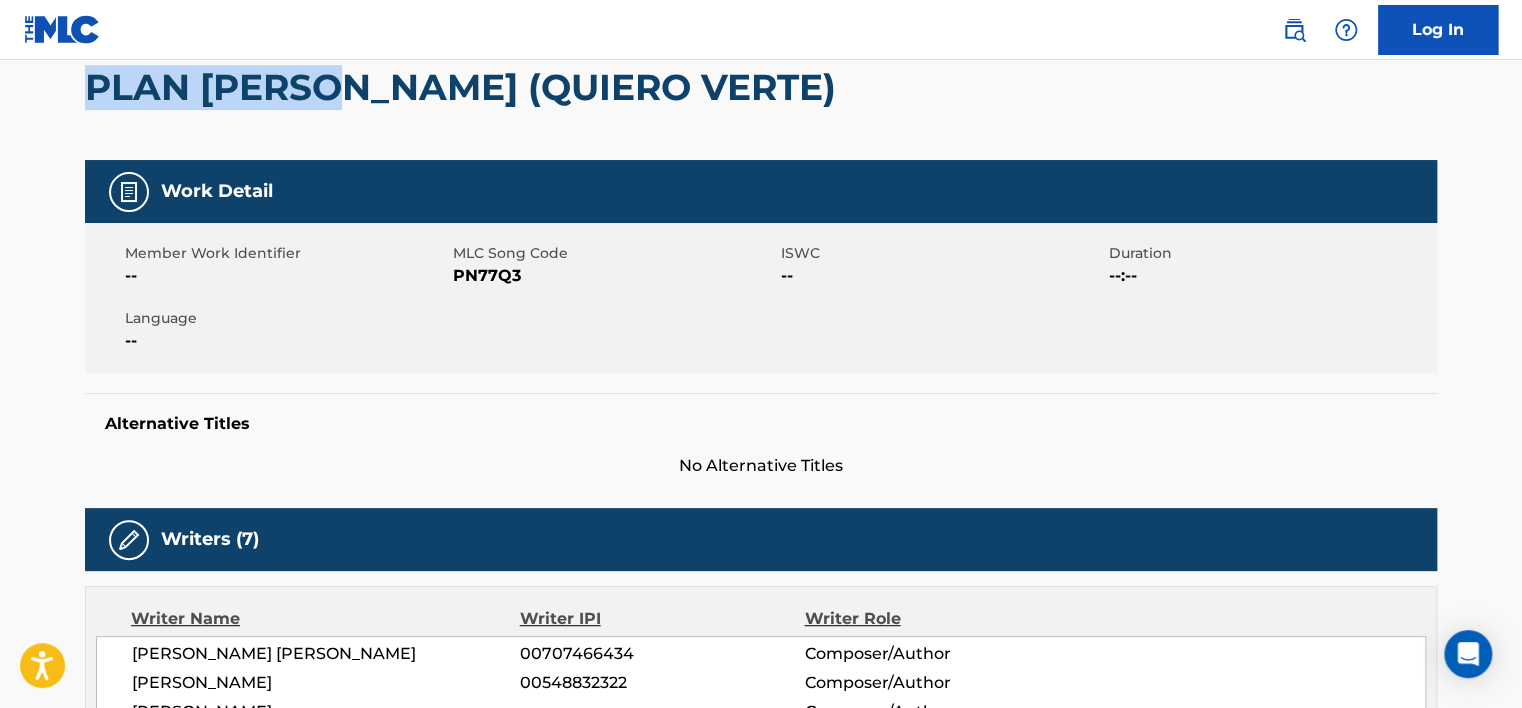 scroll, scrollTop: 600, scrollLeft: 0, axis: vertical 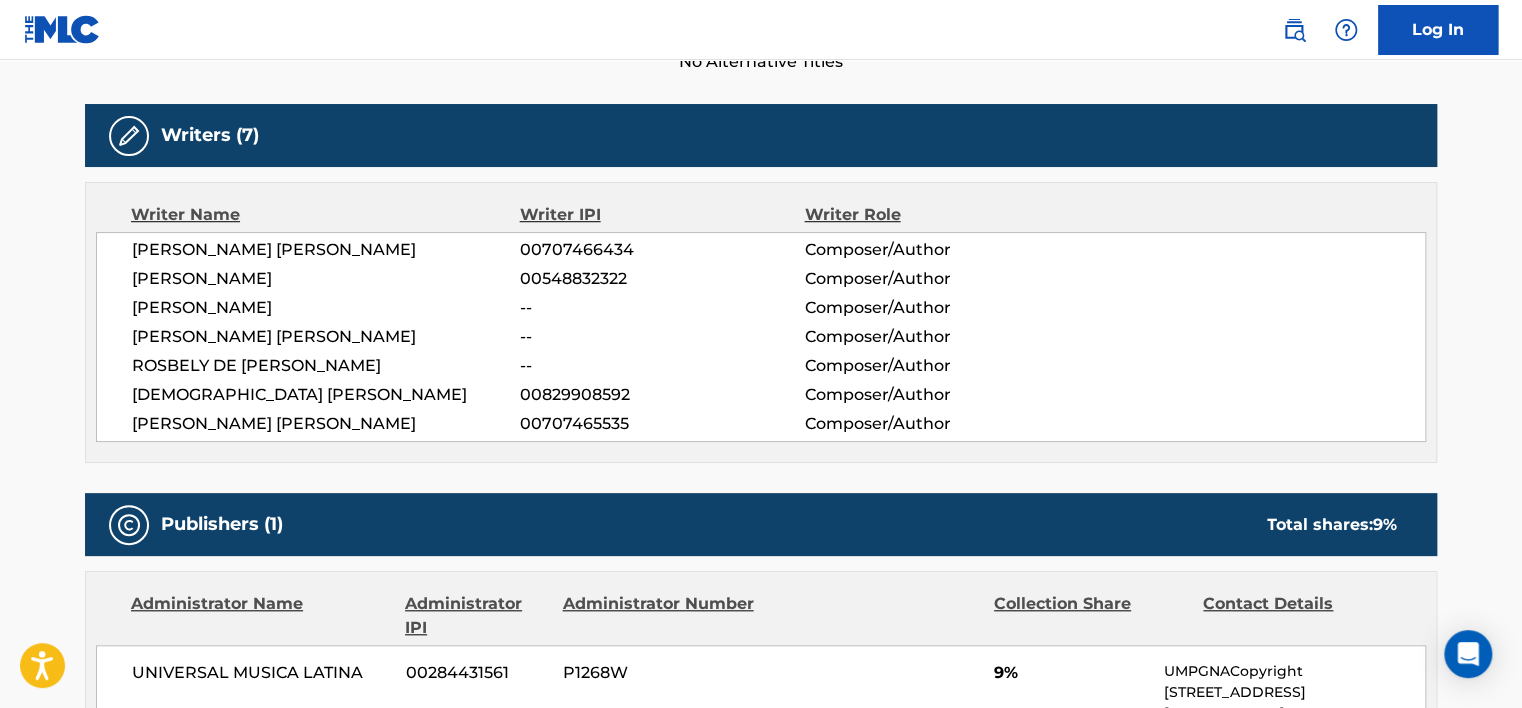 click on "[PERSON_NAME]" at bounding box center (326, 308) 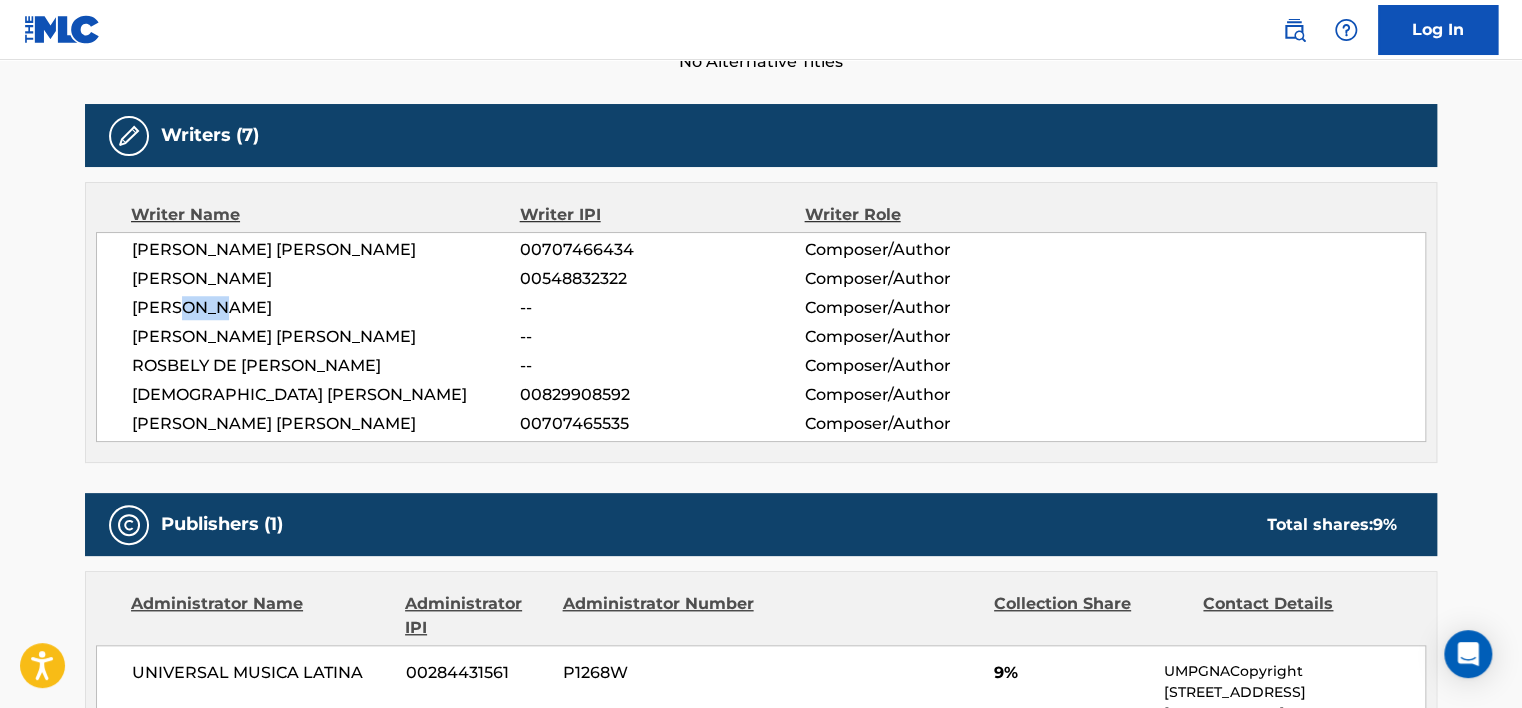 click on "[PERSON_NAME]" at bounding box center [326, 308] 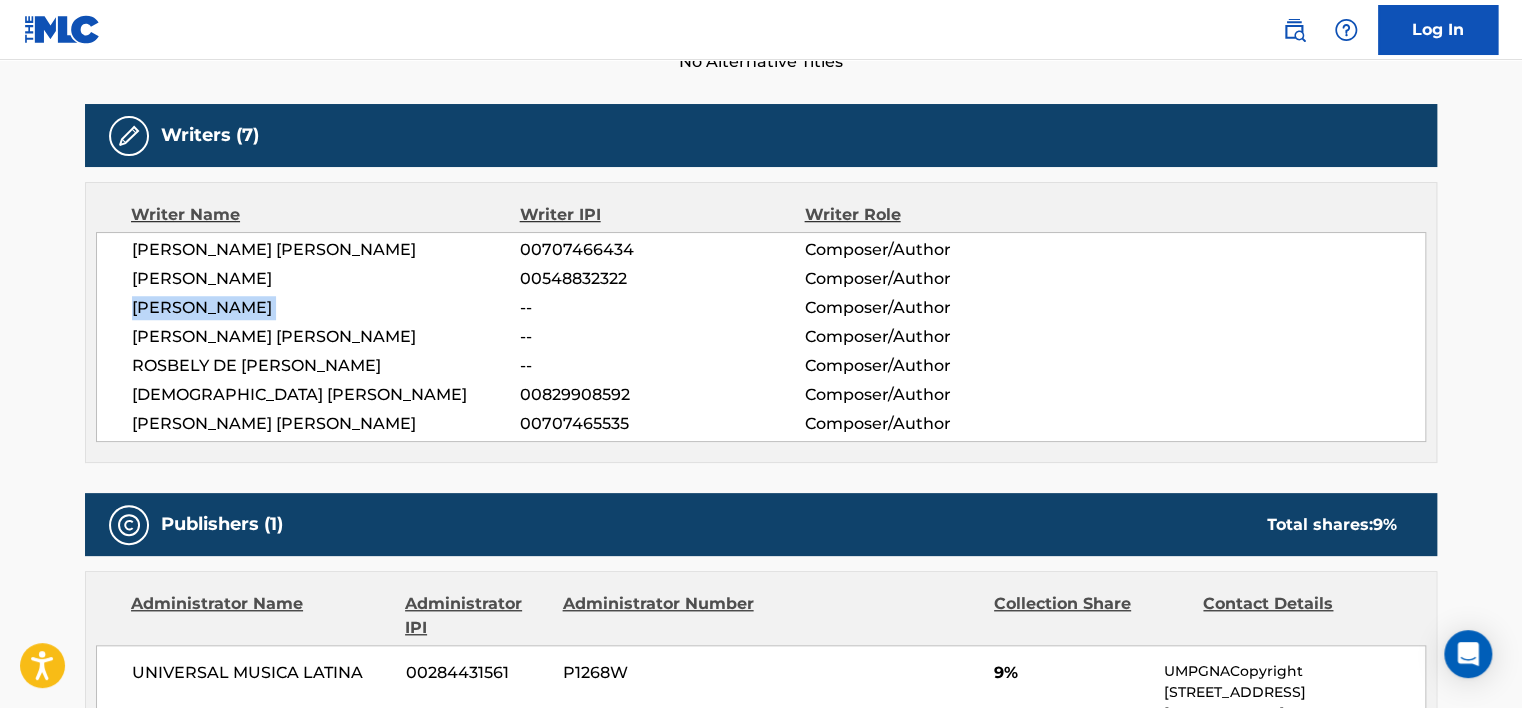 drag, startPoint x: 191, startPoint y: 300, endPoint x: 220, endPoint y: 280, distance: 35.22783 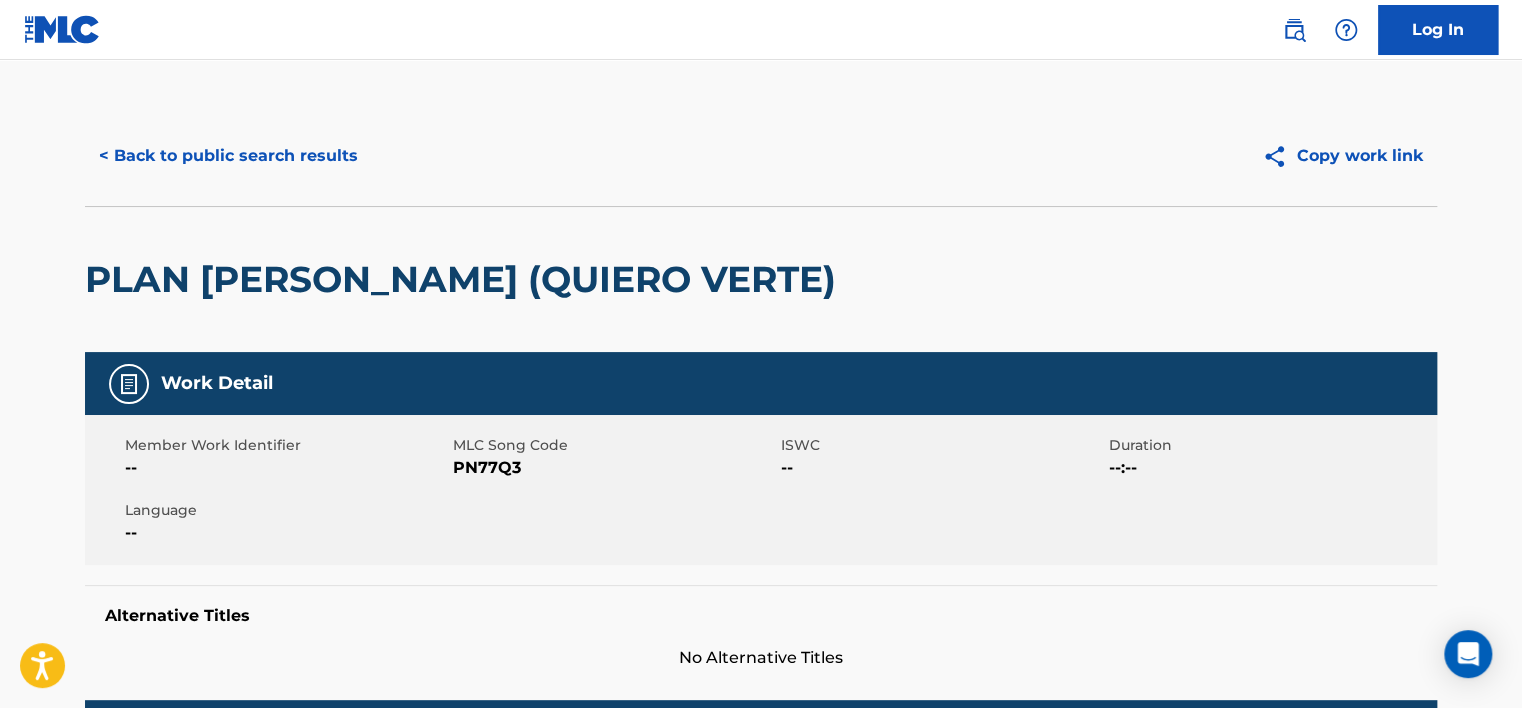 scroll, scrollTop: 0, scrollLeft: 0, axis: both 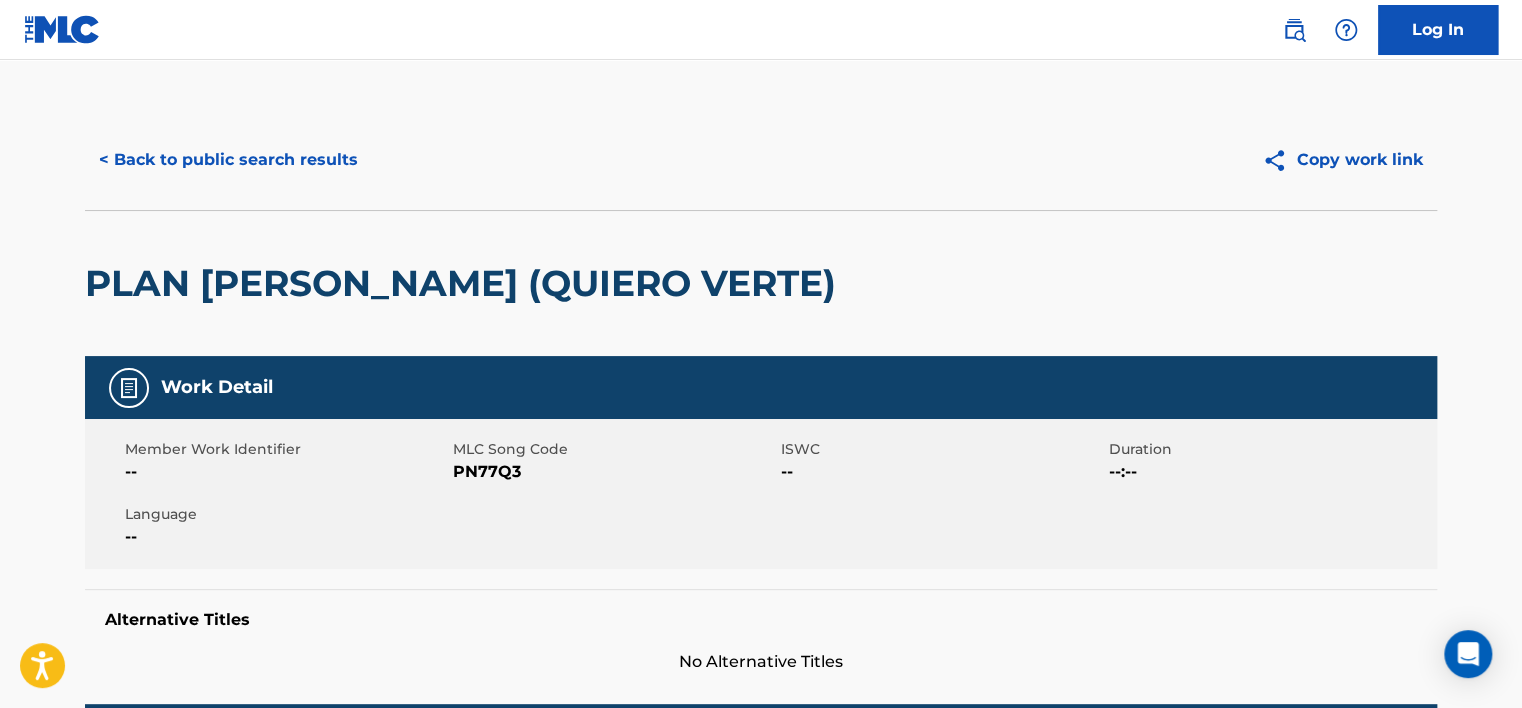 click on "PN77Q3" at bounding box center [614, 472] 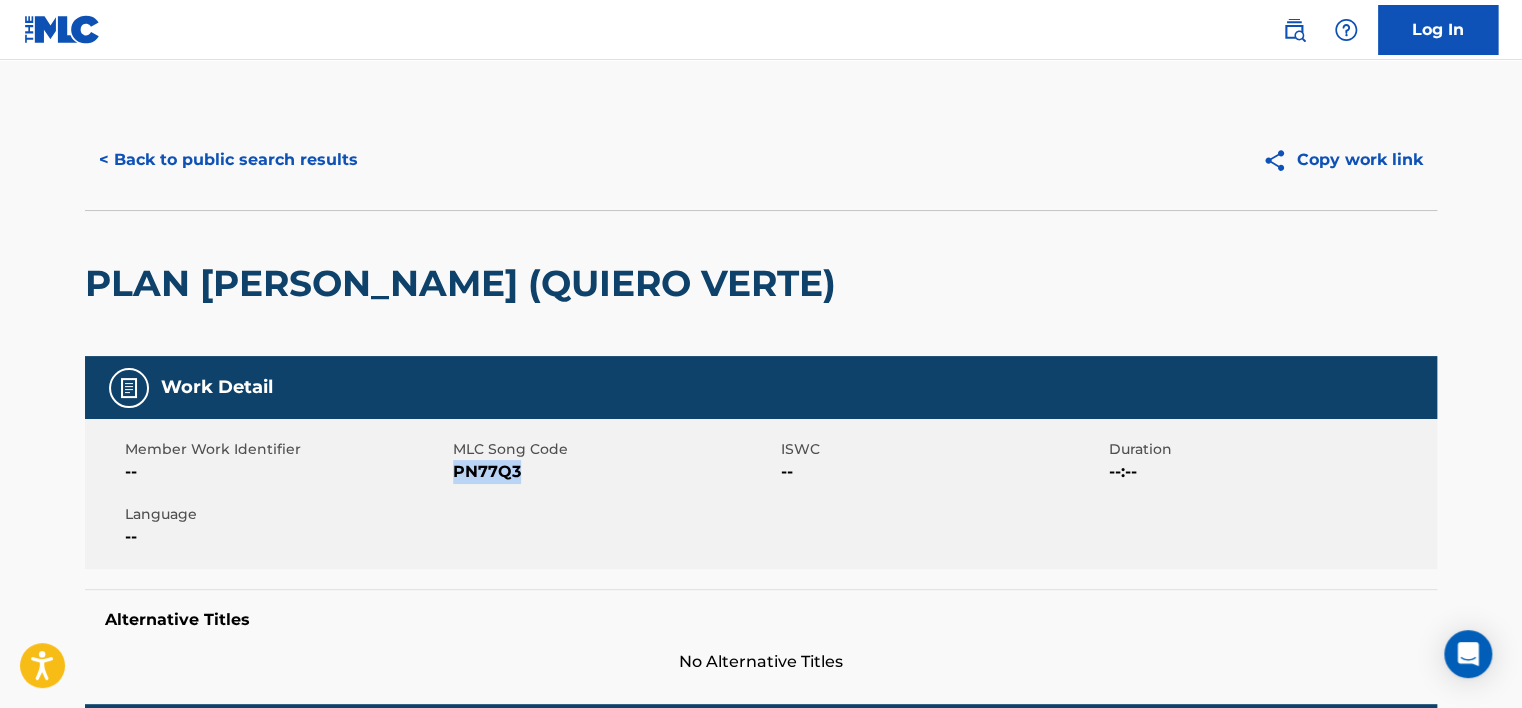 click on "PN77Q3" at bounding box center [614, 472] 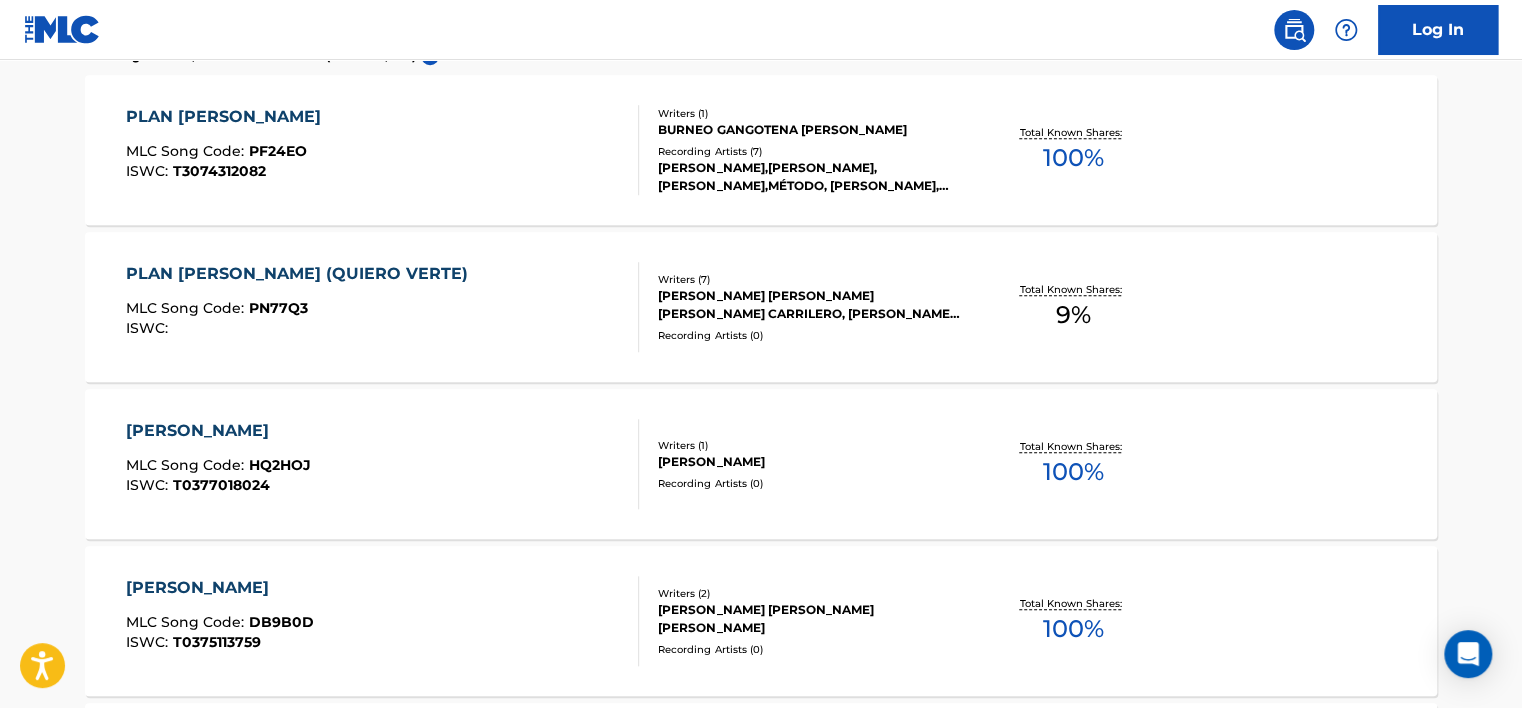 scroll, scrollTop: 173, scrollLeft: 0, axis: vertical 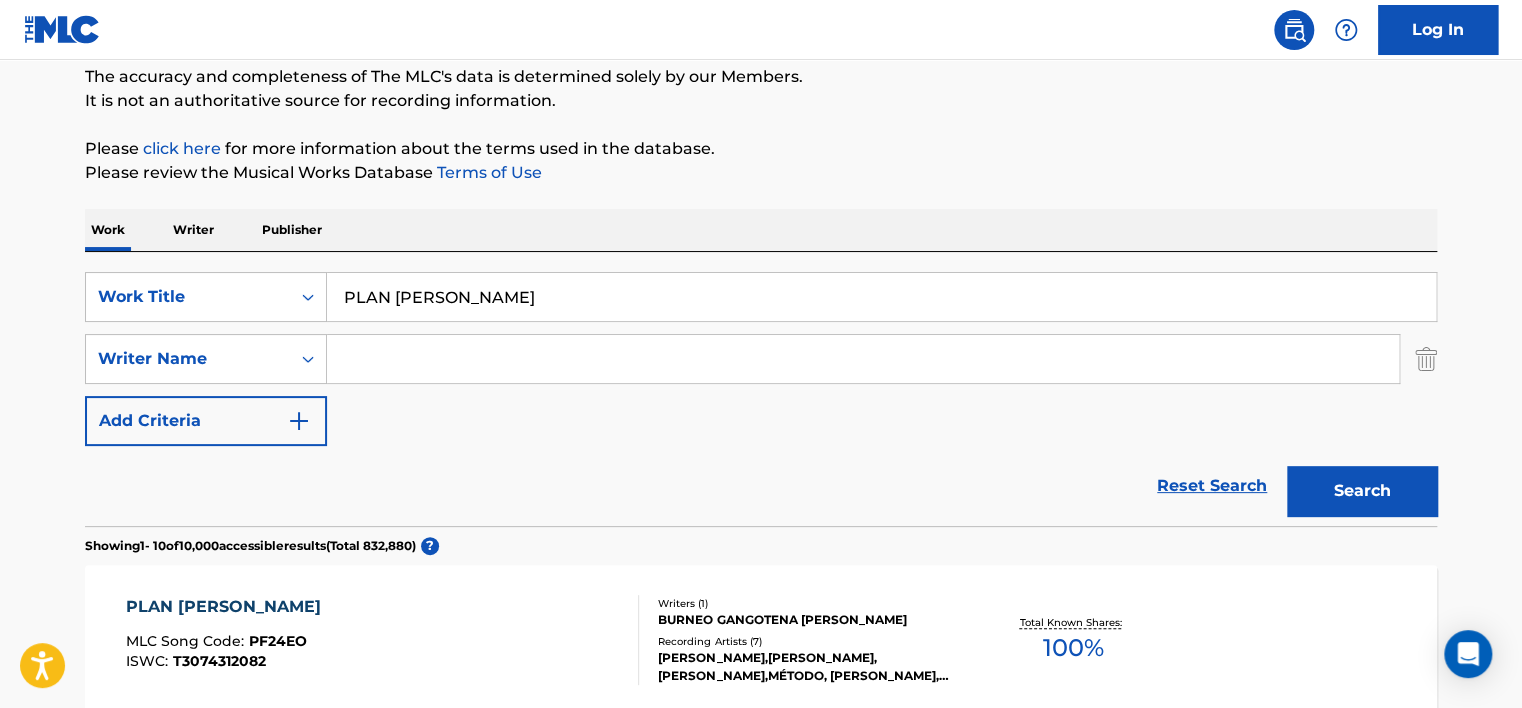 click at bounding box center (863, 359) 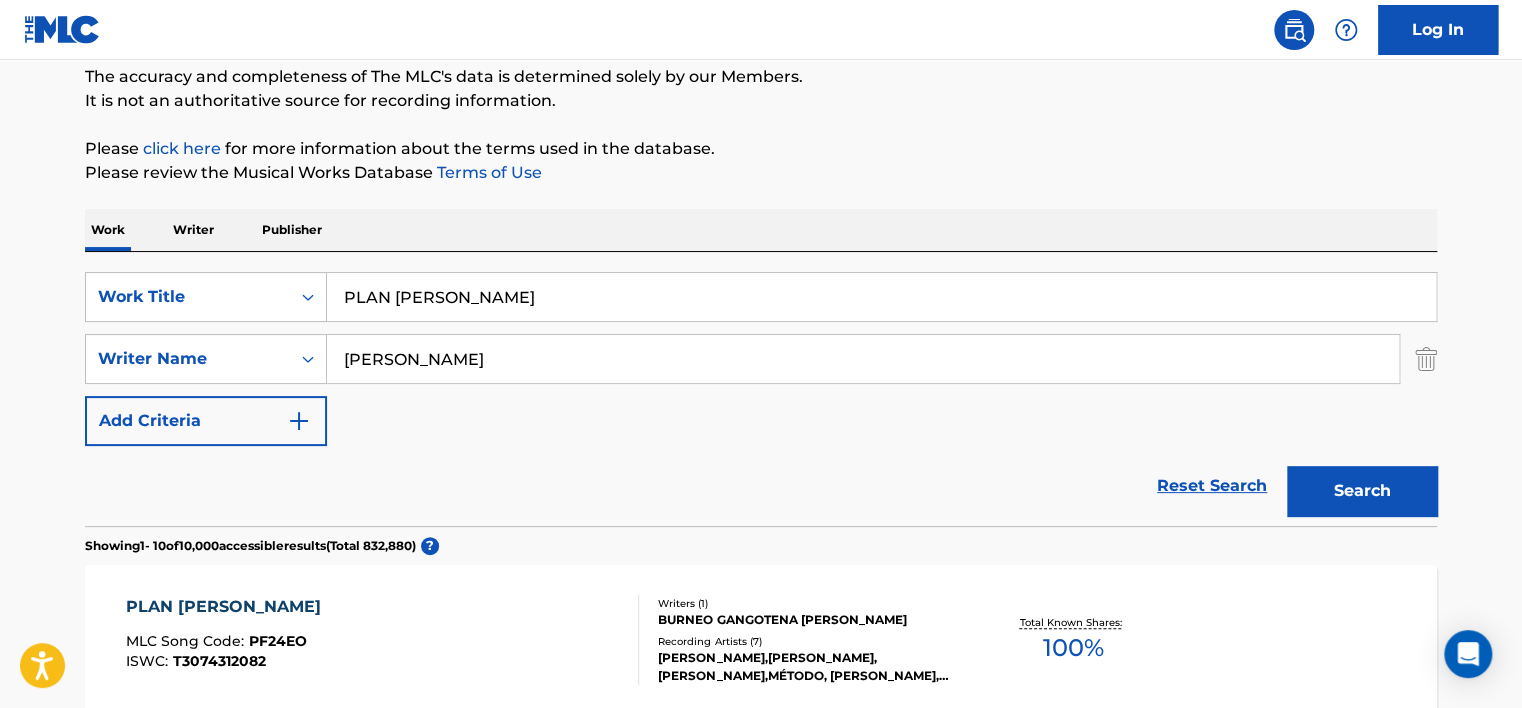 type on "[PERSON_NAME]" 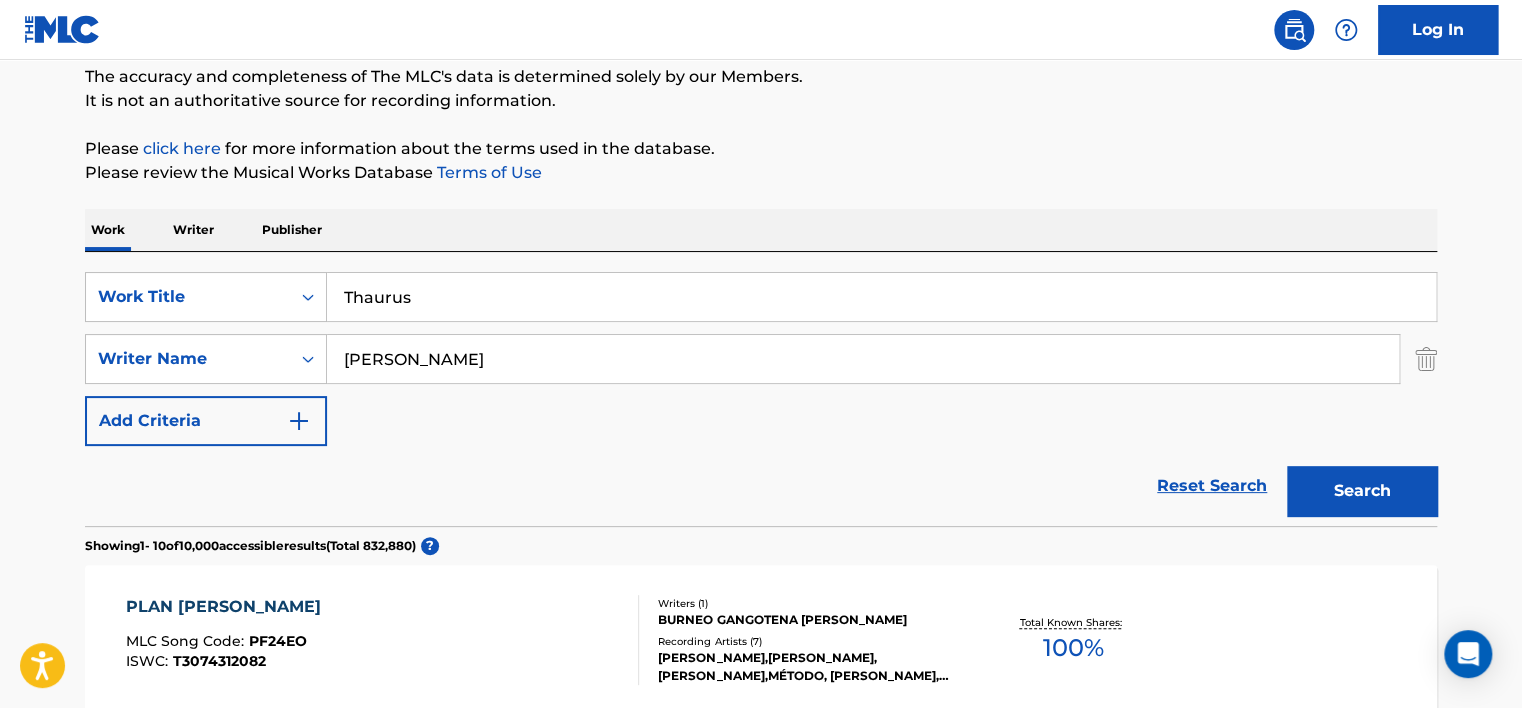 drag, startPoint x: 943, startPoint y: 176, endPoint x: 1030, endPoint y: 280, distance: 135.5913 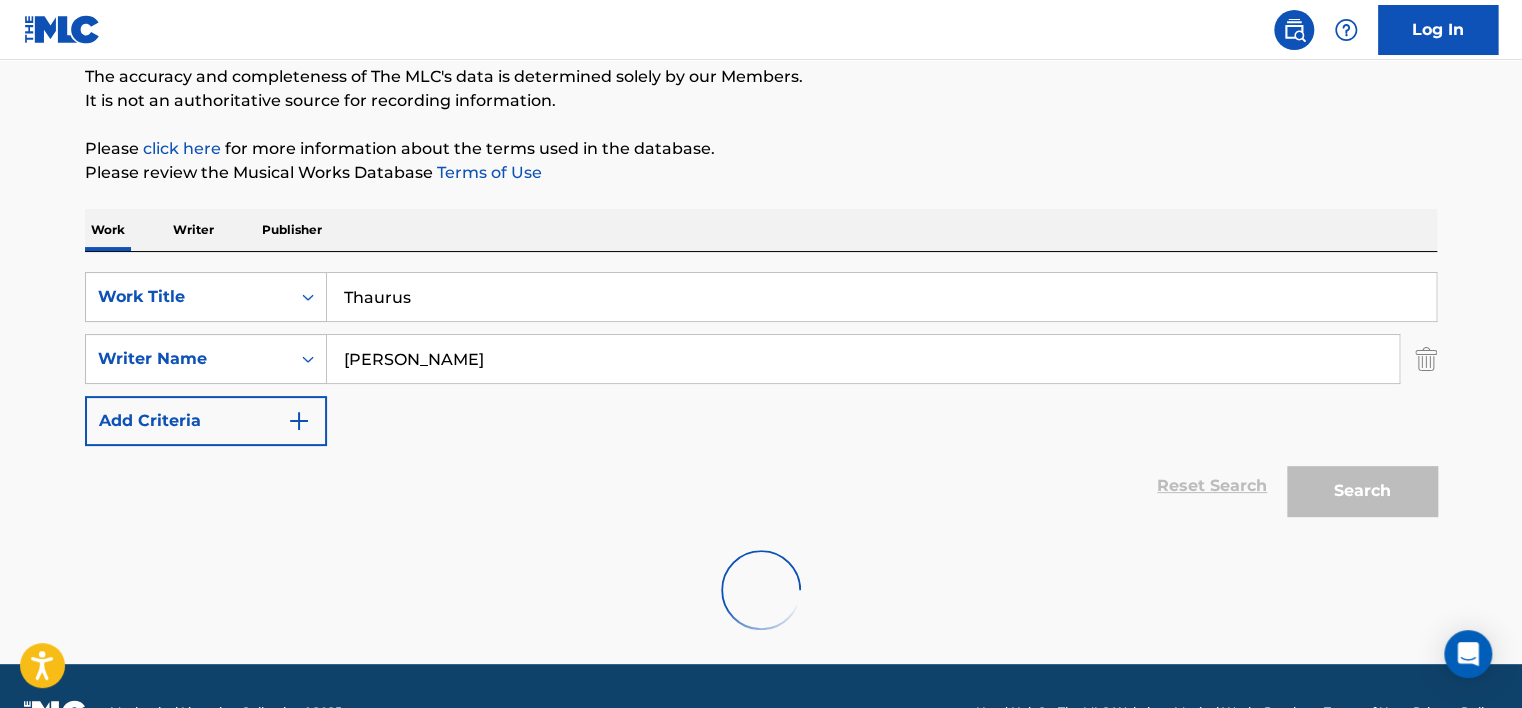 scroll, scrollTop: 160, scrollLeft: 0, axis: vertical 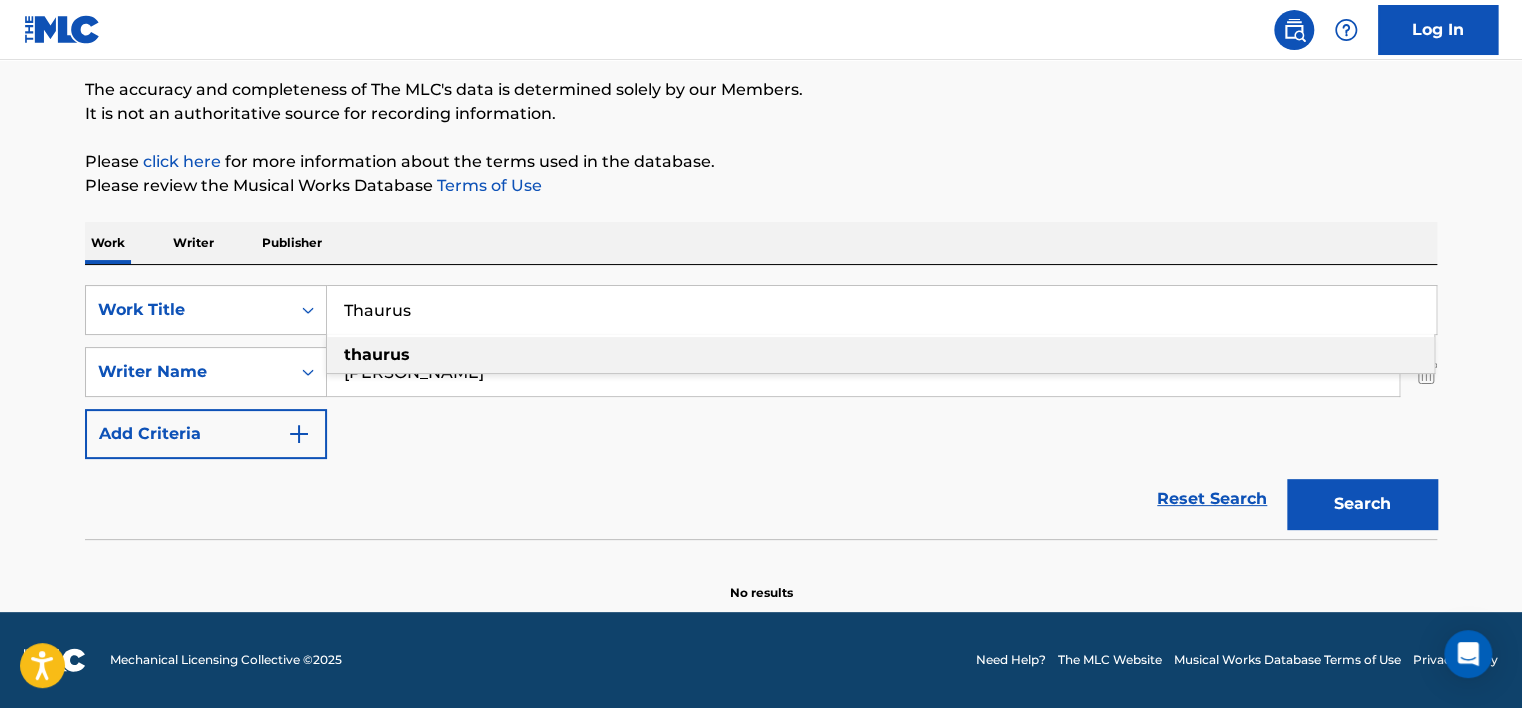 click on "Thaurus" at bounding box center (881, 310) 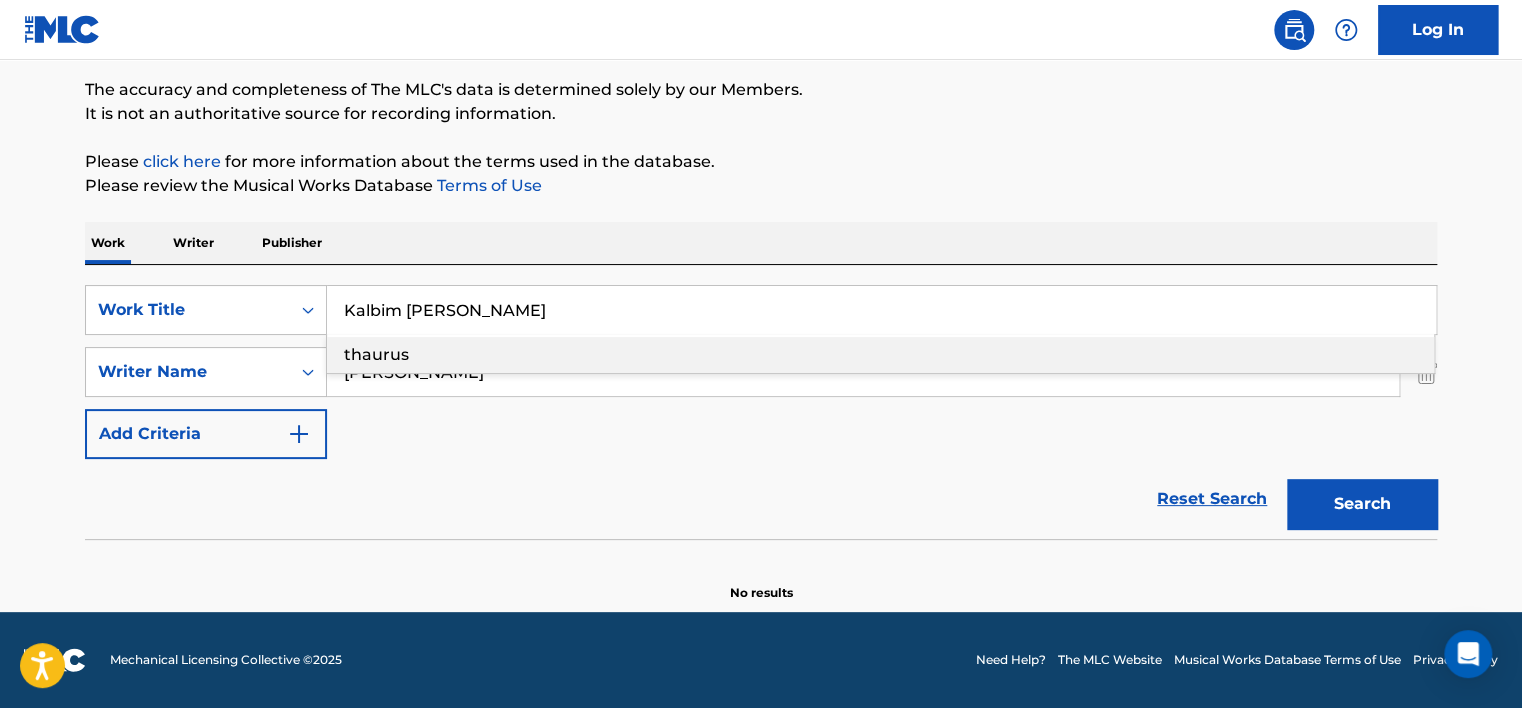 click on "thaurus" at bounding box center [880, 355] 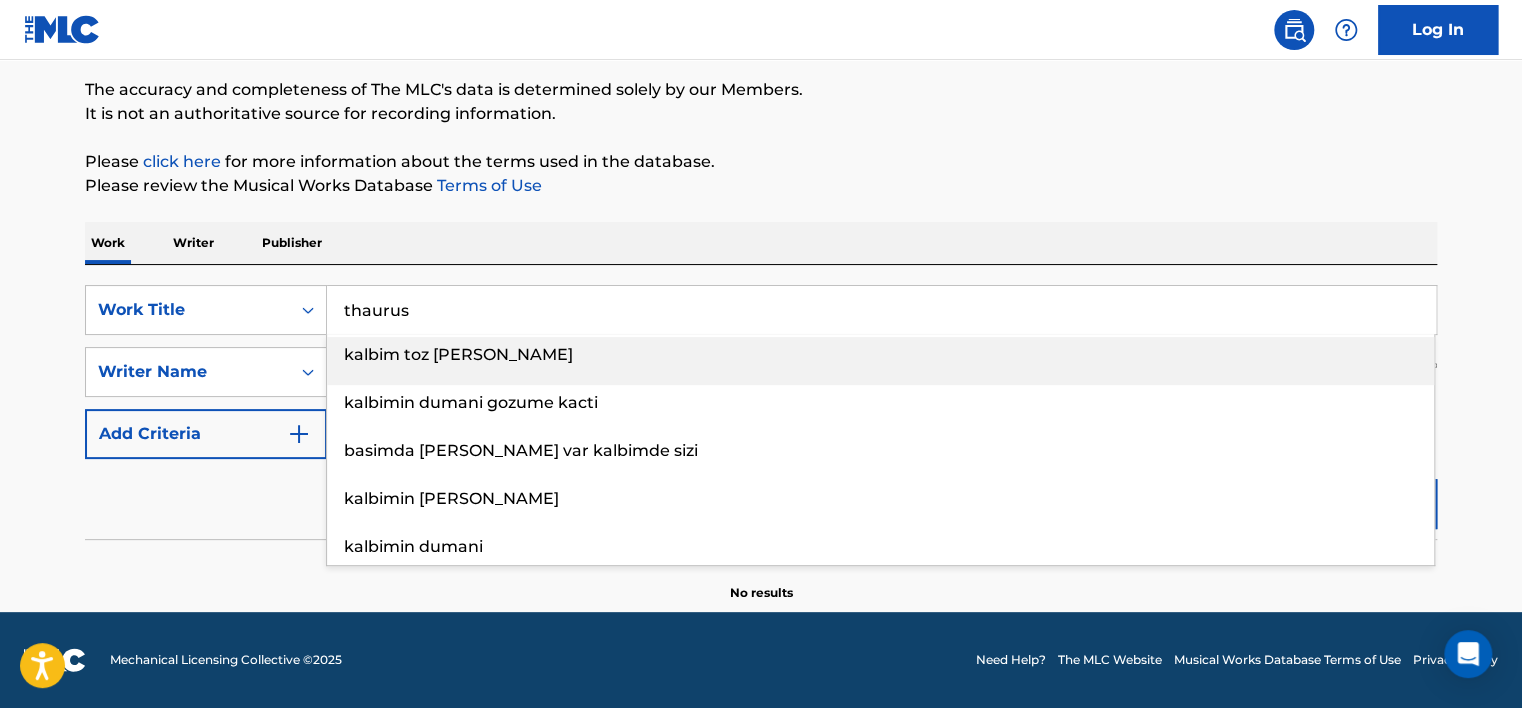 click on "thaurus" at bounding box center [881, 310] 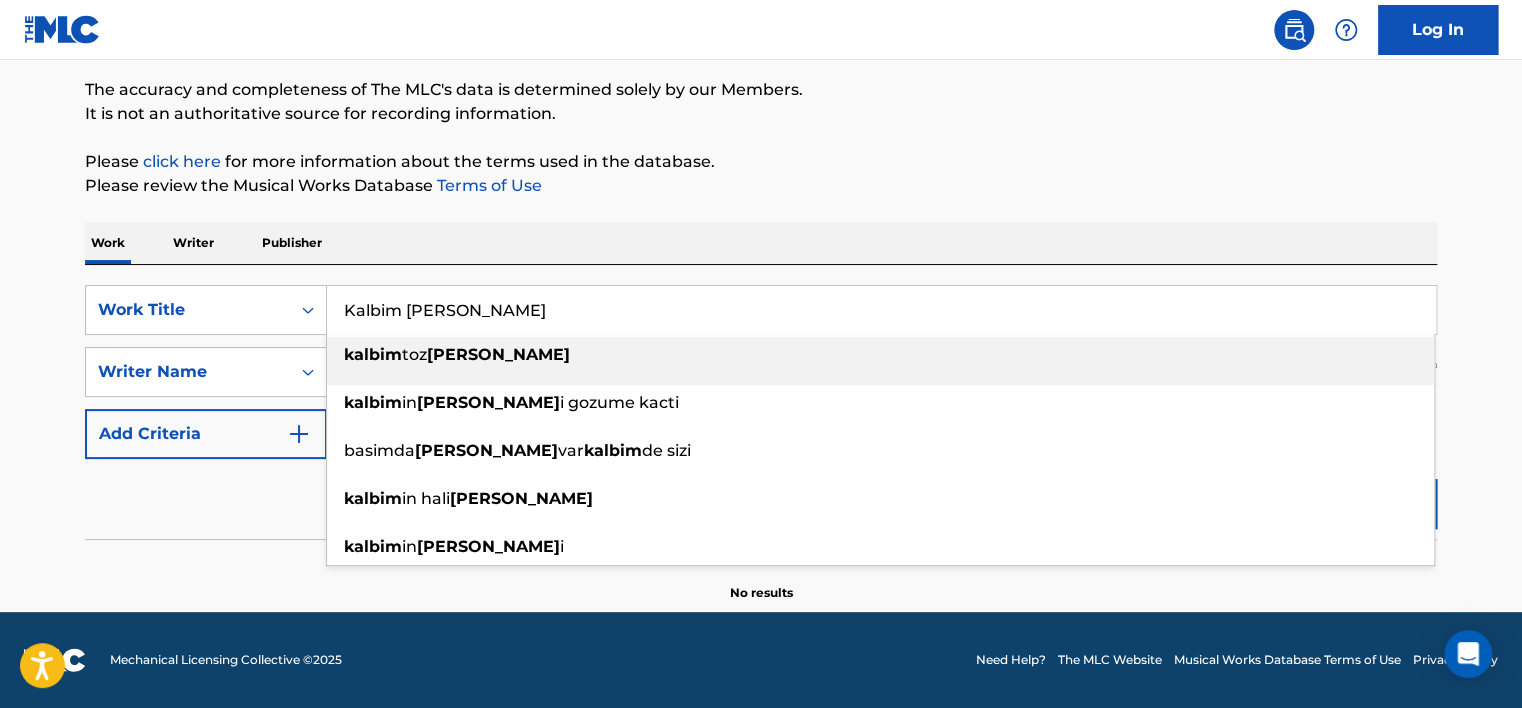 type on "Kalbim [PERSON_NAME]" 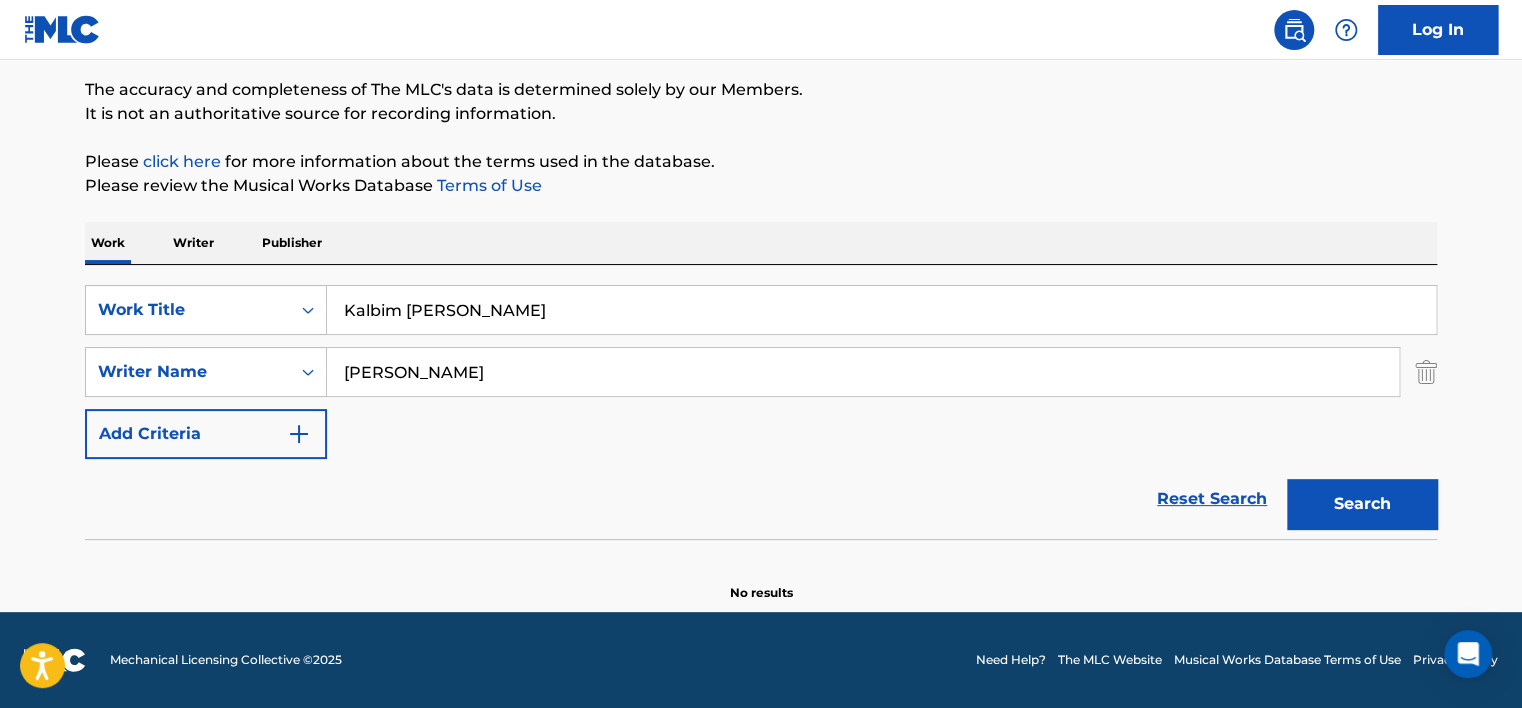 click on "[PERSON_NAME]" at bounding box center [863, 372] 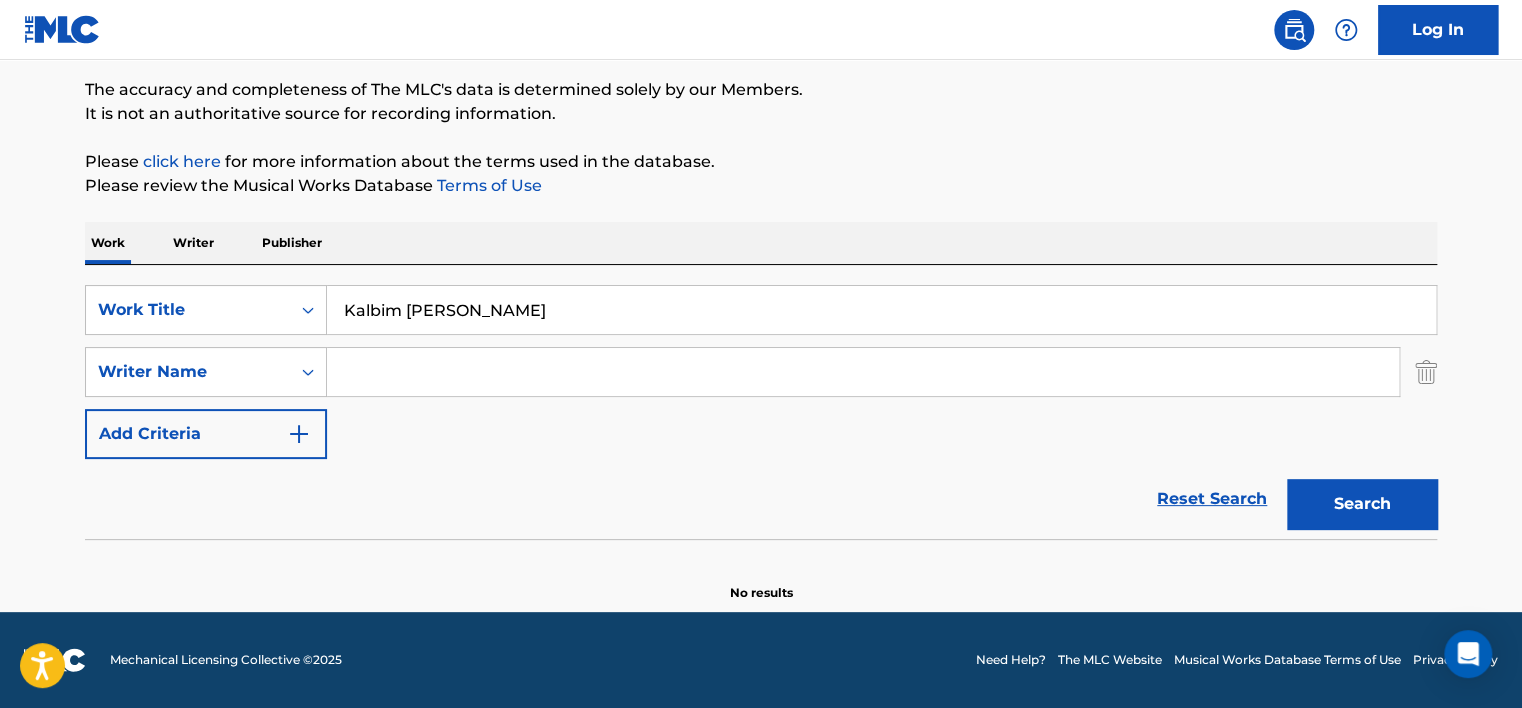click on "Search" at bounding box center (1362, 504) 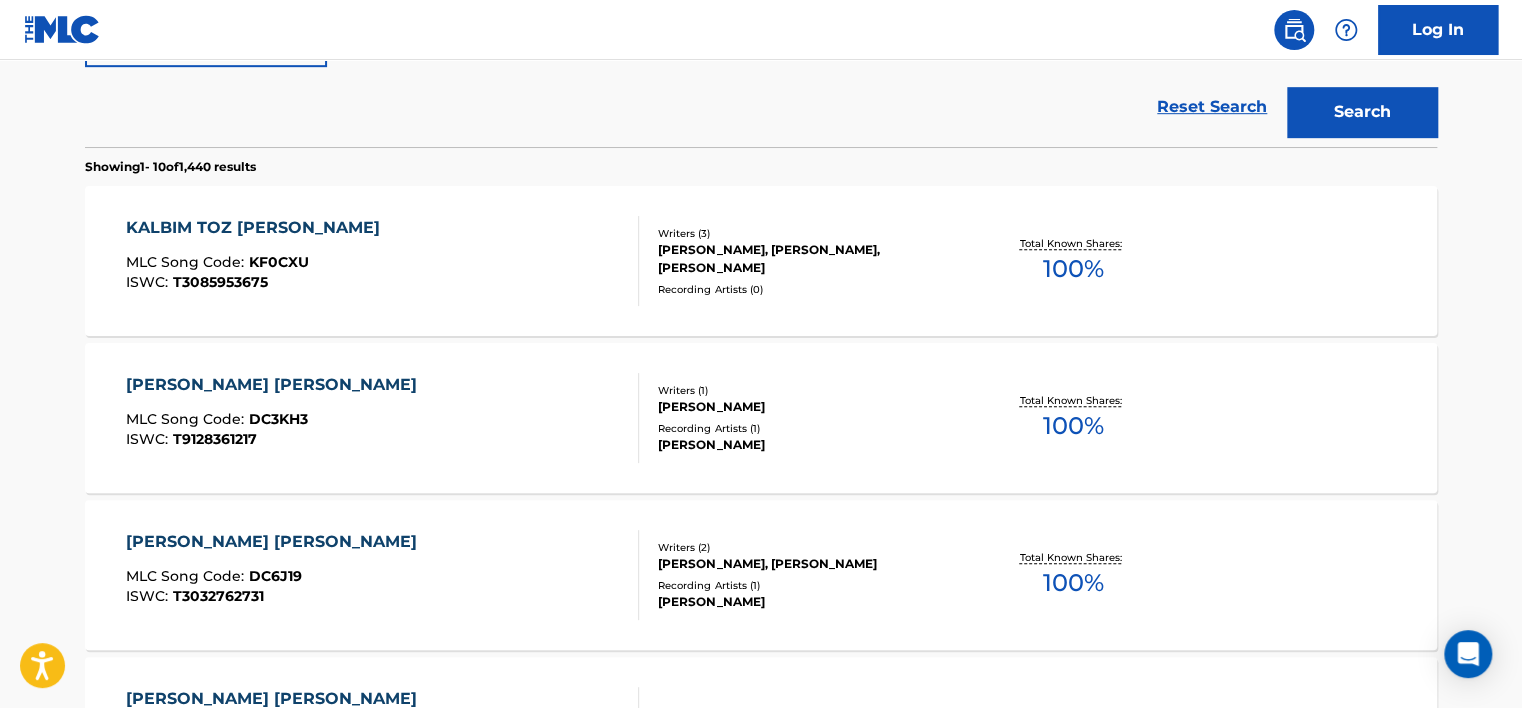 scroll, scrollTop: 560, scrollLeft: 0, axis: vertical 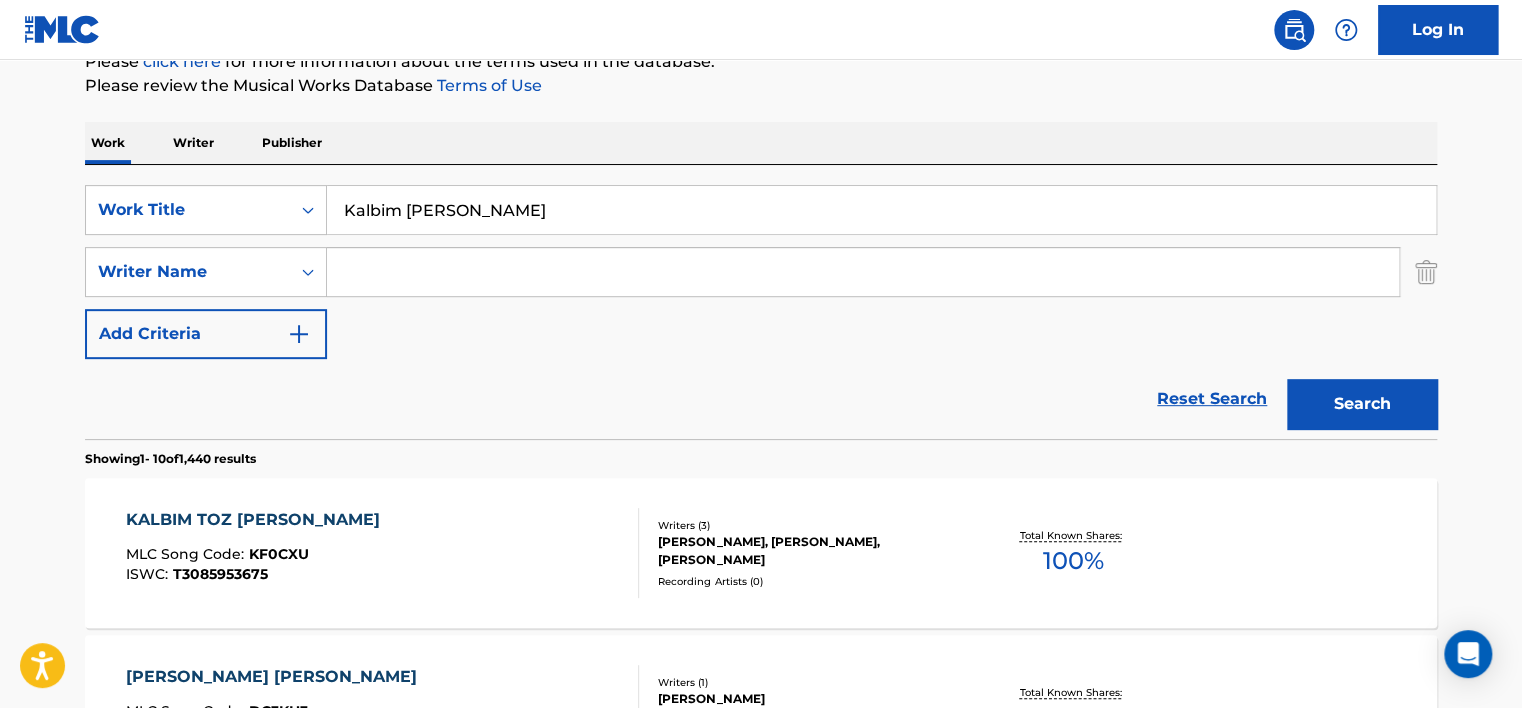paste on "[PERSON_NAME] [PERSON_NAME]" 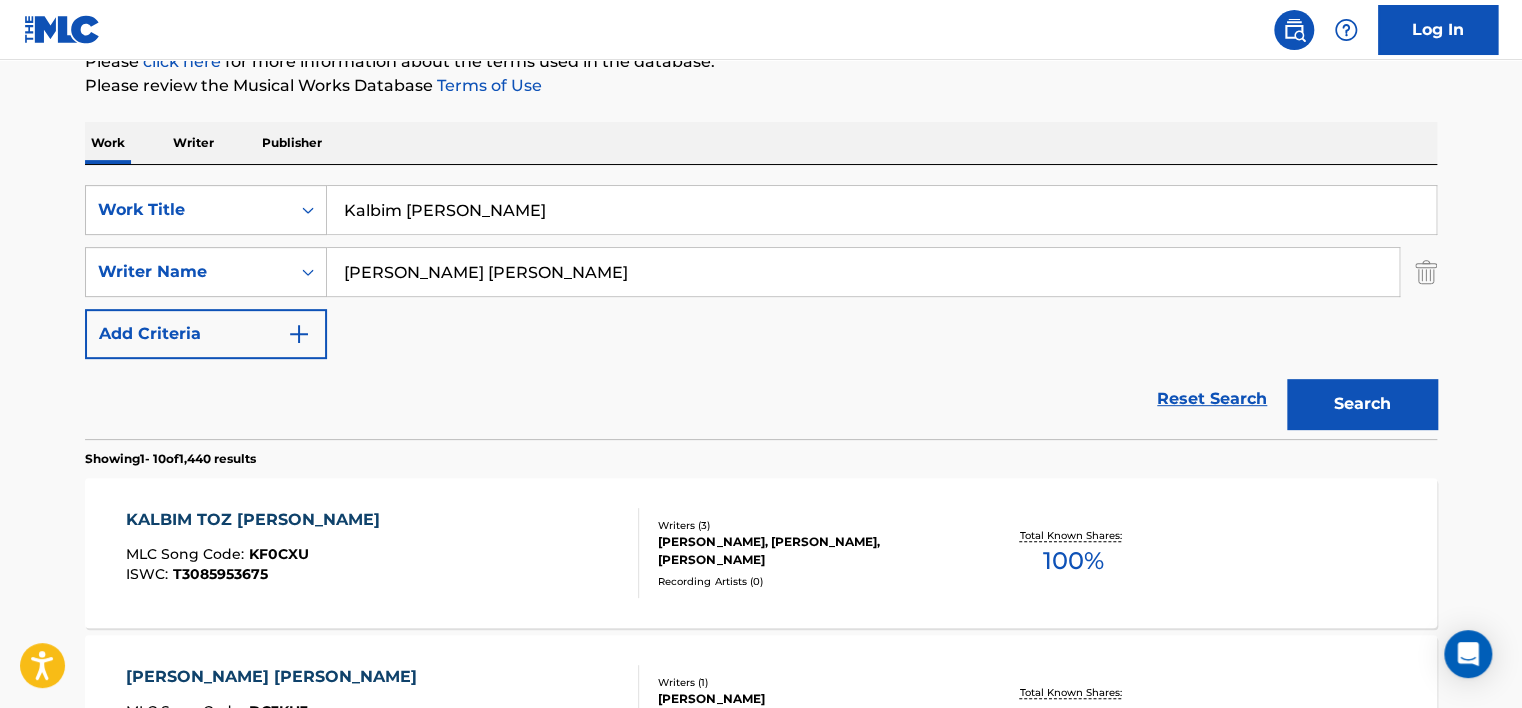 type on "[PERSON_NAME] [PERSON_NAME]" 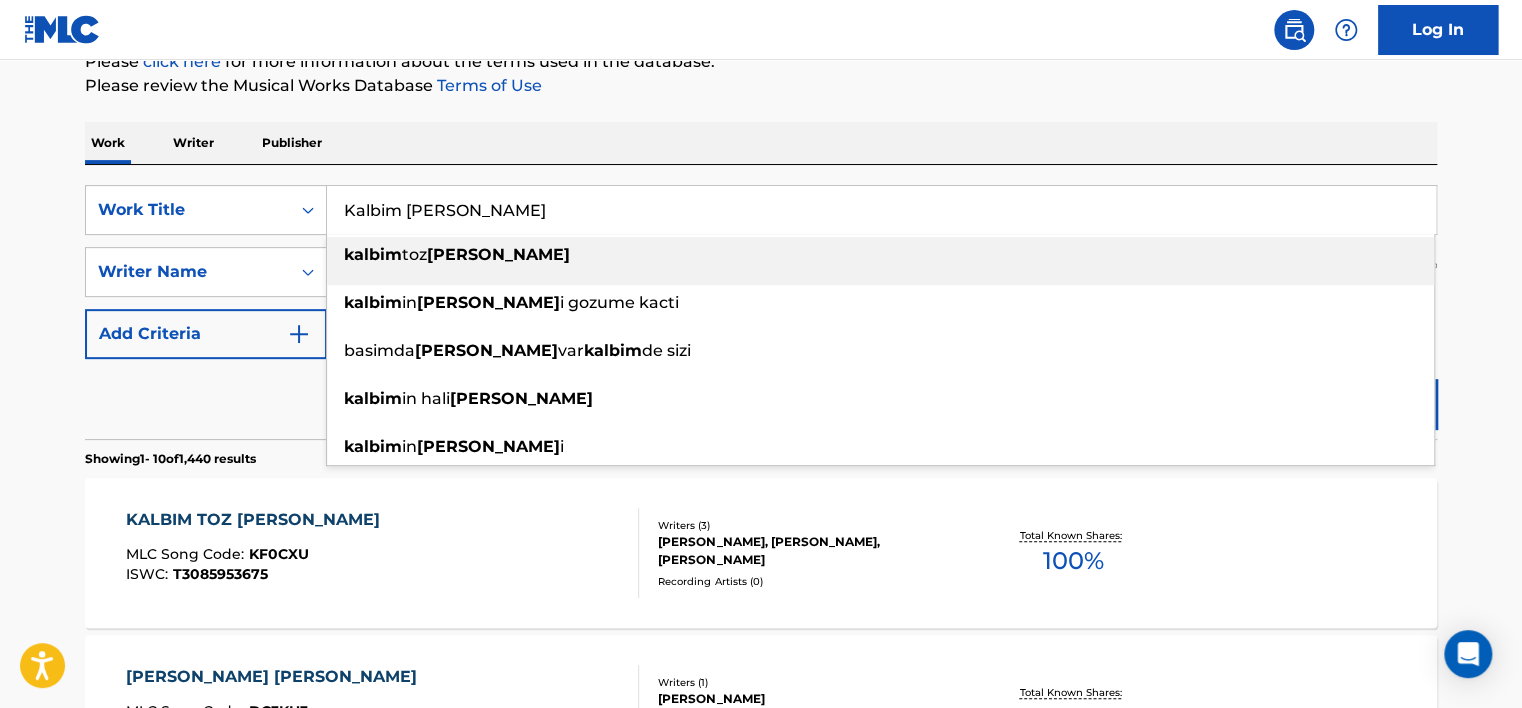 click on "Kalbim [PERSON_NAME]" at bounding box center [881, 210] 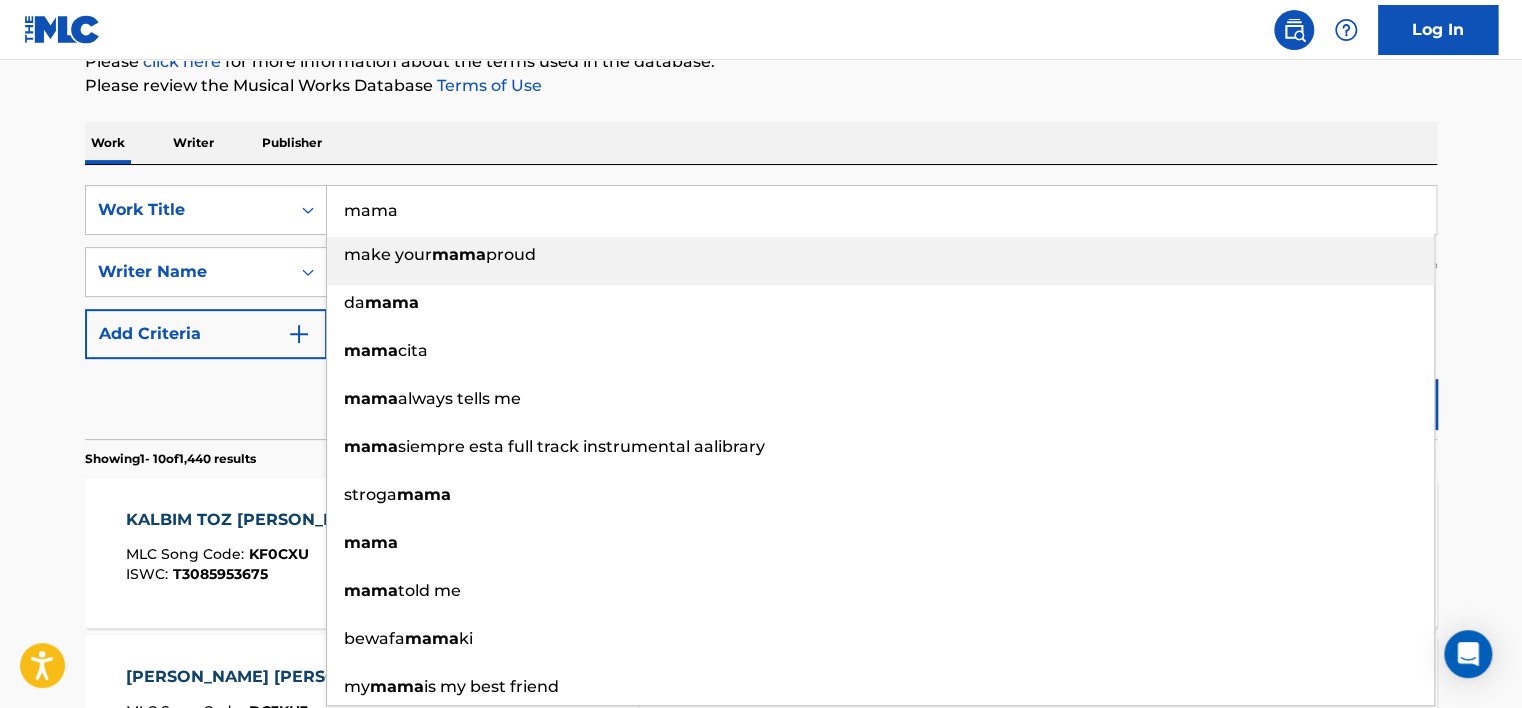 click on "The MLC Public Work Search The accuracy and completeness of The MLC's data is determined solely by our Members. It is not an authoritative source for recording information. Please   click here   for more information about the terms used in the database. Please review the Musical Works Database   Terms of Use Work Writer Publisher SearchWithCriteria26e74335-f89b-461f-ad6e-1577e4918724 Work Title mama make your  mama  proud da  mama mama cita mama  always tells me mama  siempre esta full track instrumental aalibrary stroga  mama mama mama  told me bewafa  mama  ki my  mama  is my best friend SearchWithCriteria31738f81-4572-48ea-a6bc-e6dd0e120ed7 Writer Name [PERSON_NAME] [PERSON_NAME] Add Criteria Reset Search Search Showing  1  -   10  of  1,440   results   KALBIM TOZ [PERSON_NAME] MLC Song Code : KF0CXU ISWC : T3085953675 Writers ( 3 ) [PERSON_NAME], [PERSON_NAME], [PERSON_NAME] Recording Artists ( 0 ) Total Known Shares: 100 % [PERSON_NAME] [PERSON_NAME] MLC Song Code : DC3KH3 ISWC : T9128361217 Writers ( 1 ) [PERSON_NAME] 1" at bounding box center [761, 997] 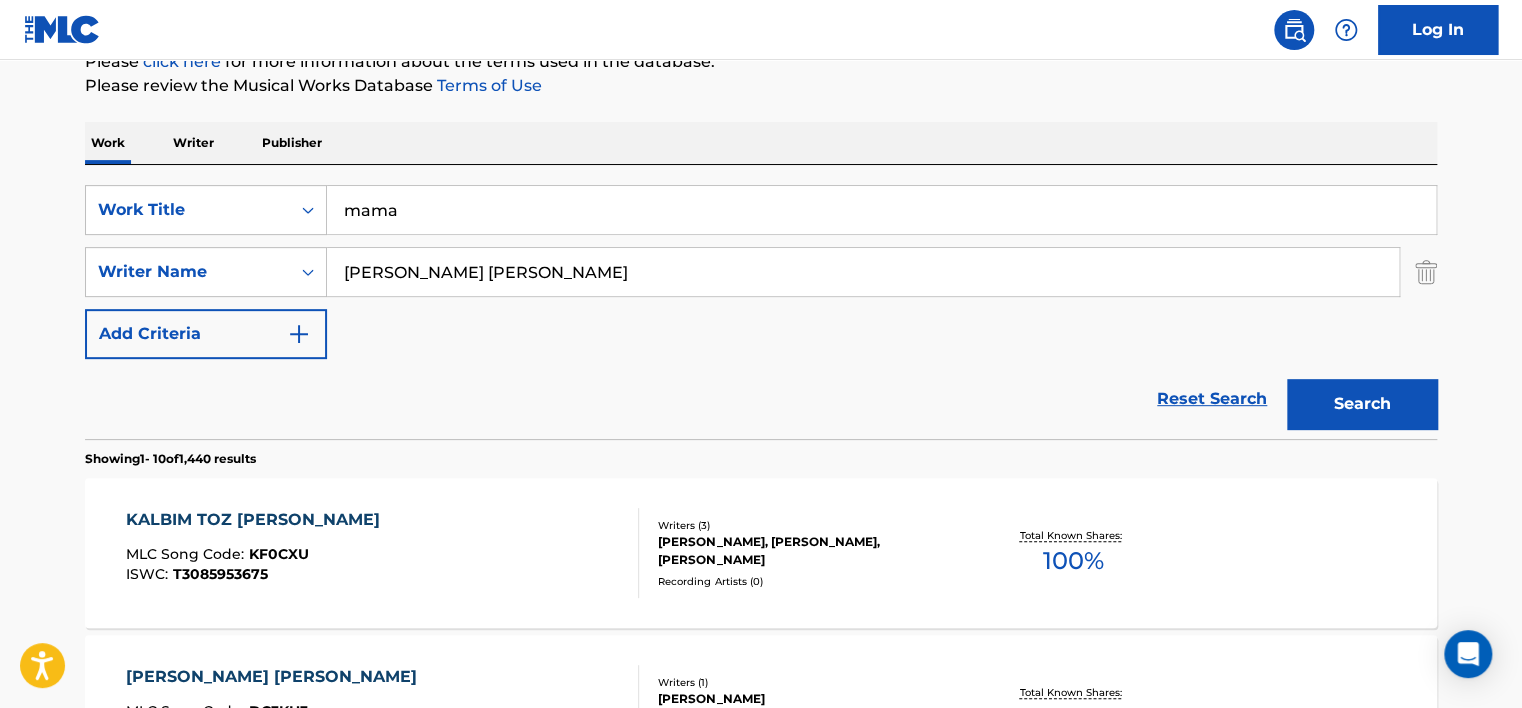click on "Search" at bounding box center (1362, 404) 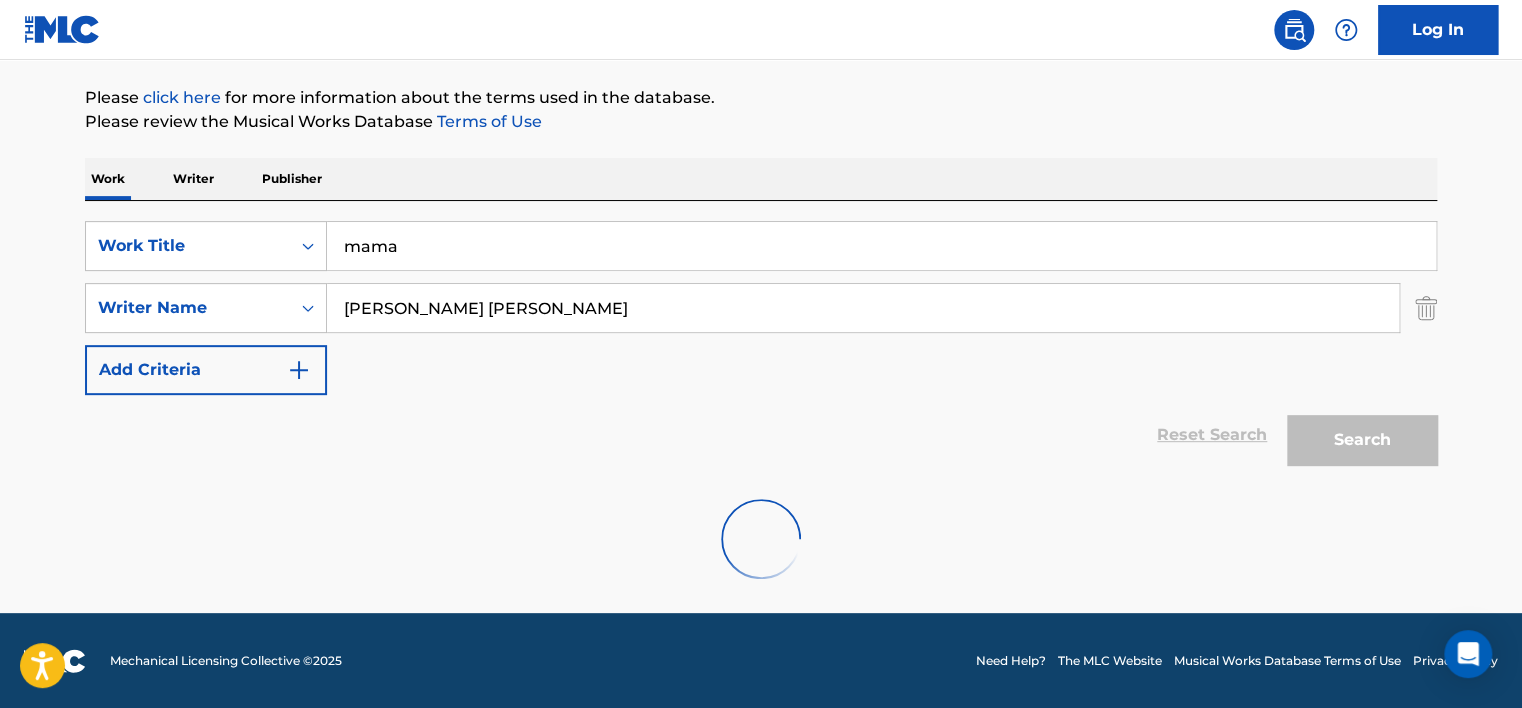 scroll, scrollTop: 160, scrollLeft: 0, axis: vertical 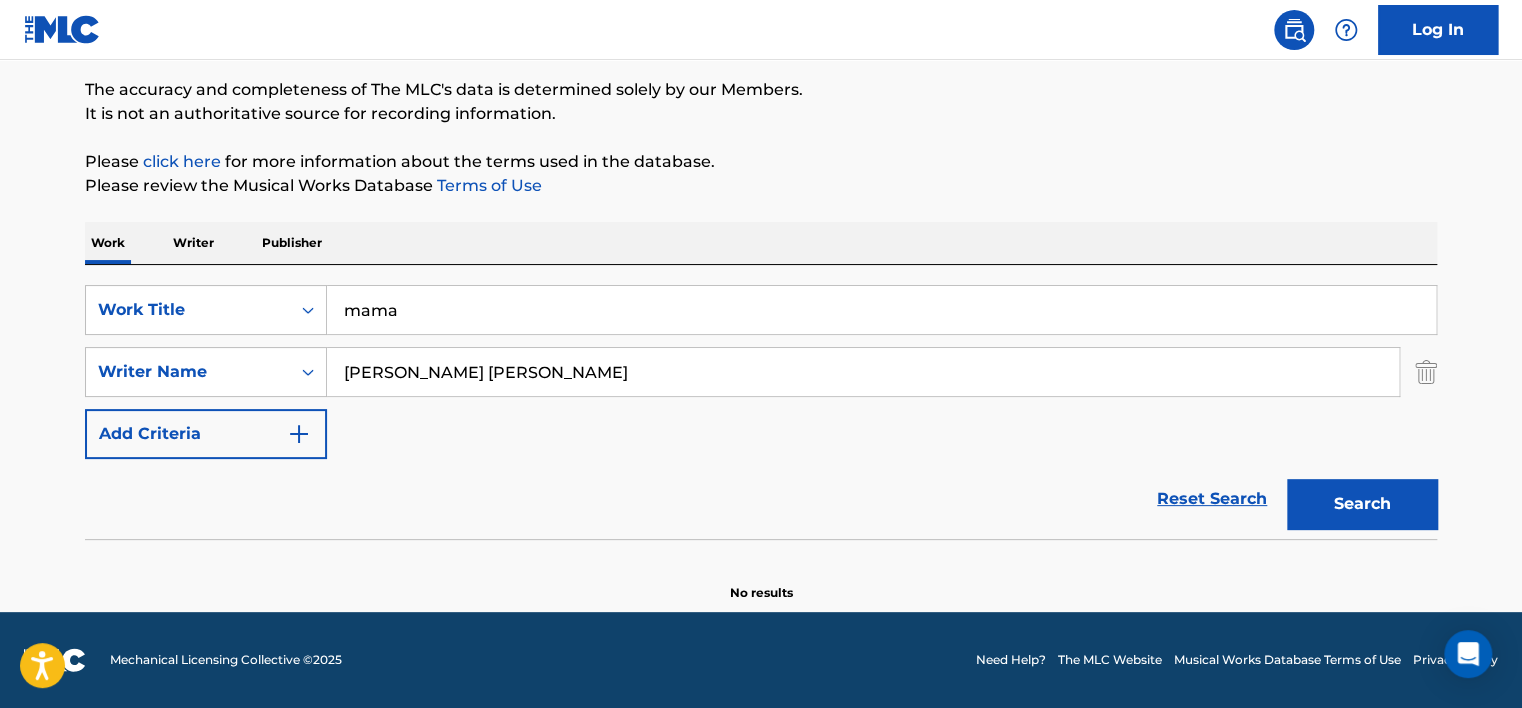 click on "mama" at bounding box center [881, 310] 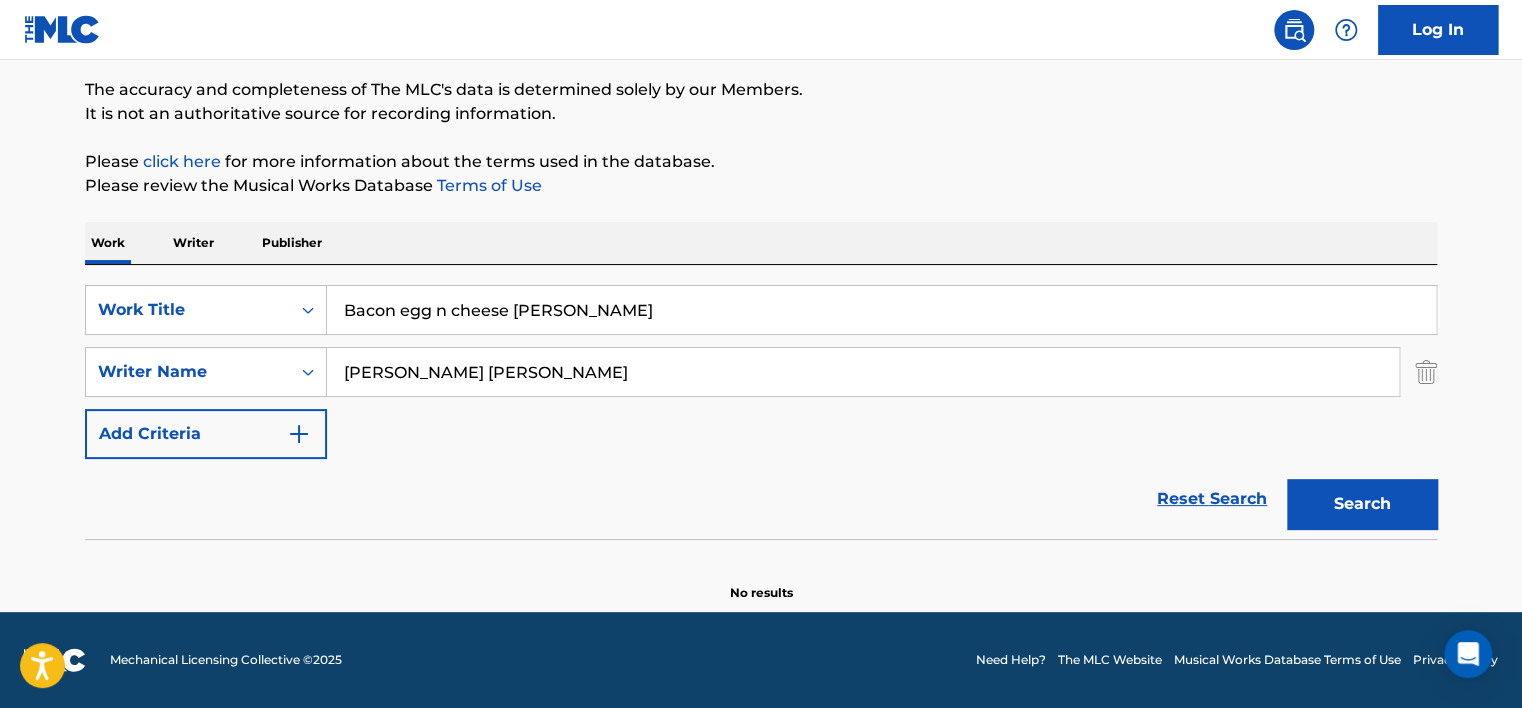 drag, startPoint x: 503, startPoint y: 300, endPoint x: 740, endPoint y: 341, distance: 240.52026 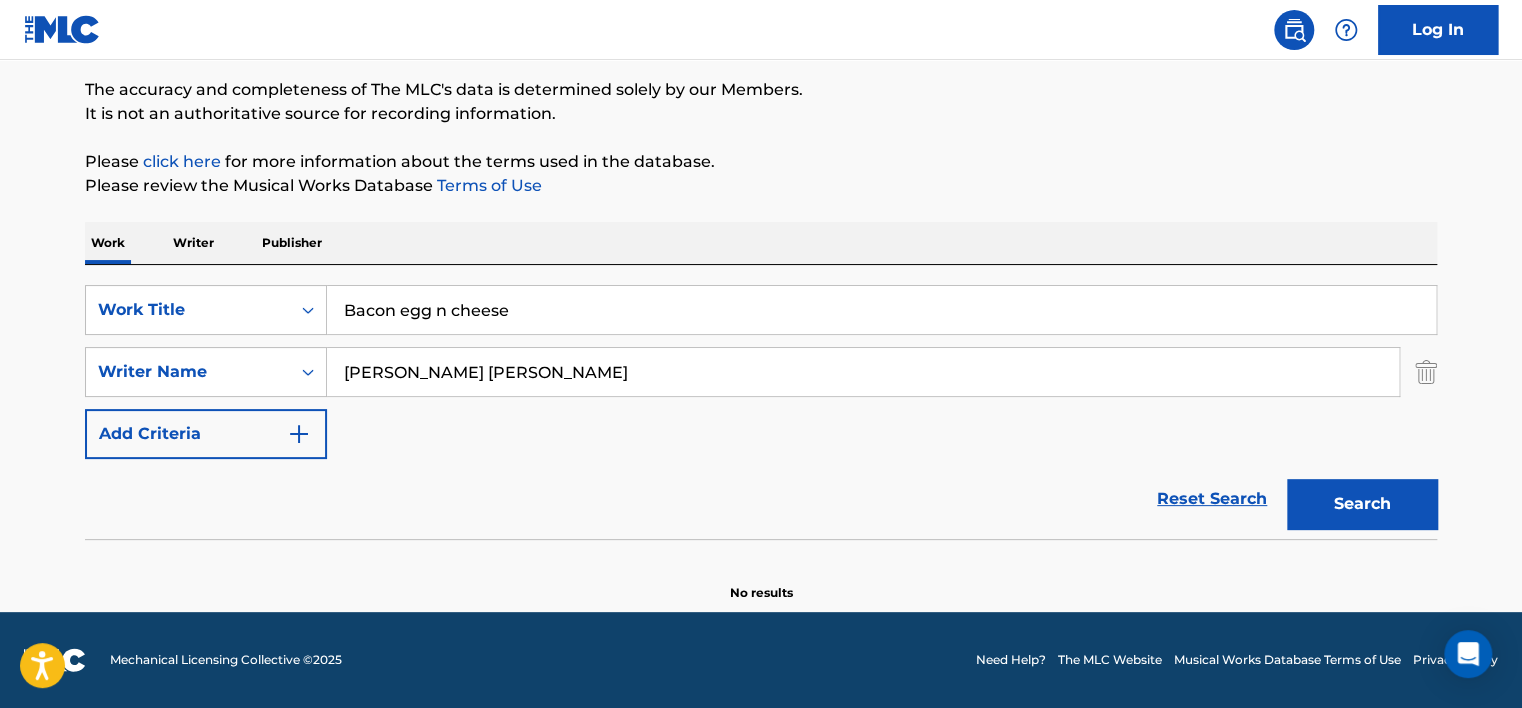 type on "Bacon egg n cheese" 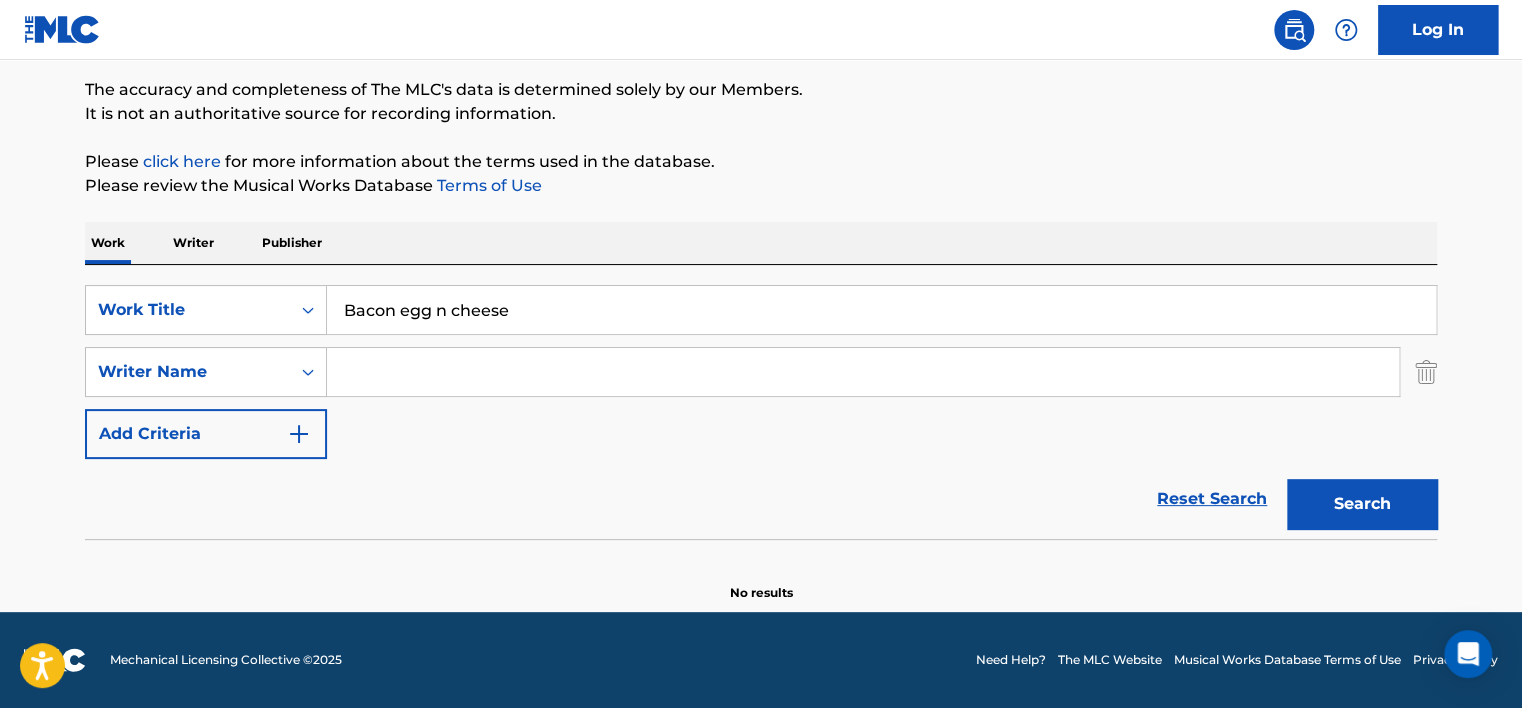 click on "Search" at bounding box center (1362, 504) 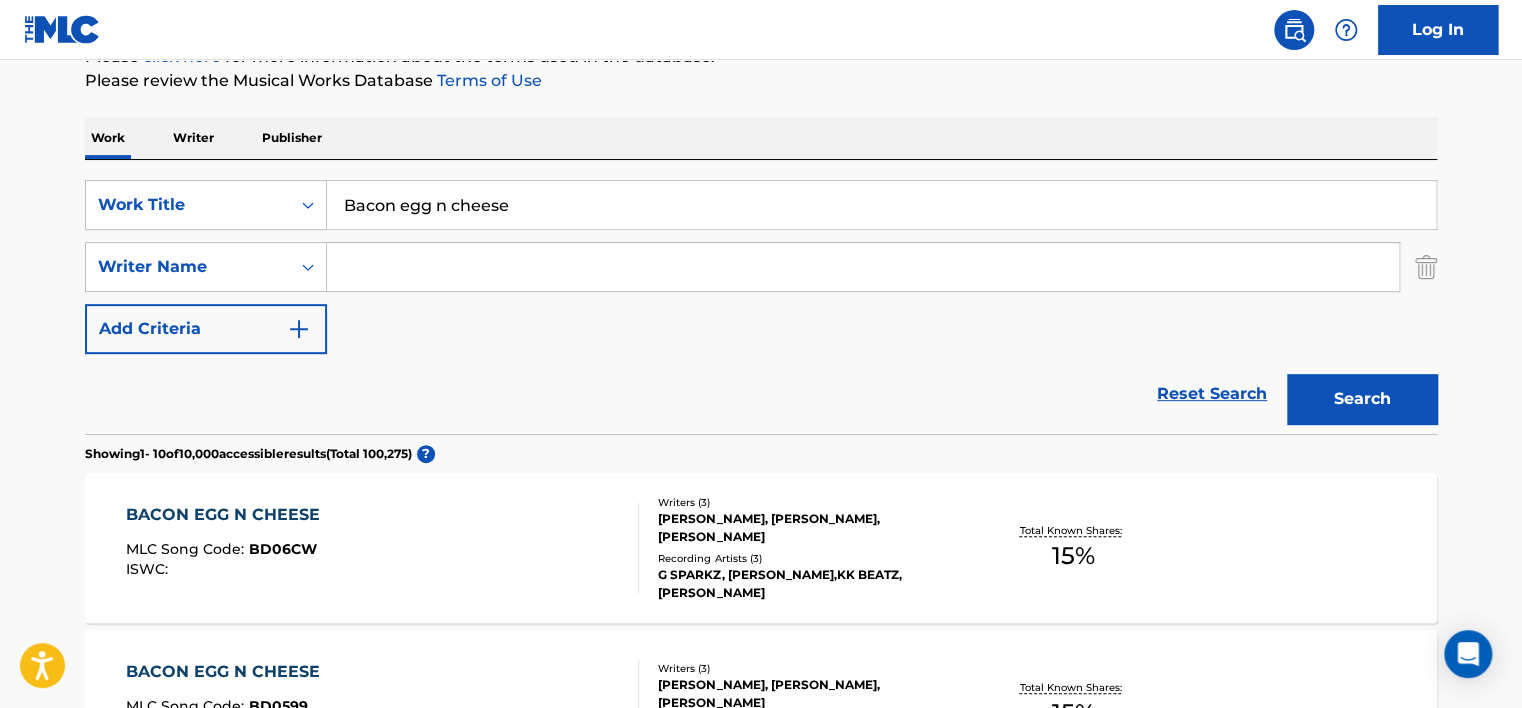 scroll, scrollTop: 260, scrollLeft: 0, axis: vertical 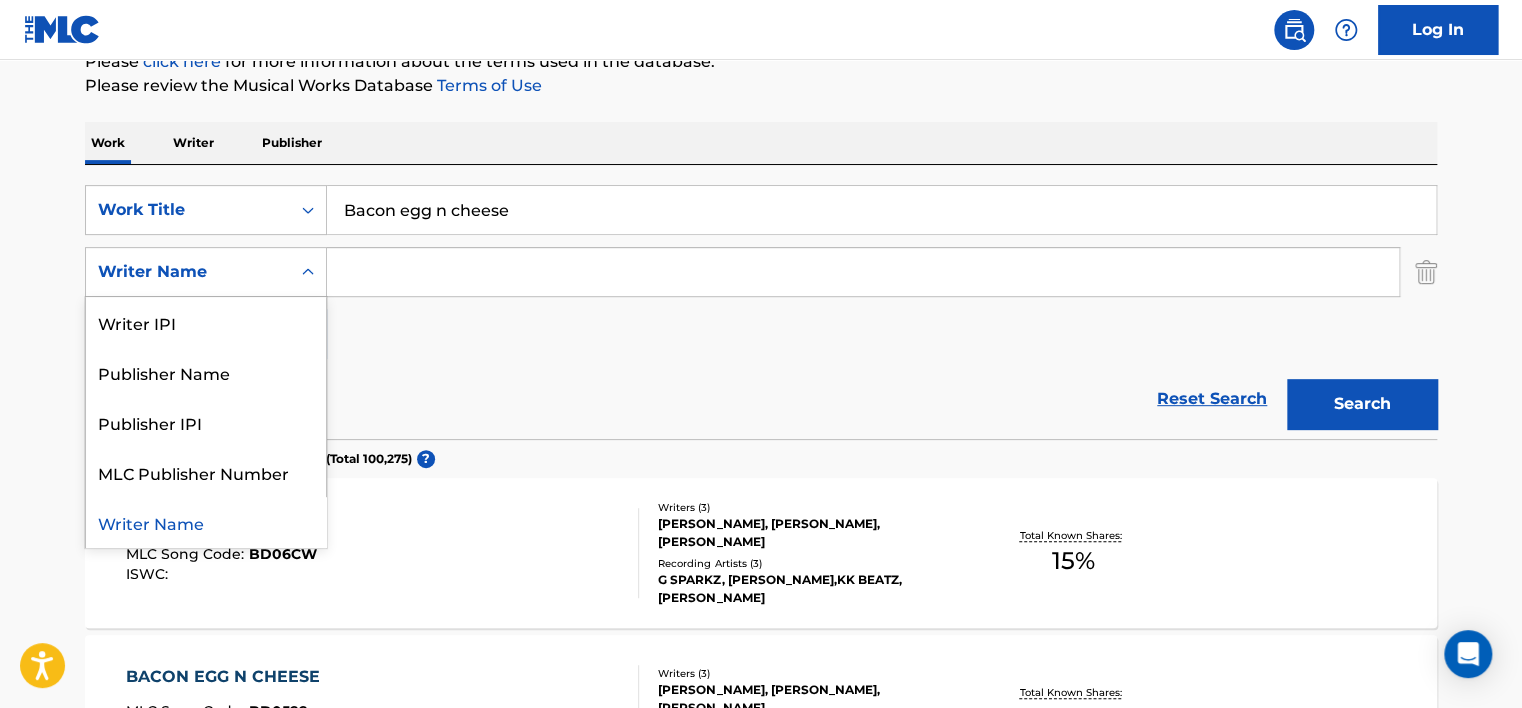 click on "Writer Name" at bounding box center [188, 272] 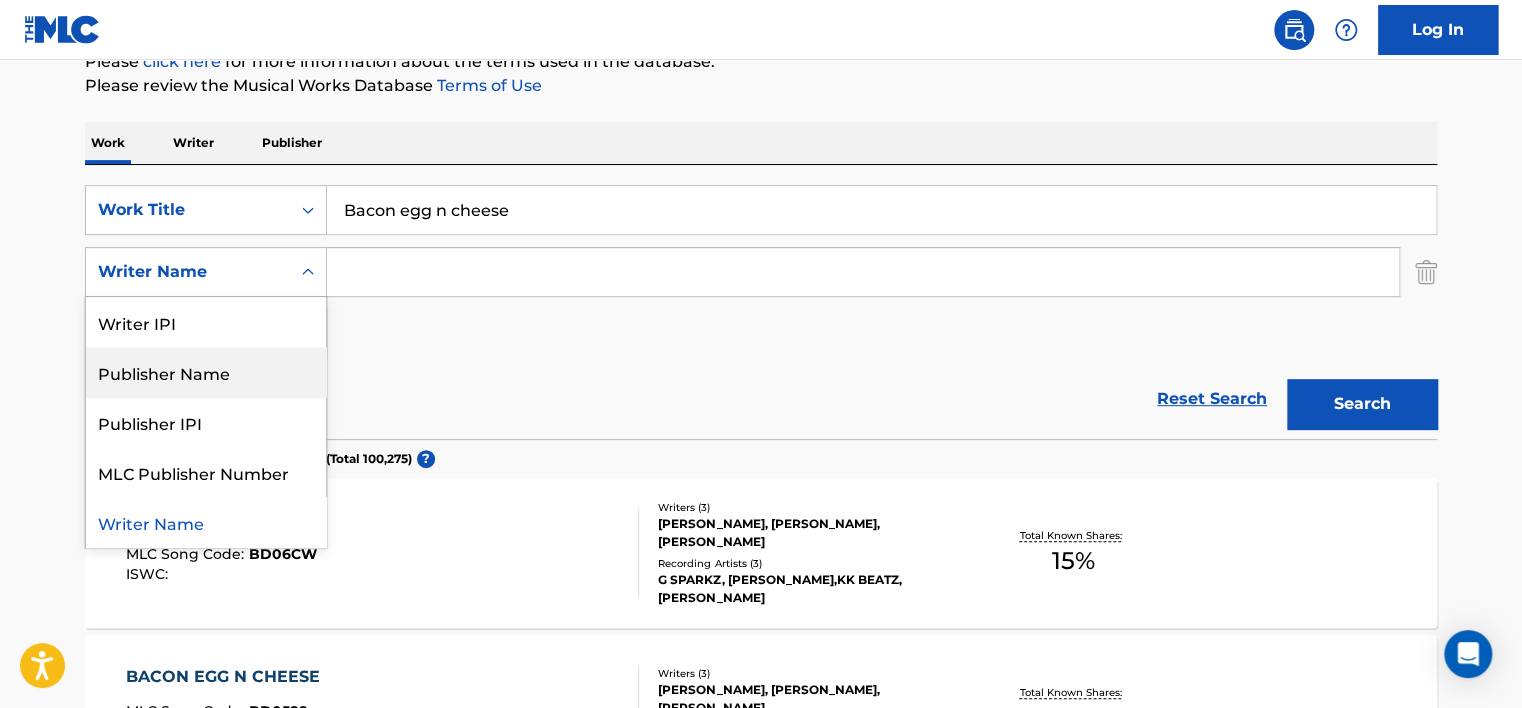 click on "SearchWithCriteria26e74335-f89b-461f-ad6e-1577e4918724 Work Title Bacon egg n cheese SearchWithCriteria31738f81-4572-48ea-a6bc-e6dd0e120ed7 5 results available. Use Up and Down to choose options, press Enter to select the currently focused option, press Escape to exit the menu, press Tab to select the option and exit the menu. Writer Name Writer IPI Publisher Name Publisher IPI MLC Publisher Number Writer Name Add Criteria" at bounding box center (761, 272) 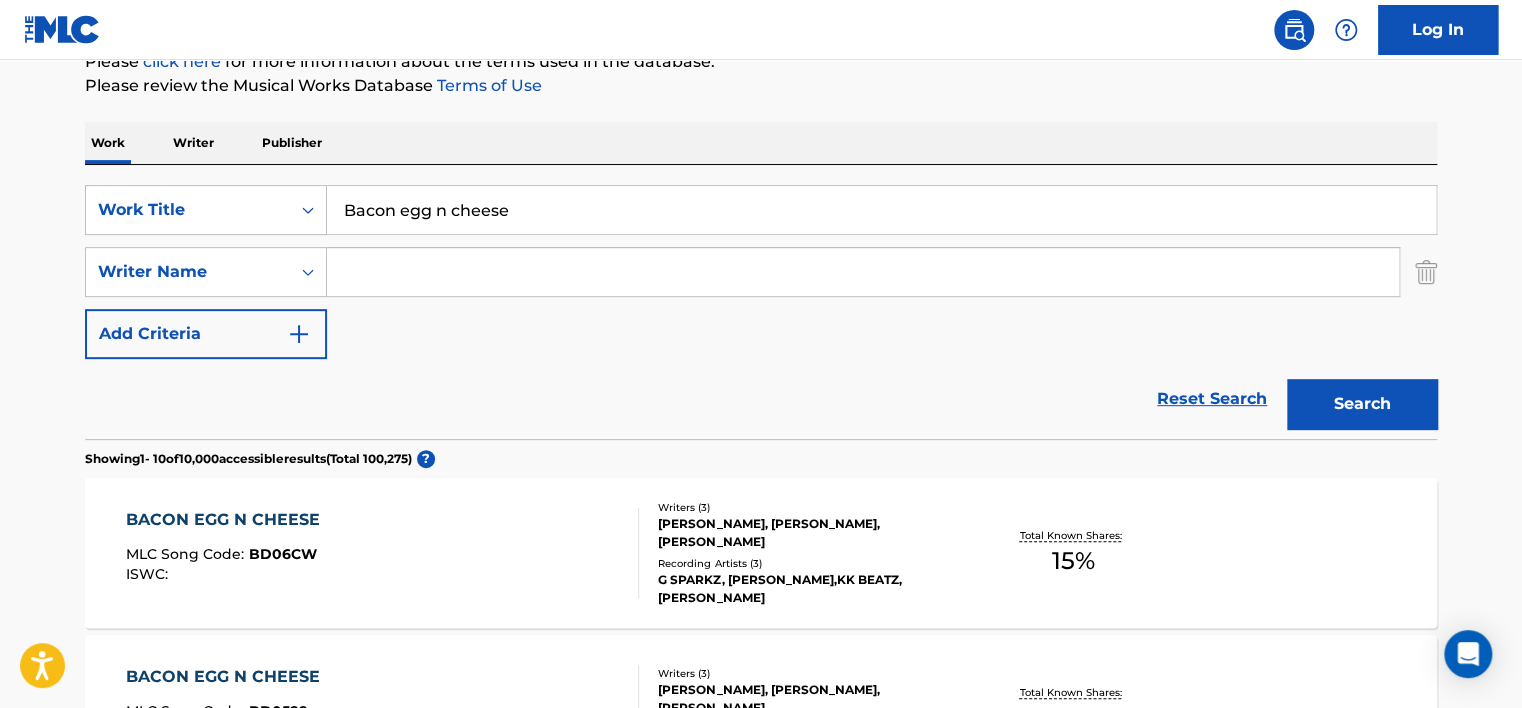 click at bounding box center (863, 272) 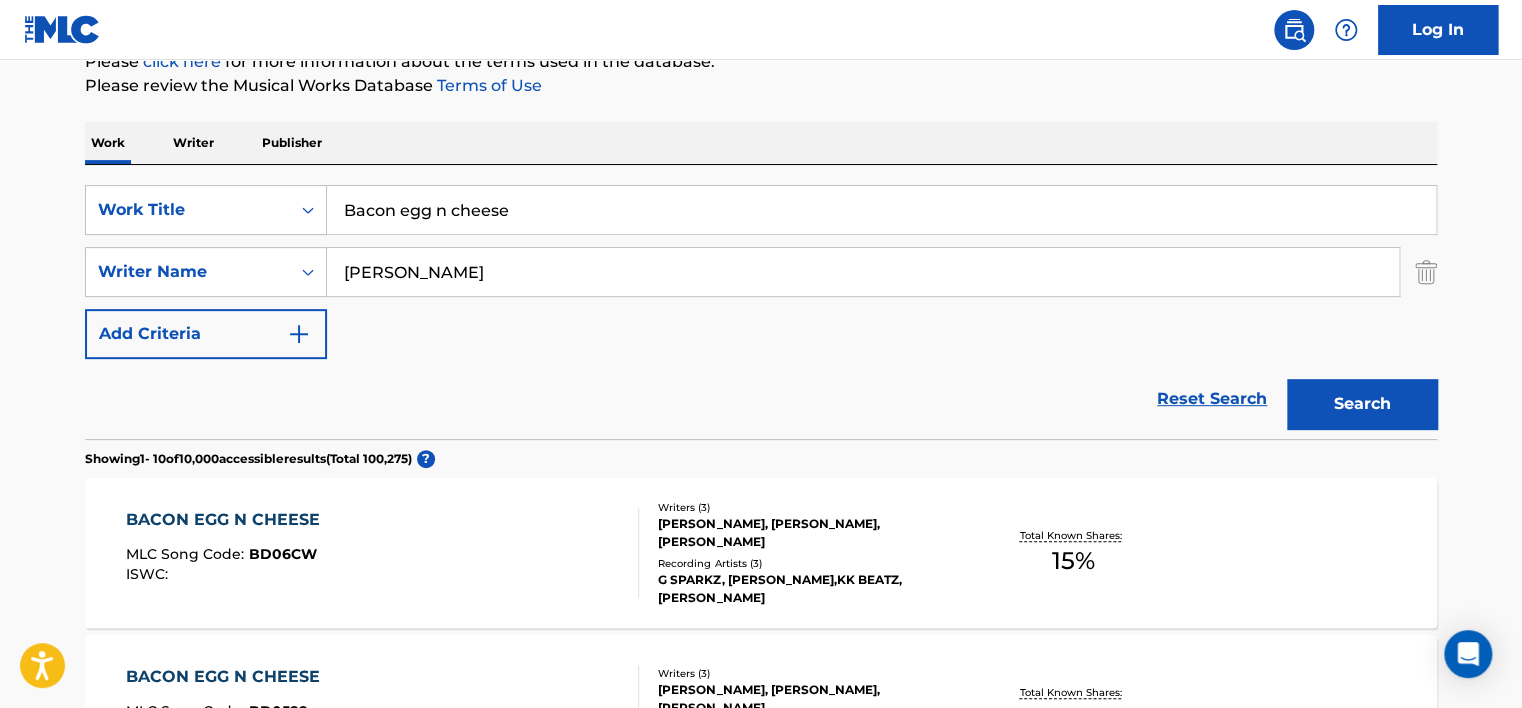 type on "[PERSON_NAME]" 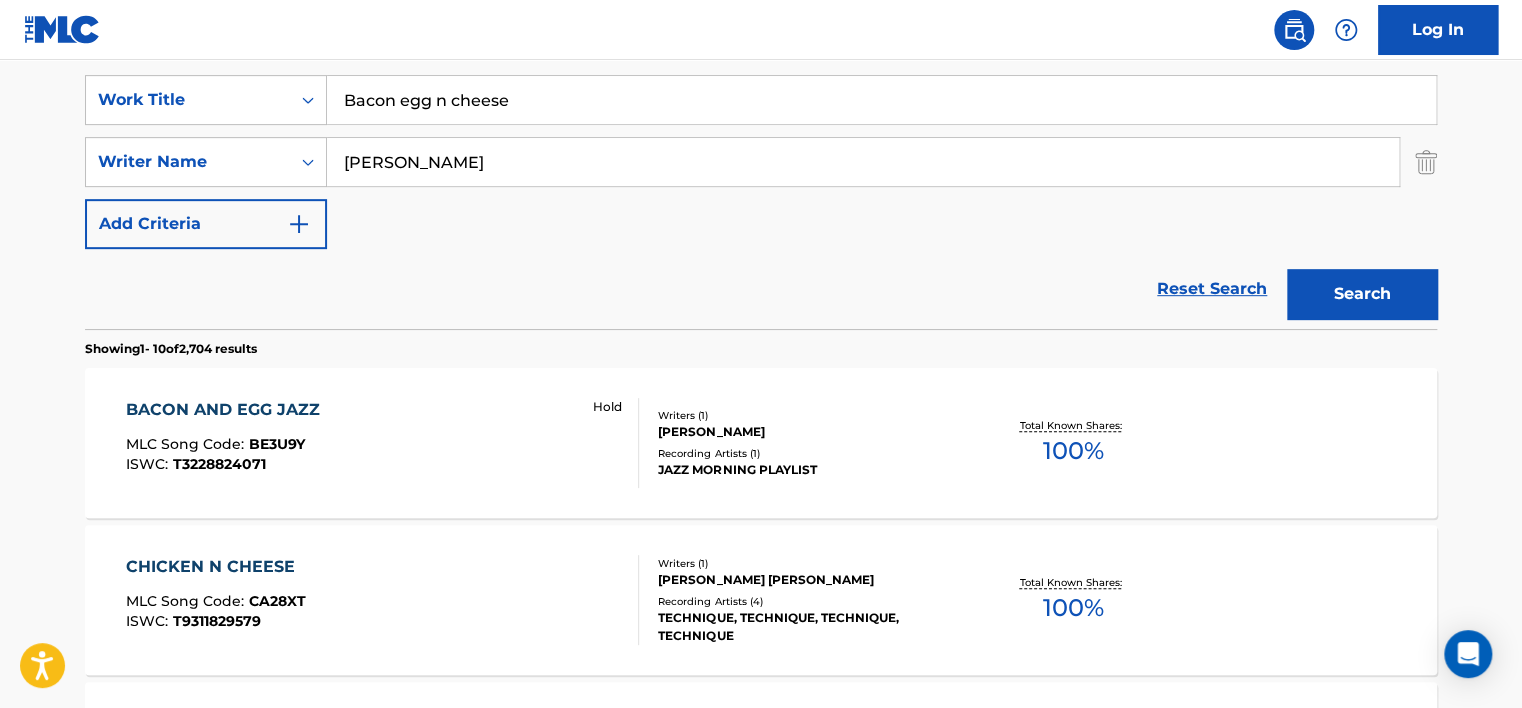 scroll, scrollTop: 360, scrollLeft: 0, axis: vertical 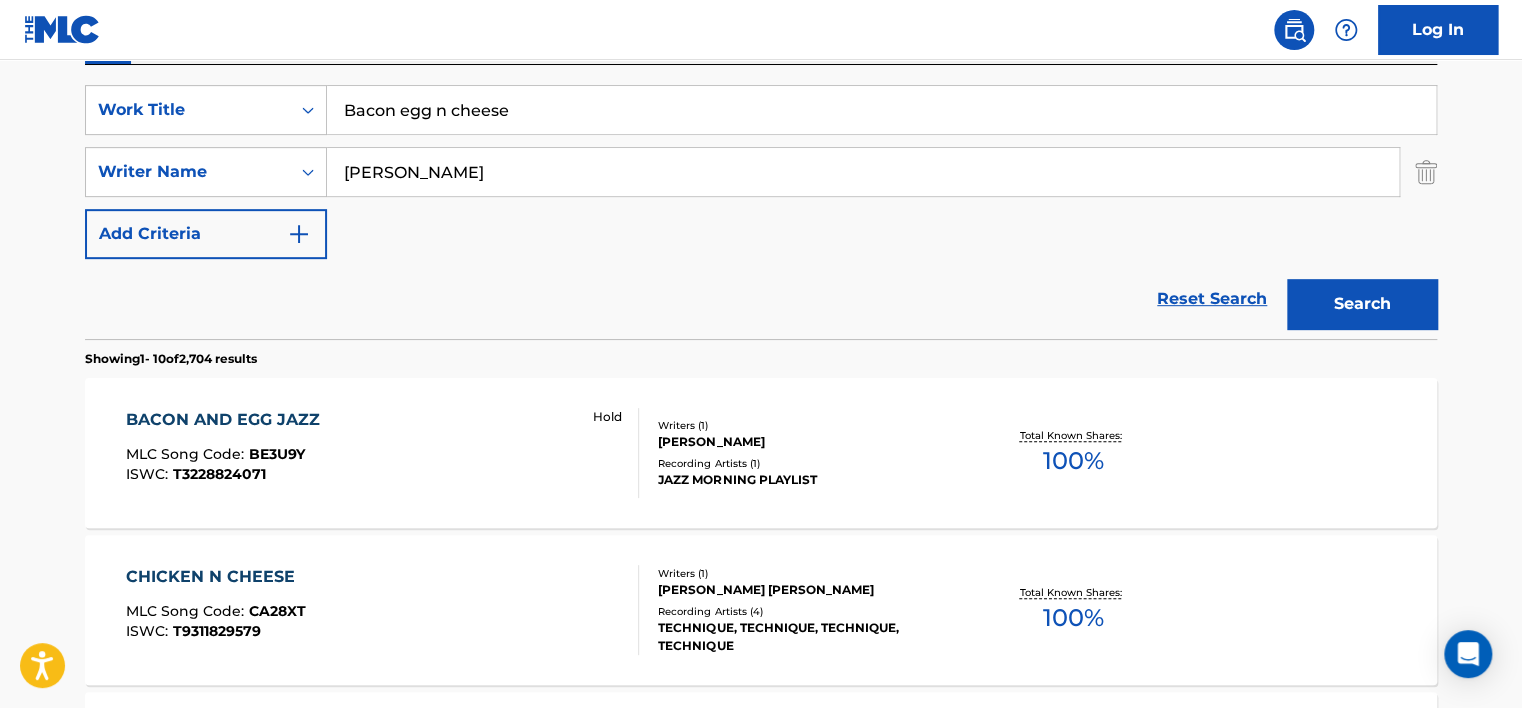 click on "[PERSON_NAME]" at bounding box center [863, 172] 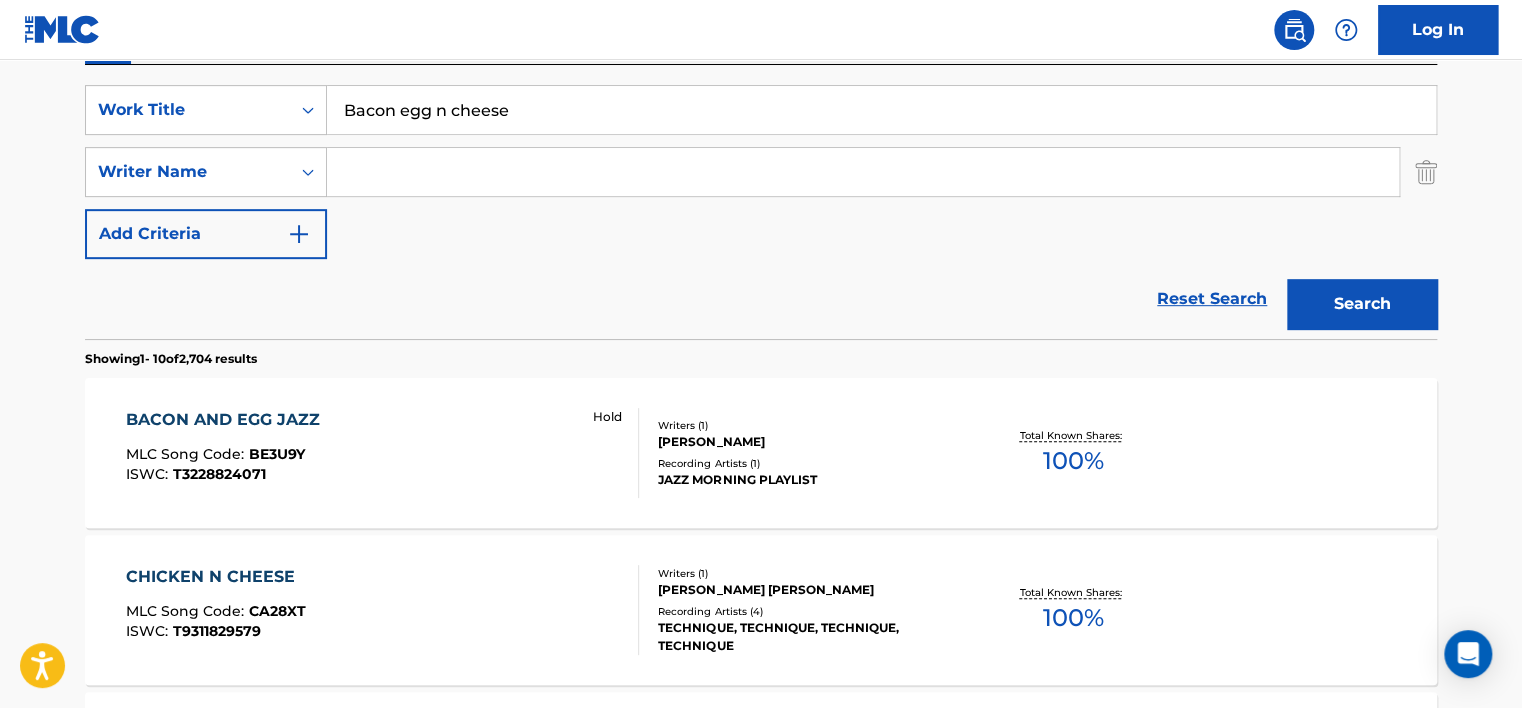 type 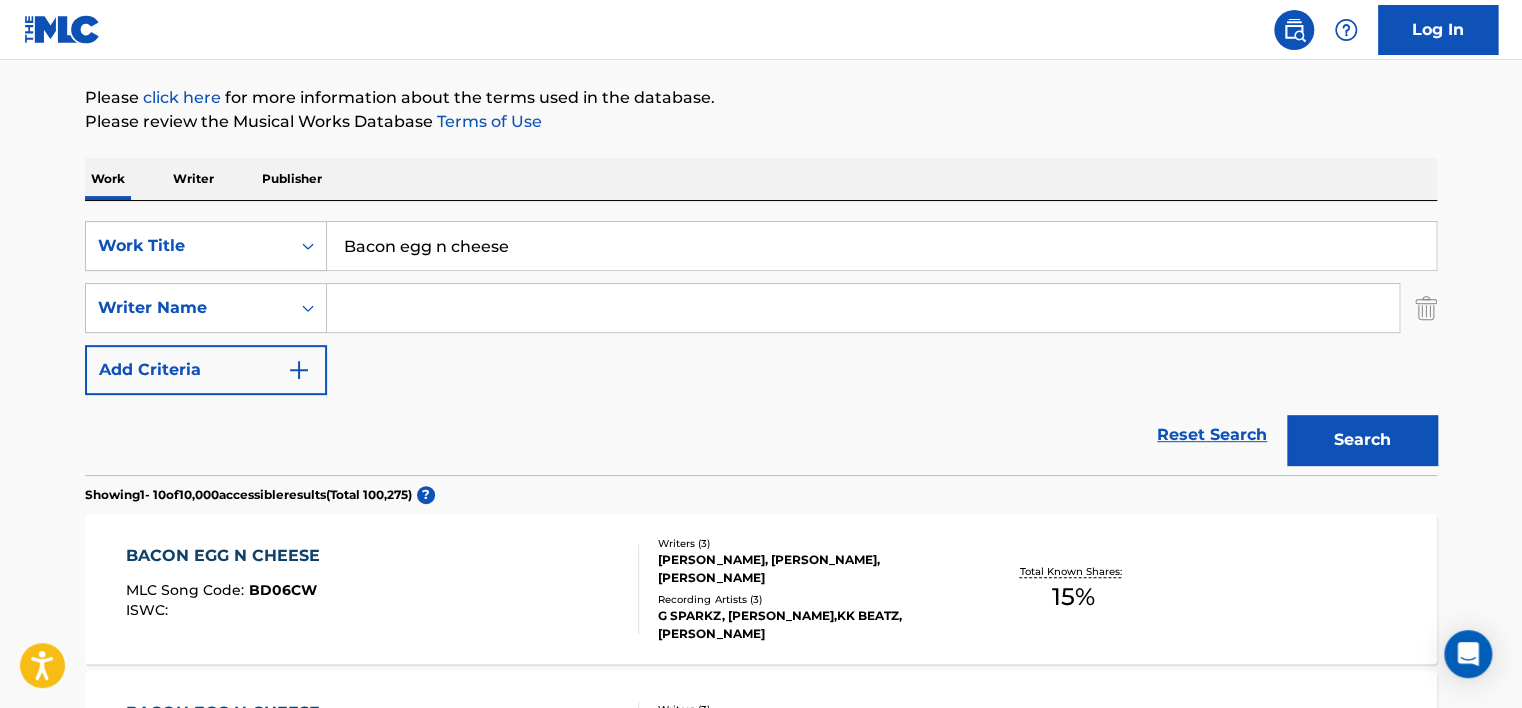 scroll, scrollTop: 360, scrollLeft: 0, axis: vertical 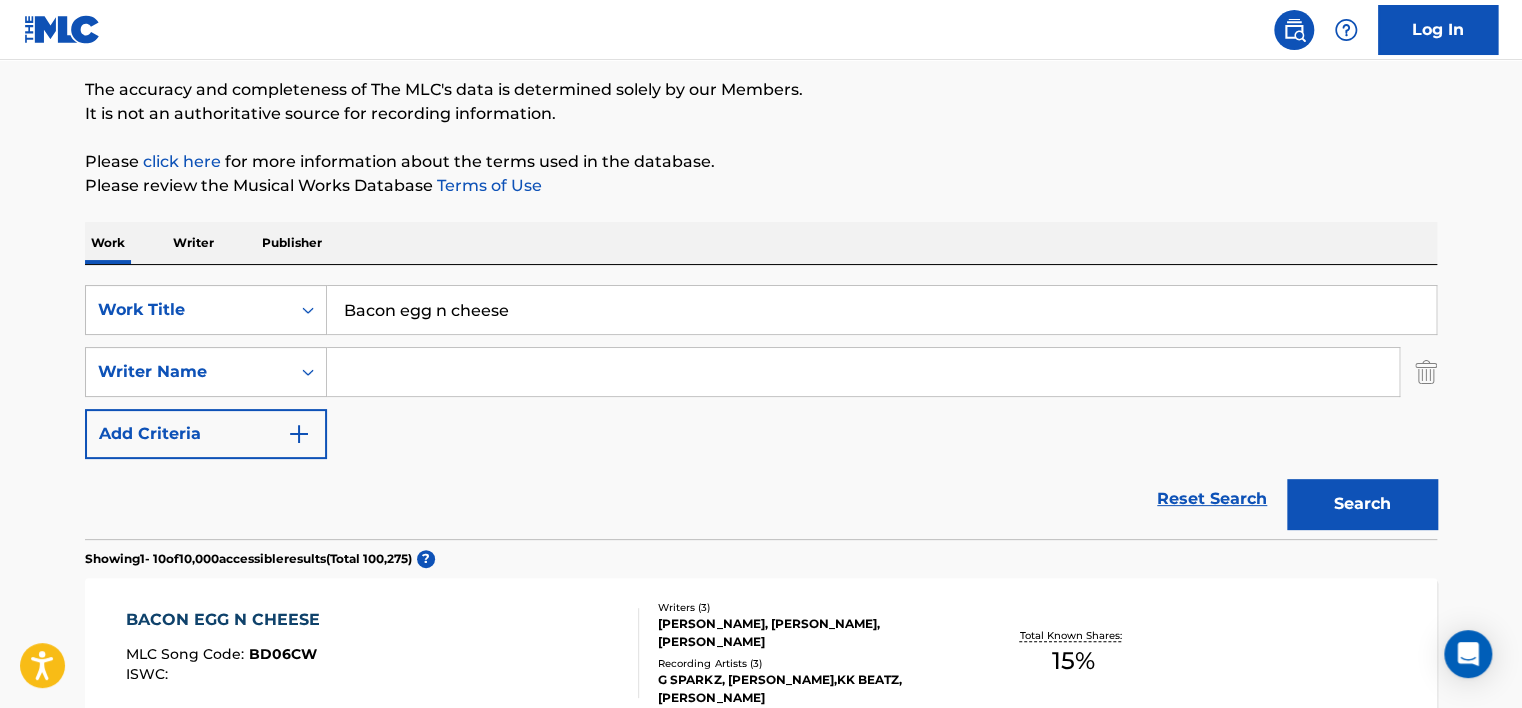click on "Bacon egg n cheese" at bounding box center (881, 310) 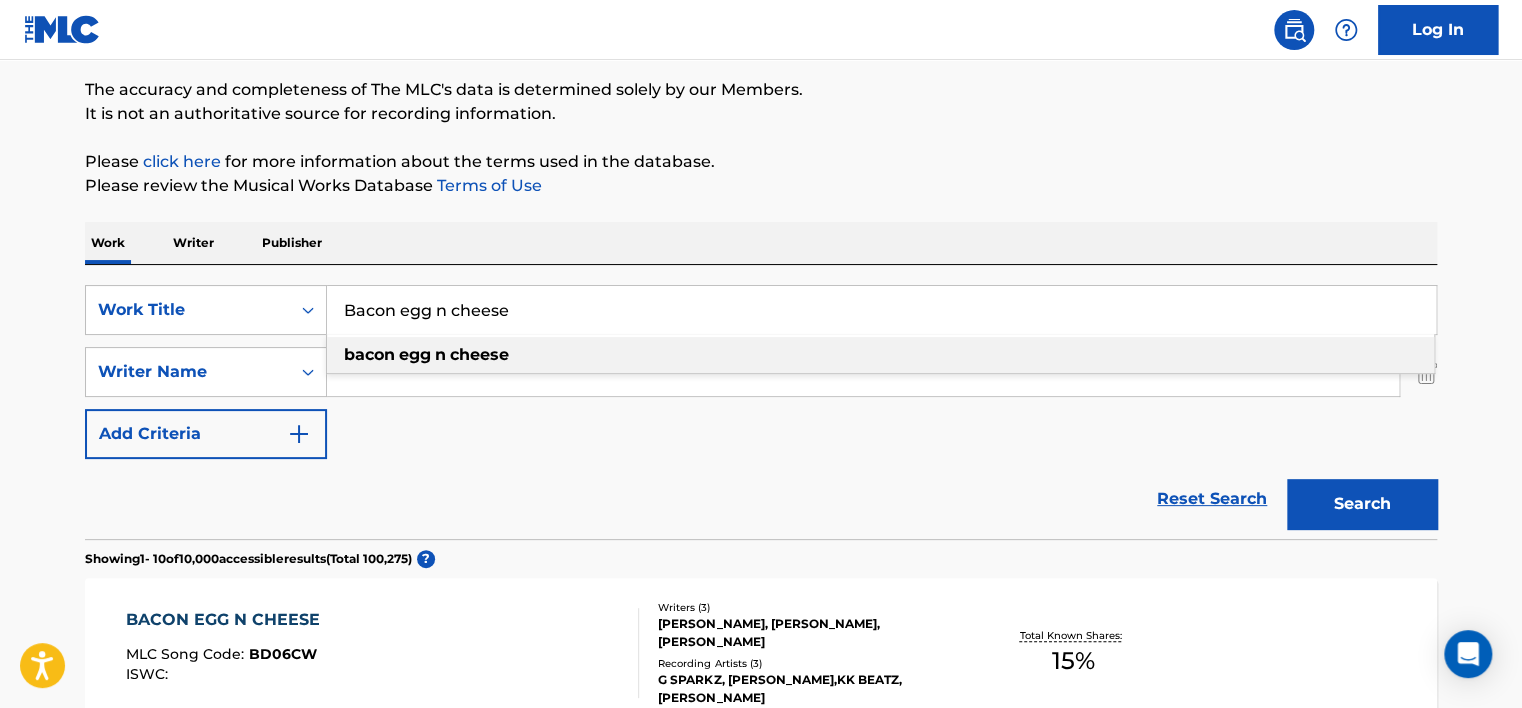 click on "Bacon egg n cheese" at bounding box center [881, 310] 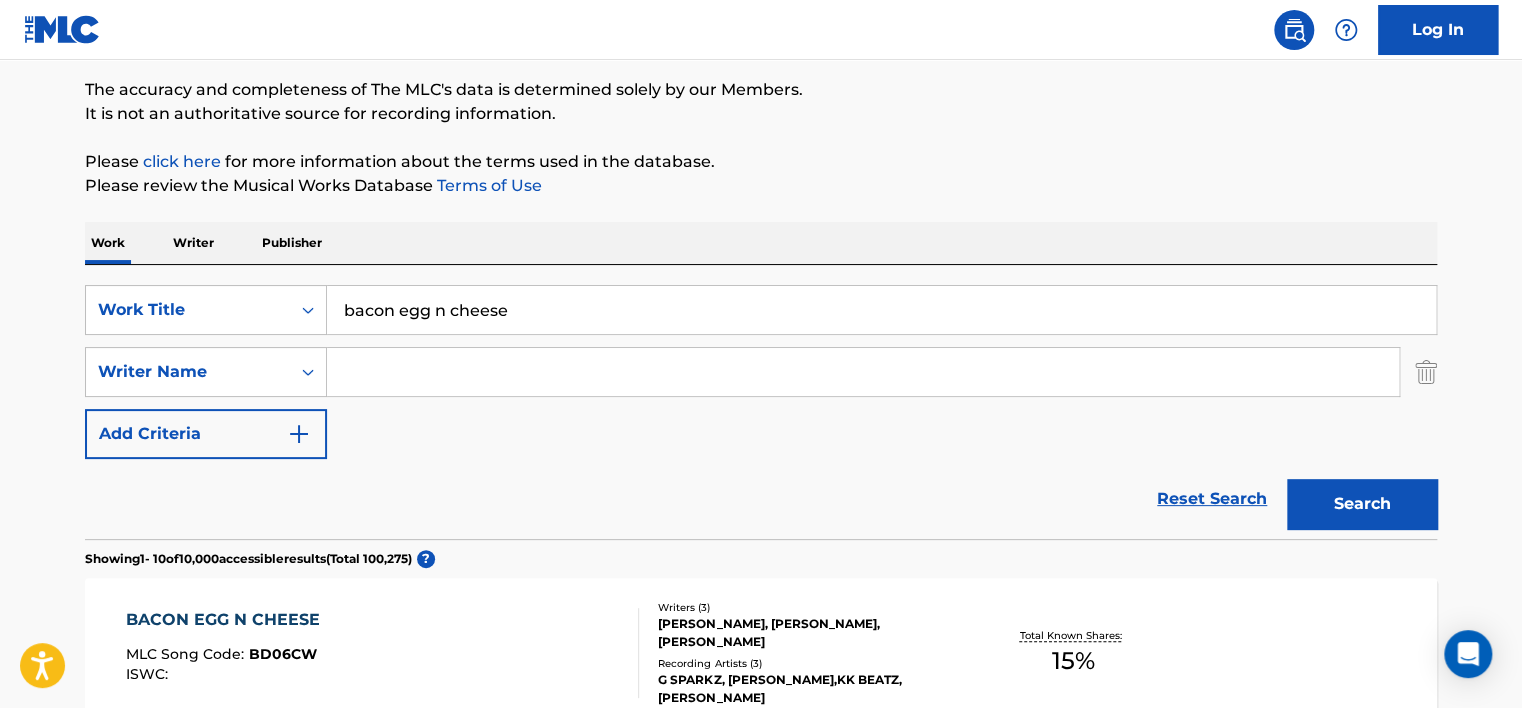 click on "The MLC Public Work Search The accuracy and completeness of The MLC's data is determined solely by our Members. It is not an authoritative source for recording information. Please   click here   for more information about the terms used in the database. Please review the Musical Works Database   Terms of Use Work Writer Publisher SearchWithCriteria26e74335-f89b-461f-ad6e-1577e4918724 Work Title bacon egg n cheese SearchWithCriteria31738f81-4572-48ea-a6bc-e6dd0e120ed7 Writer Name Add Criteria Reset Search Search Showing  1  -   10  of  10,000  accessible  results  (Total   100,275 ) ? BACON EGG N CHEESE MLC Song Code : BD06CW ISWC : Writers ( 3 ) [PERSON_NAME], [PERSON_NAME], [PERSON_NAME] Recording Artists ( 3 ) [PERSON_NAME], [PERSON_NAME],[PERSON_NAME], [PERSON_NAME] Total Known Shares: 15 % BACON EGG N CHEESE MLC Song Code : BD0599 ISWC : Writers ( 3 ) [PERSON_NAME], [PERSON_NAME], [PERSON_NAME] Recording Artists ( 1 ) [PERSON_NAME];KK BEATZ Total Known Shares: 15 % BACON EGG & CHEESE MLC Song Code : BC43V5 ISWC : Writers (" at bounding box center [761, 1097] 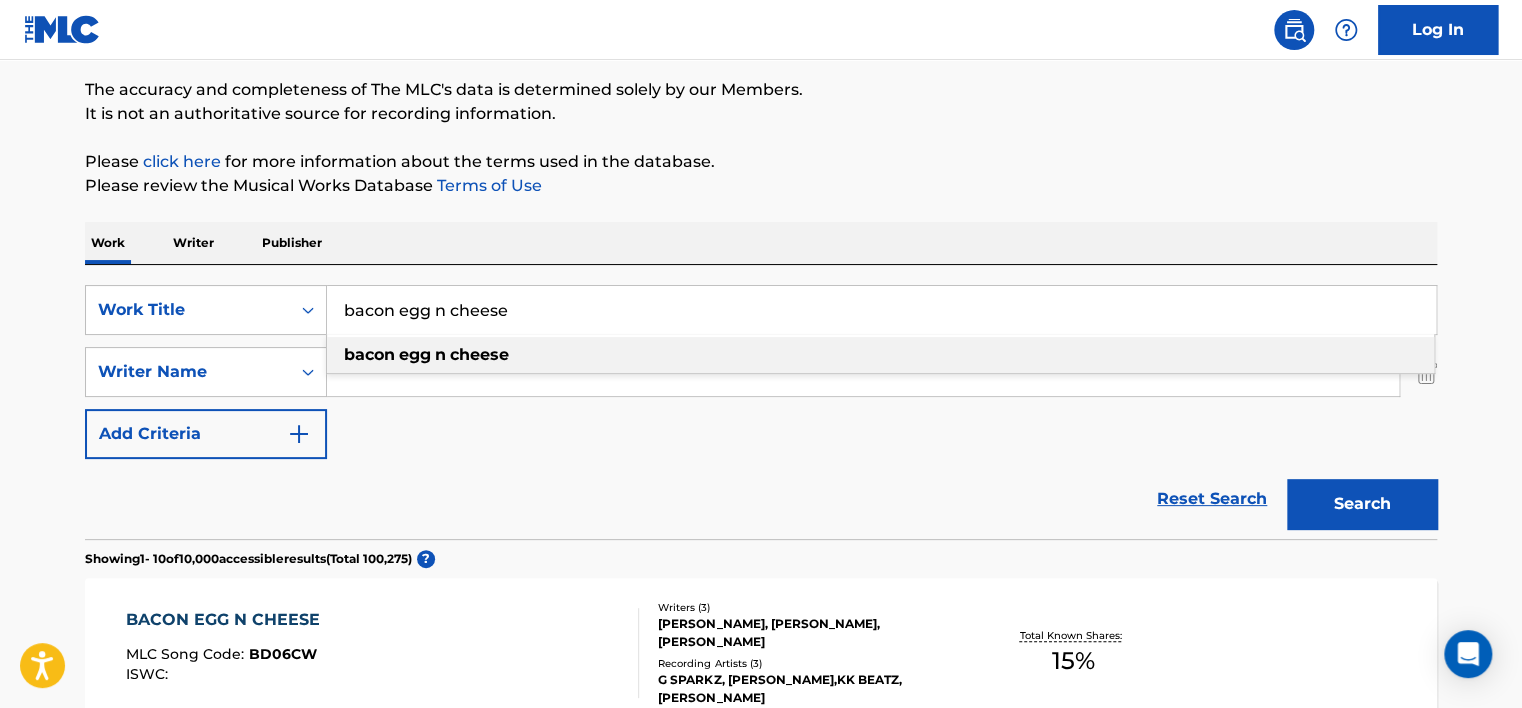 click on "bacon egg n cheese" at bounding box center (881, 310) 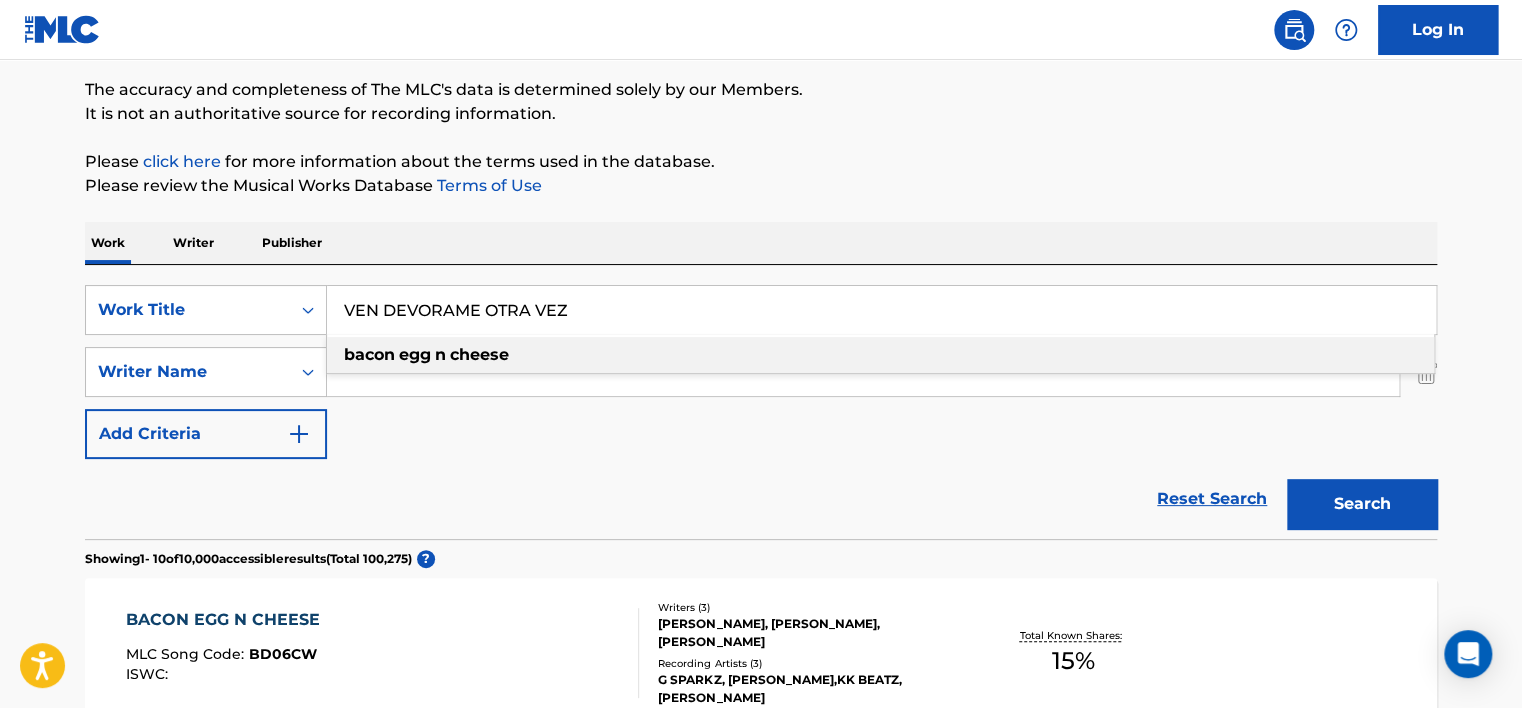 click on "The MLC Public Work Search The accuracy and completeness of The MLC's data is determined solely by our Members. It is not an authoritative source for recording information. Please   click here   for more information about the terms used in the database. Please review the Musical Works Database   Terms of Use Work Writer Publisher SearchWithCriteria26e74335-f89b-461f-ad6e-1577e4918724 Work Title VEN DEVORAME OTRA VEZ bacon   egg   n   cheese SearchWithCriteria31738f81-4572-48ea-a6bc-e6dd0e120ed7 Writer Name Add Criteria Reset Search Search Showing  1  -   10  of  10,000  accessible  results  (Total   100,275 ) ? BACON EGG N CHEESE MLC Song Code : BD06CW ISWC : Writers ( 3 ) [PERSON_NAME], [PERSON_NAME], [PERSON_NAME] Recording Artists ( 3 ) [PERSON_NAME], [PERSON_NAME],[PERSON_NAME], [PERSON_NAME] Total Known Shares: 15 % BACON EGG N CHEESE MLC Song Code : BD0599 ISWC : Writers ( 3 ) [PERSON_NAME], [PERSON_NAME], [PERSON_NAME] Recording Artists ( 1 ) [PERSON_NAME];KK BEATZ Total Known Shares: 15 % BACON EGG & CHEESE : BC43V5 :" at bounding box center (761, 1097) 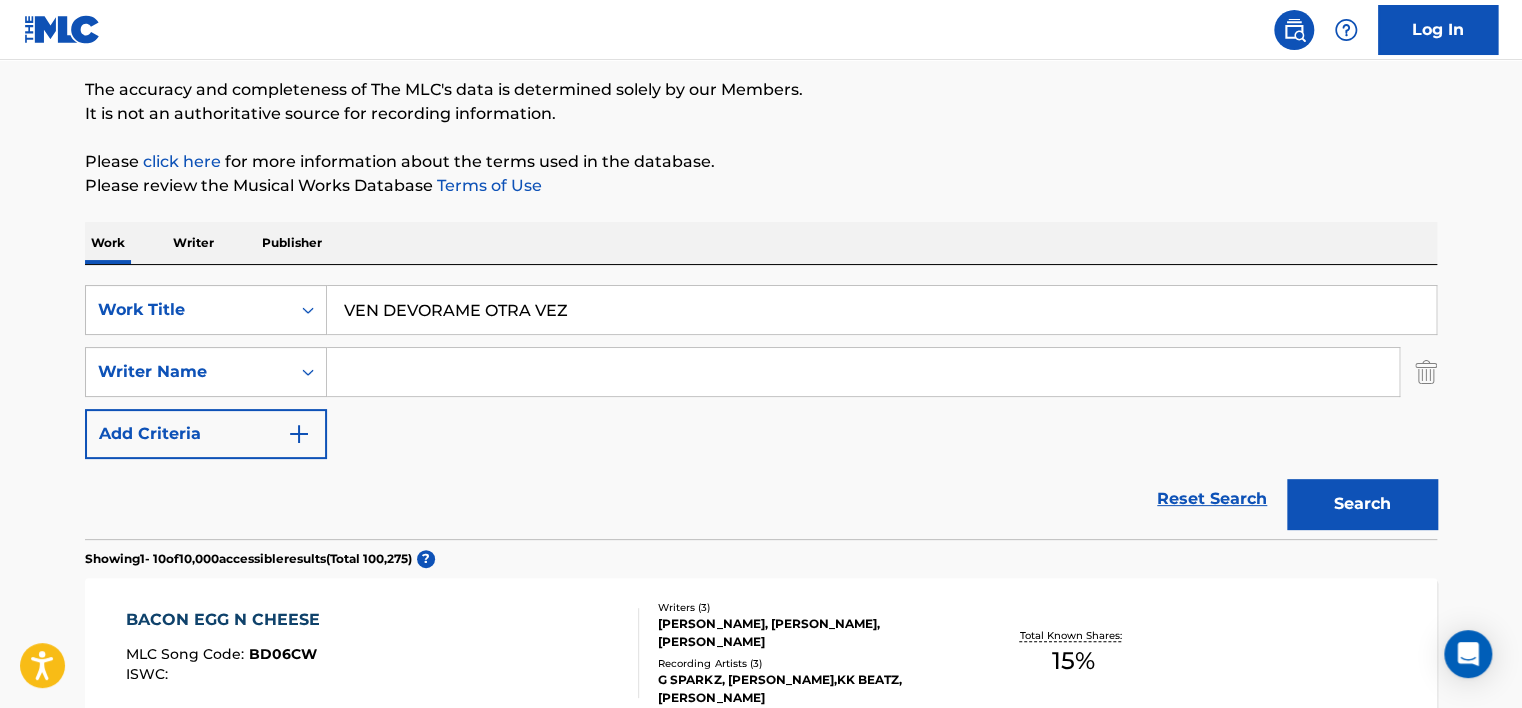 click on "Search" at bounding box center (1362, 504) 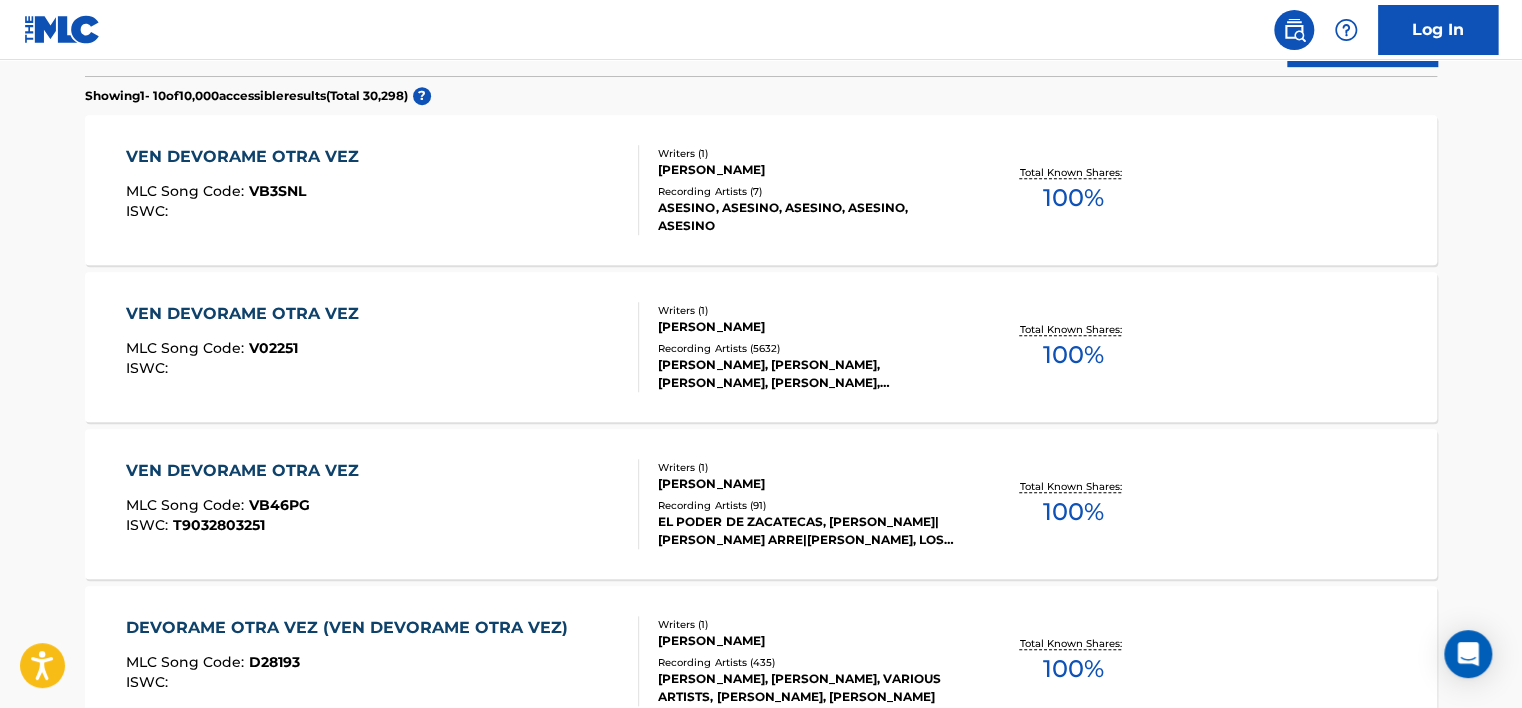 scroll, scrollTop: 260, scrollLeft: 0, axis: vertical 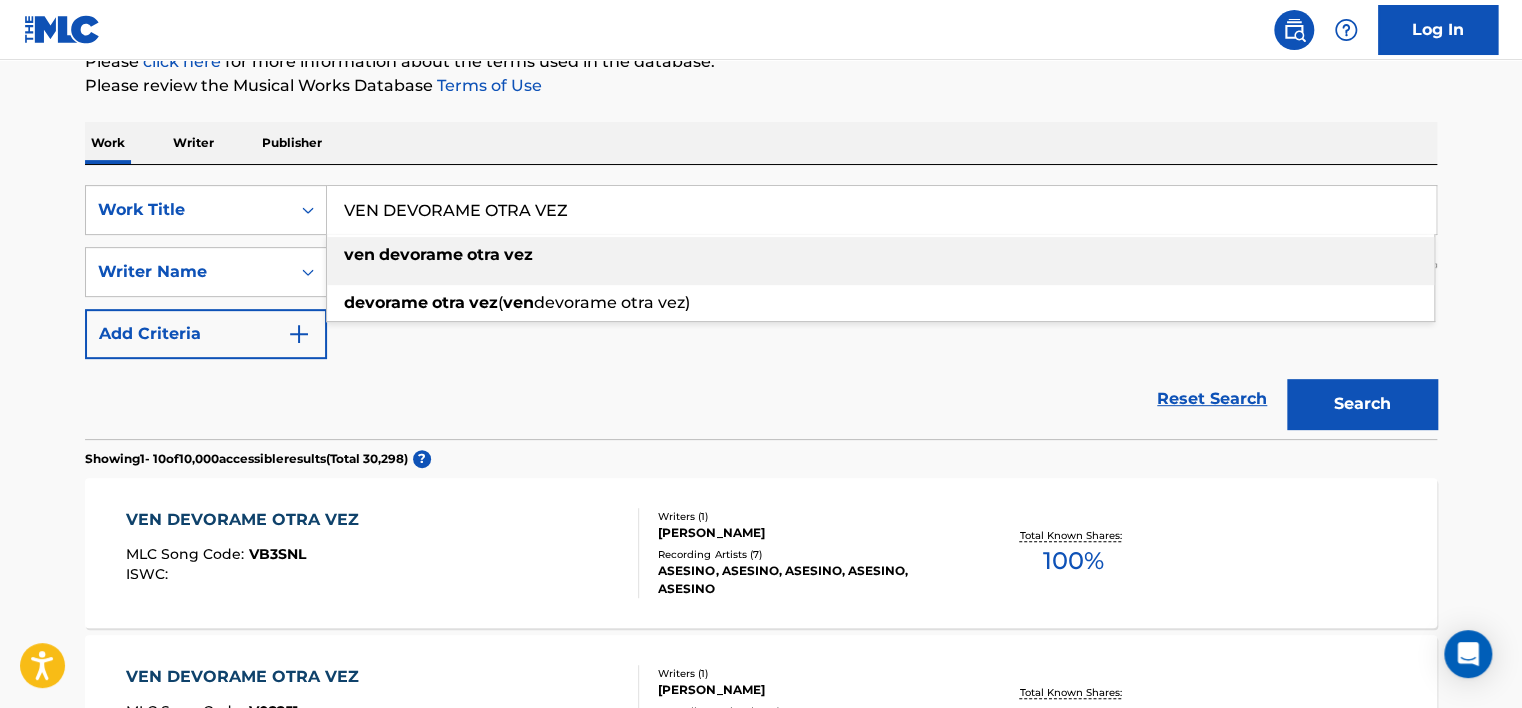 click on "VEN DEVORAME OTRA VEZ" at bounding box center (881, 210) 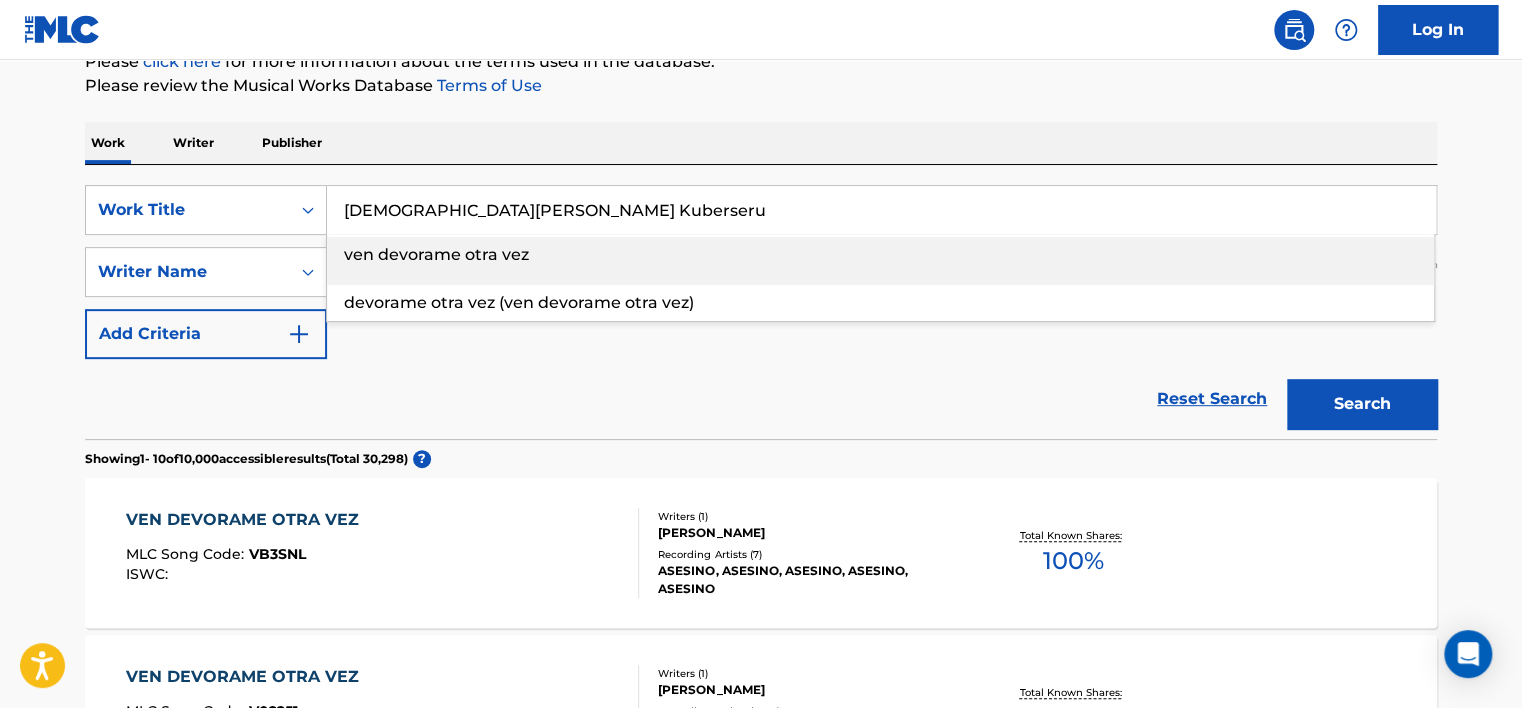 type on "[DEMOGRAPHIC_DATA][PERSON_NAME] Kuberseru" 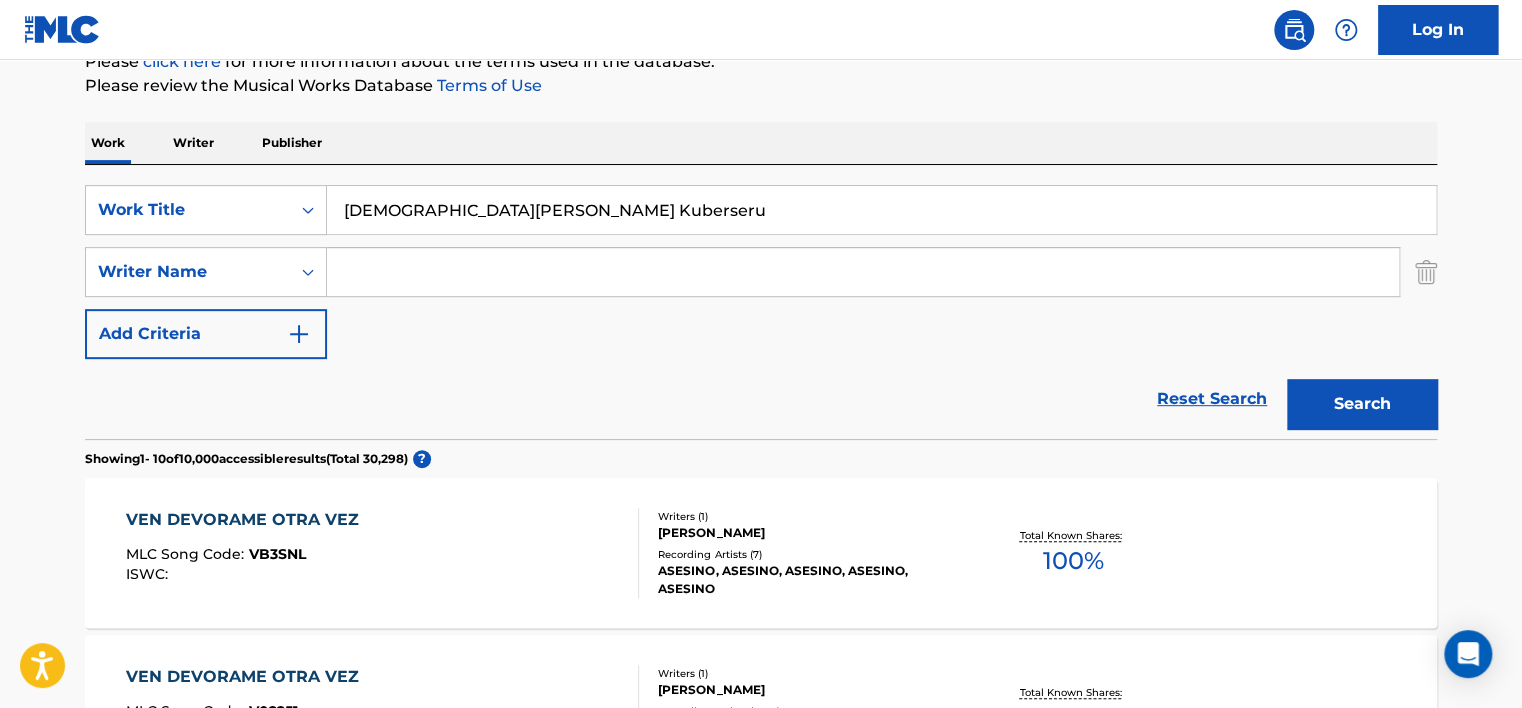 click on "SearchWithCriteria26e74335-f89b-461f-ad6e-1577e4918724 Work Title [DEMOGRAPHIC_DATA][PERSON_NAME] Kuberseru SearchWithCriteria31738f81-4572-48ea-a6bc-e6dd0e120ed7 Writer Name Add Criteria" at bounding box center (761, 272) 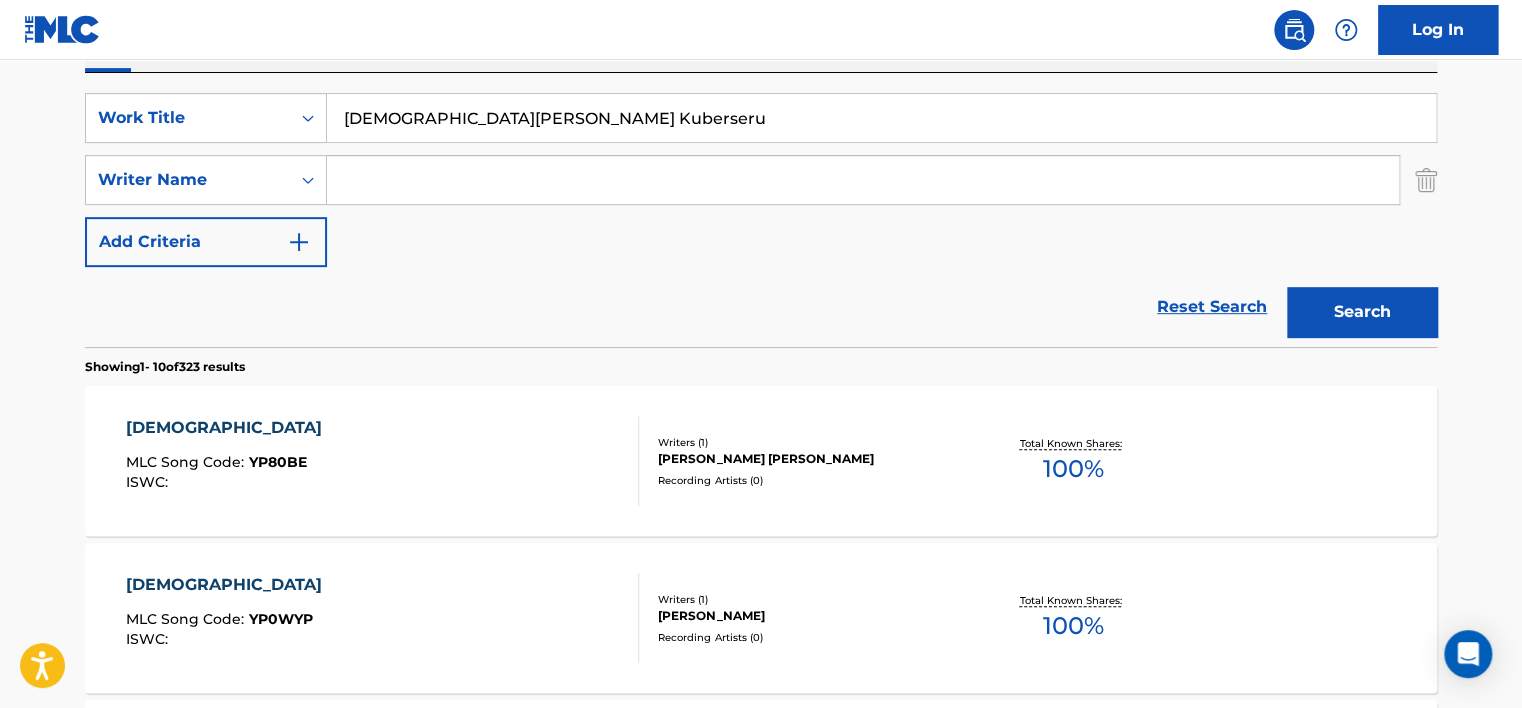 scroll, scrollTop: 360, scrollLeft: 0, axis: vertical 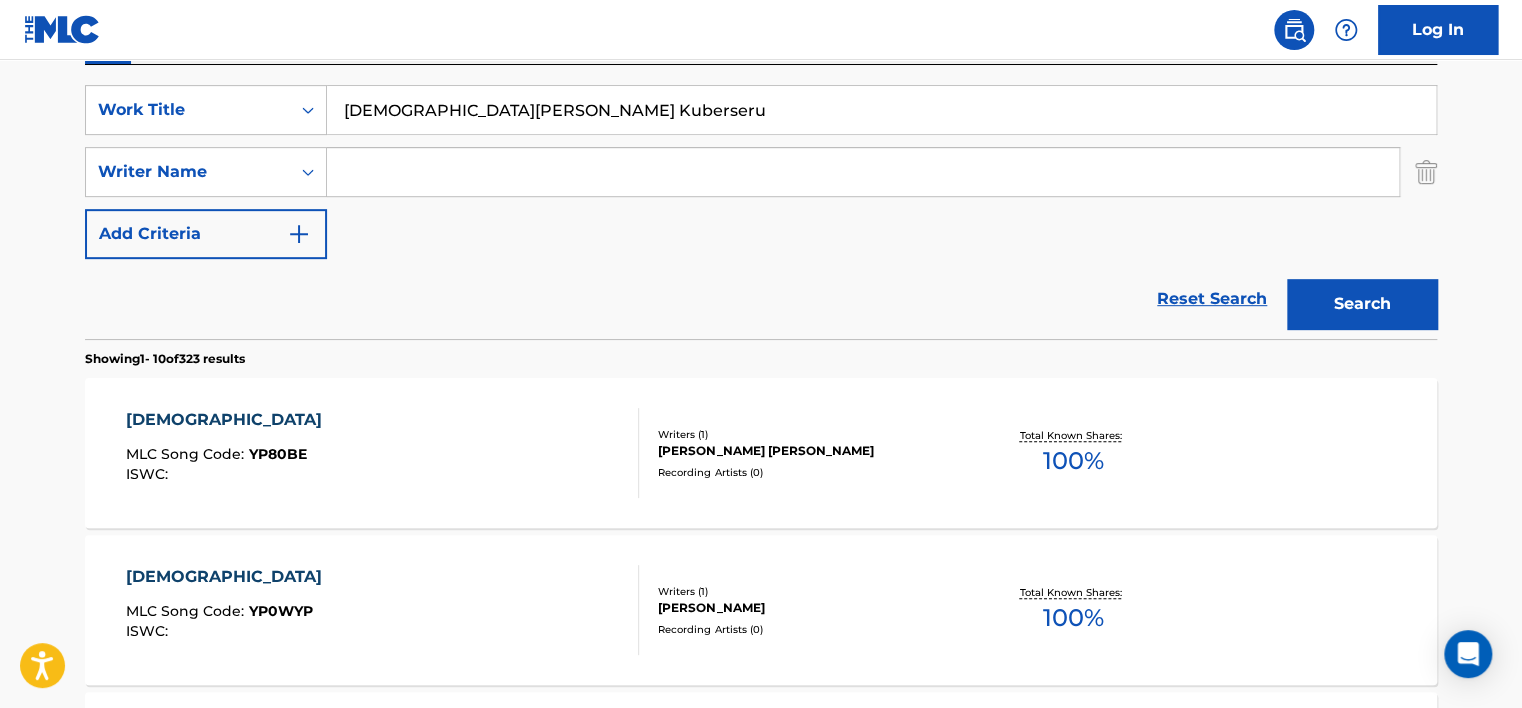 click at bounding box center (863, 172) 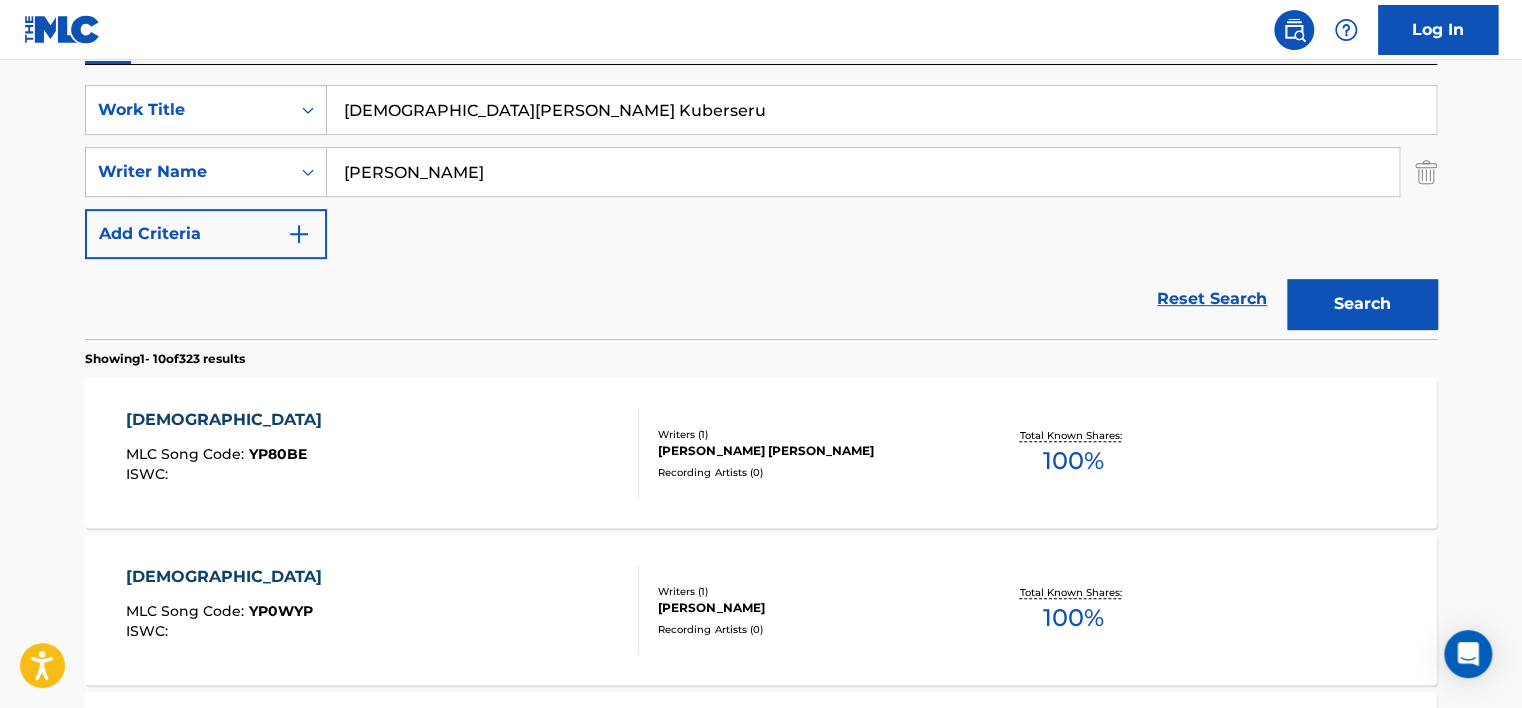 type on "[PERSON_NAME]" 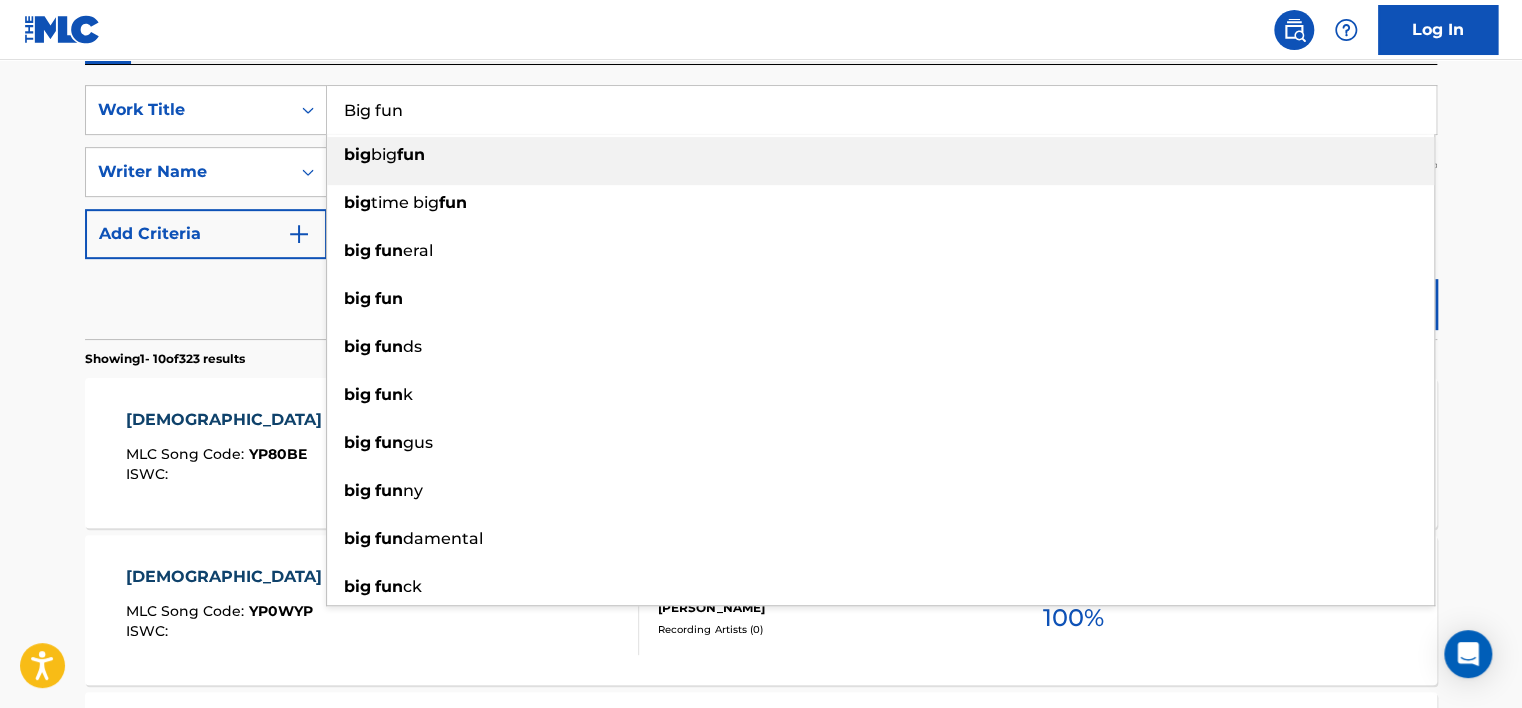 type on "Big fun" 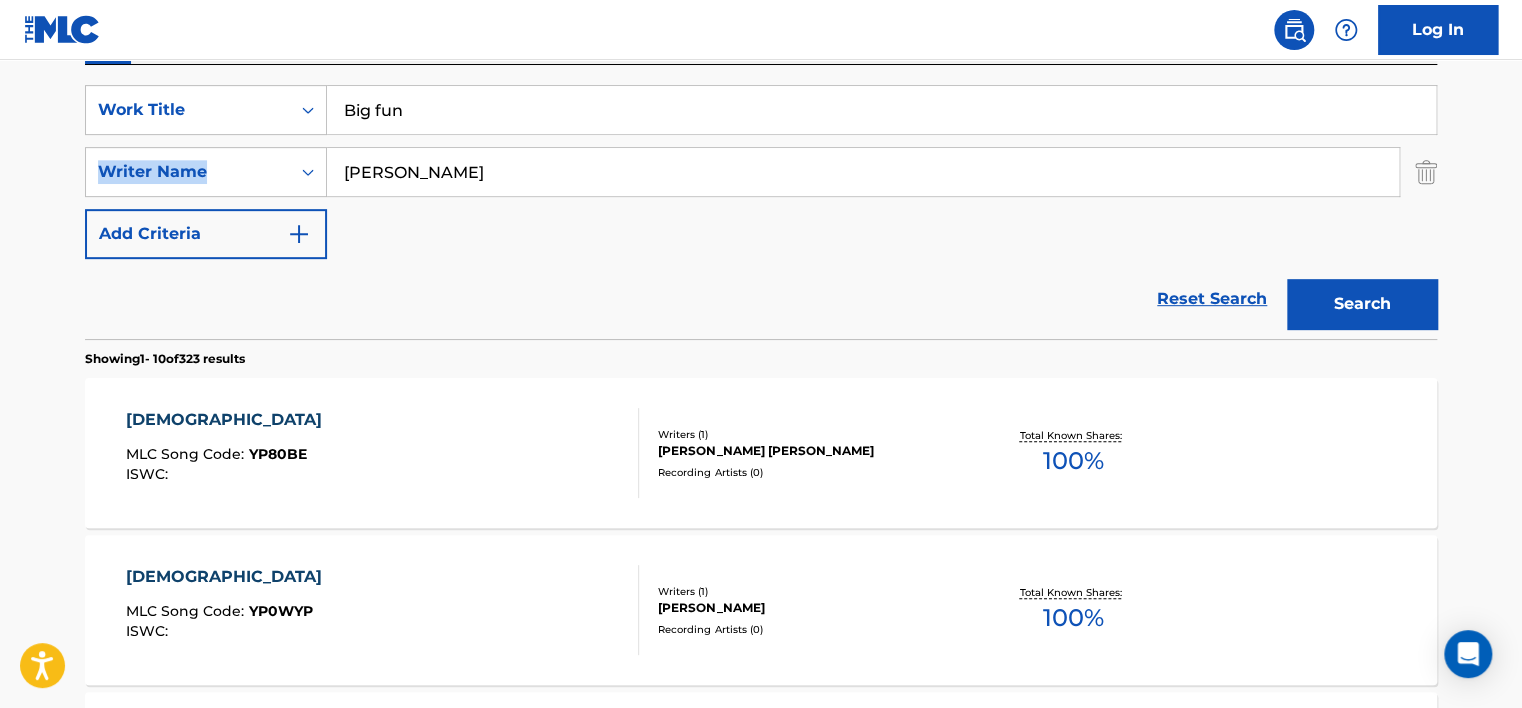 click on "Accessibility Screen-Reader Guide, Feedback, and Issue Reporting | New window Log In The MLC Public Work Search The accuracy and completeness of The MLC's data is determined solely by our Members. It is not an authoritative source for recording information. Please   click here   for more information about the terms used in the database. Please review the Musical Works Database   Terms of Use Work Writer Publisher SearchWithCriteria26e74335-f89b-461f-ad6e-1577e4918724 Work Title Big fun SearchWithCriteria31738f81-4572-48ea-a6bc-e6dd0e120ed7 Writer Name [PERSON_NAME] Add Criteria Reset Search Search Showing  1  -   10  of  323   results   [DEMOGRAPHIC_DATA] MLC Song Code : YP80BE ISWC : Writers ( 1 ) [PERSON_NAME] [PERSON_NAME] Recording Artists ( 0 ) Total Known Shares: 100 % [DEMOGRAPHIC_DATA] MLC Song Code : YP0WYP ISWC : Writers ( 1 ) [PERSON_NAME] Recording Artists ( 0 ) Total Known Shares: 100 % [DEMOGRAPHIC_DATA] MLC Song Code : YP76FH ISWC : Writers ( 1 ) [PERSON_NAME] Recording Artists ( 0 ) Total Known Shares: 100 % [DEMOGRAPHIC_DATA] MLC Song Code : YP03O6 ISWC :" at bounding box center (761, -6) 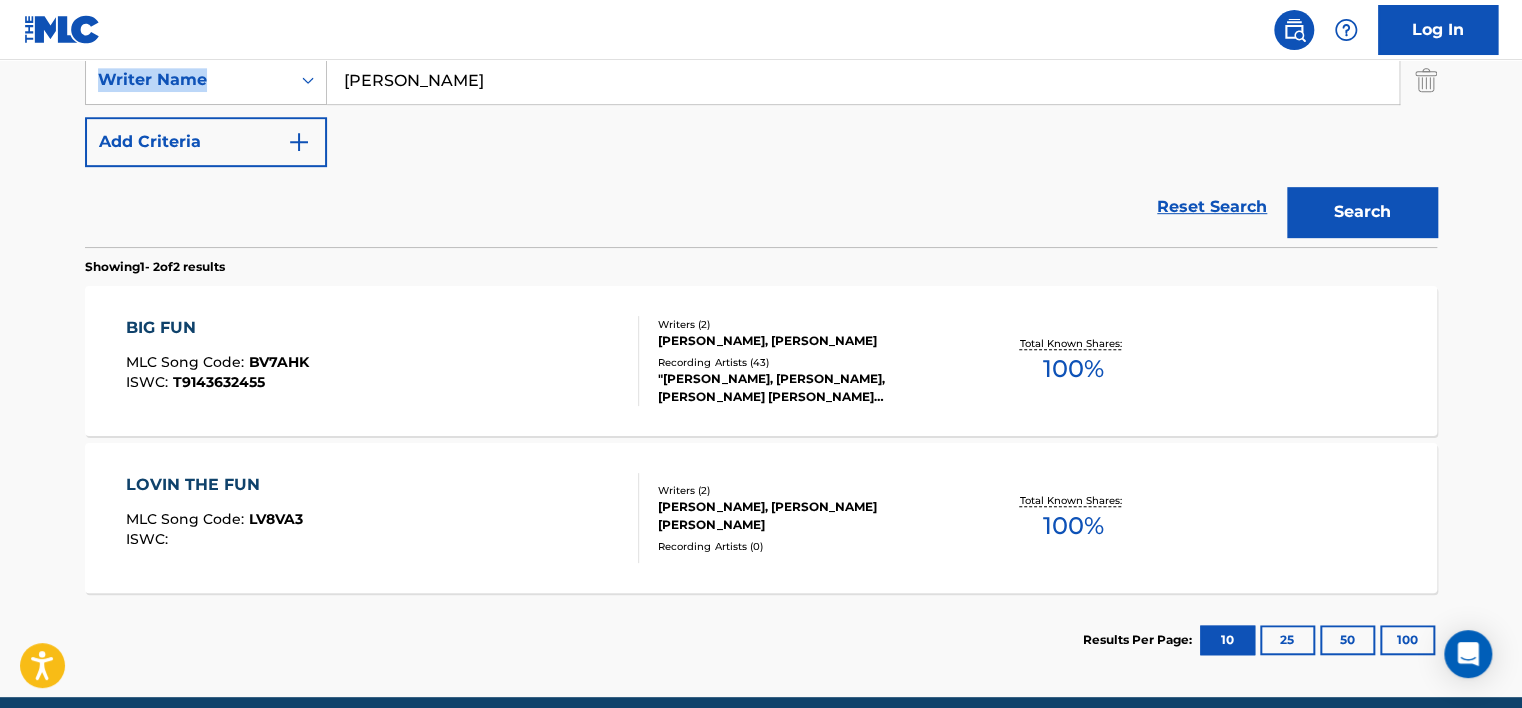 scroll, scrollTop: 460, scrollLeft: 0, axis: vertical 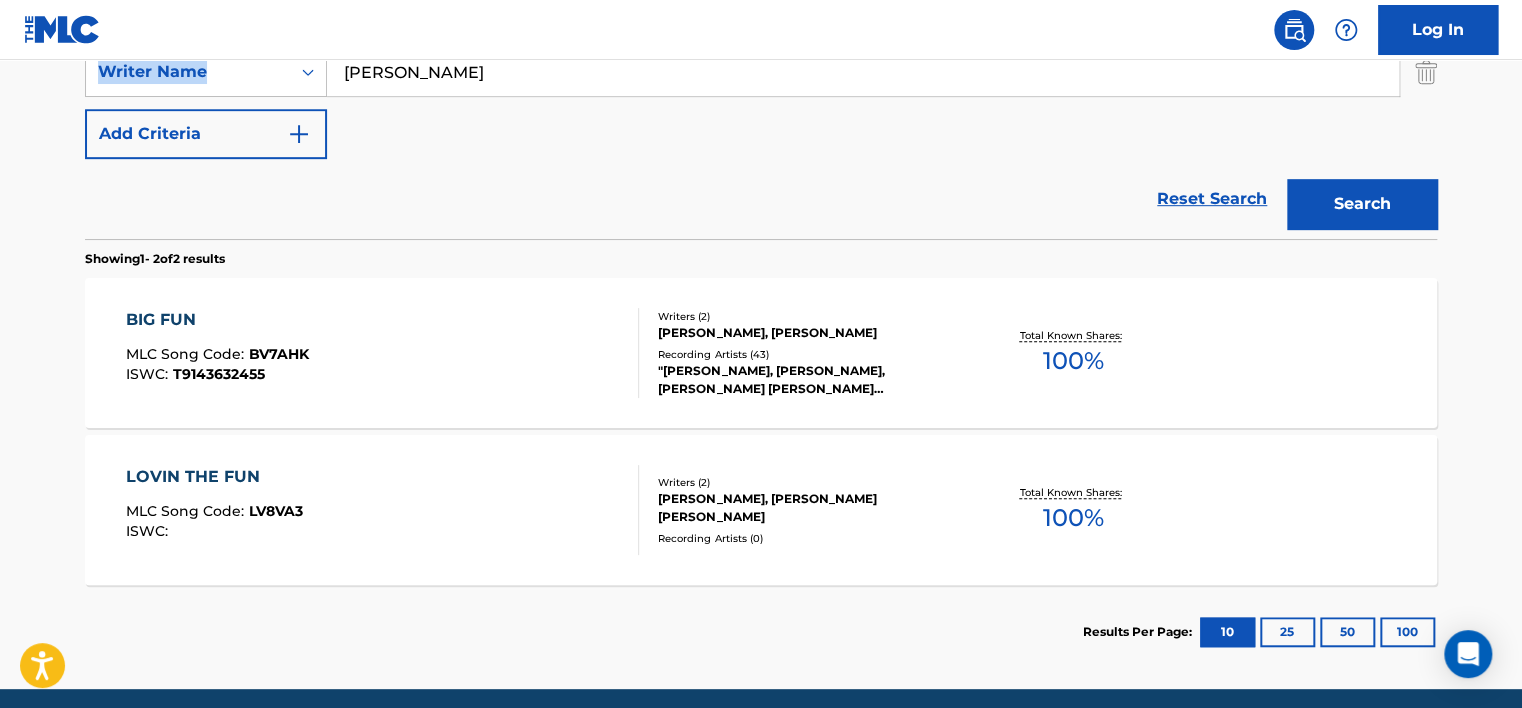 click on "BIG FUN MLC Song Code : BV7AHK ISWC : T9143632455" at bounding box center (383, 353) 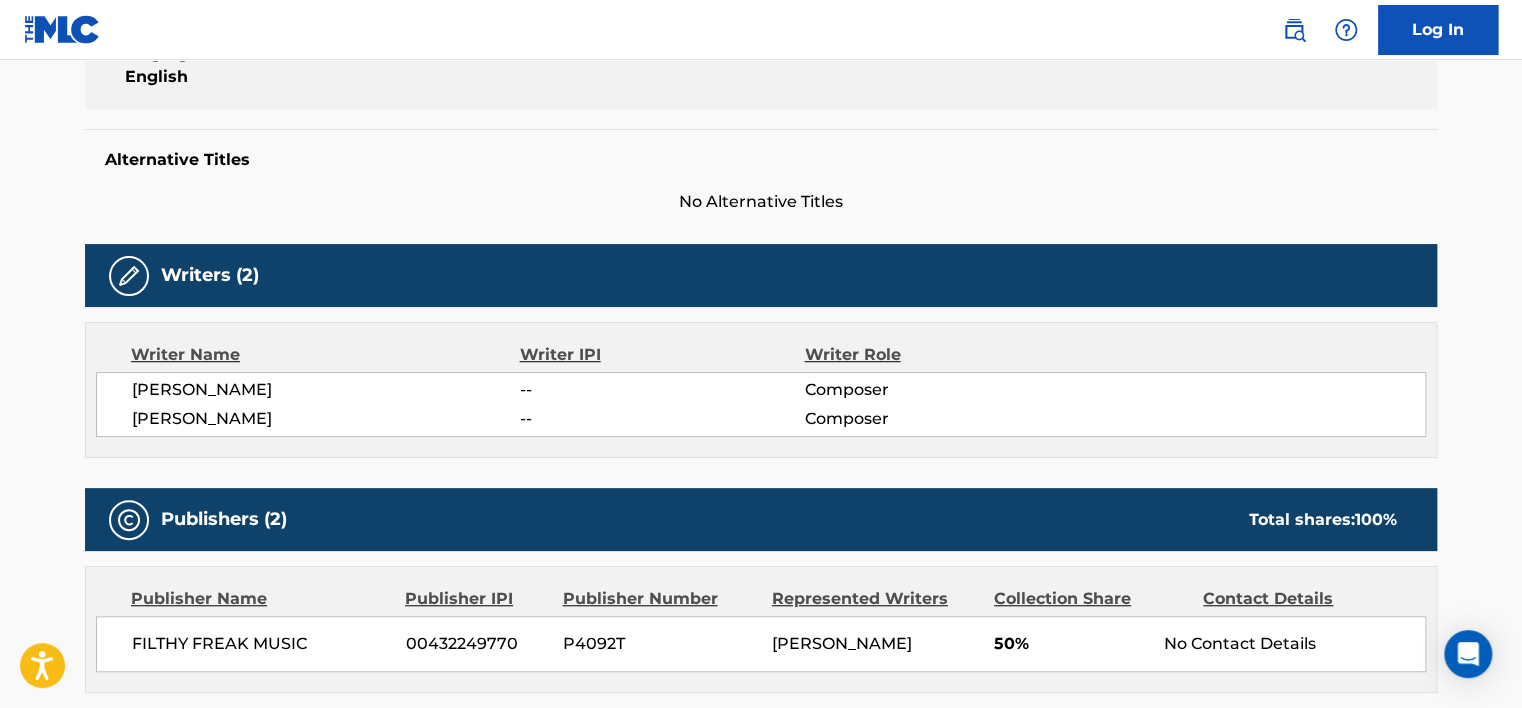 scroll, scrollTop: 0, scrollLeft: 0, axis: both 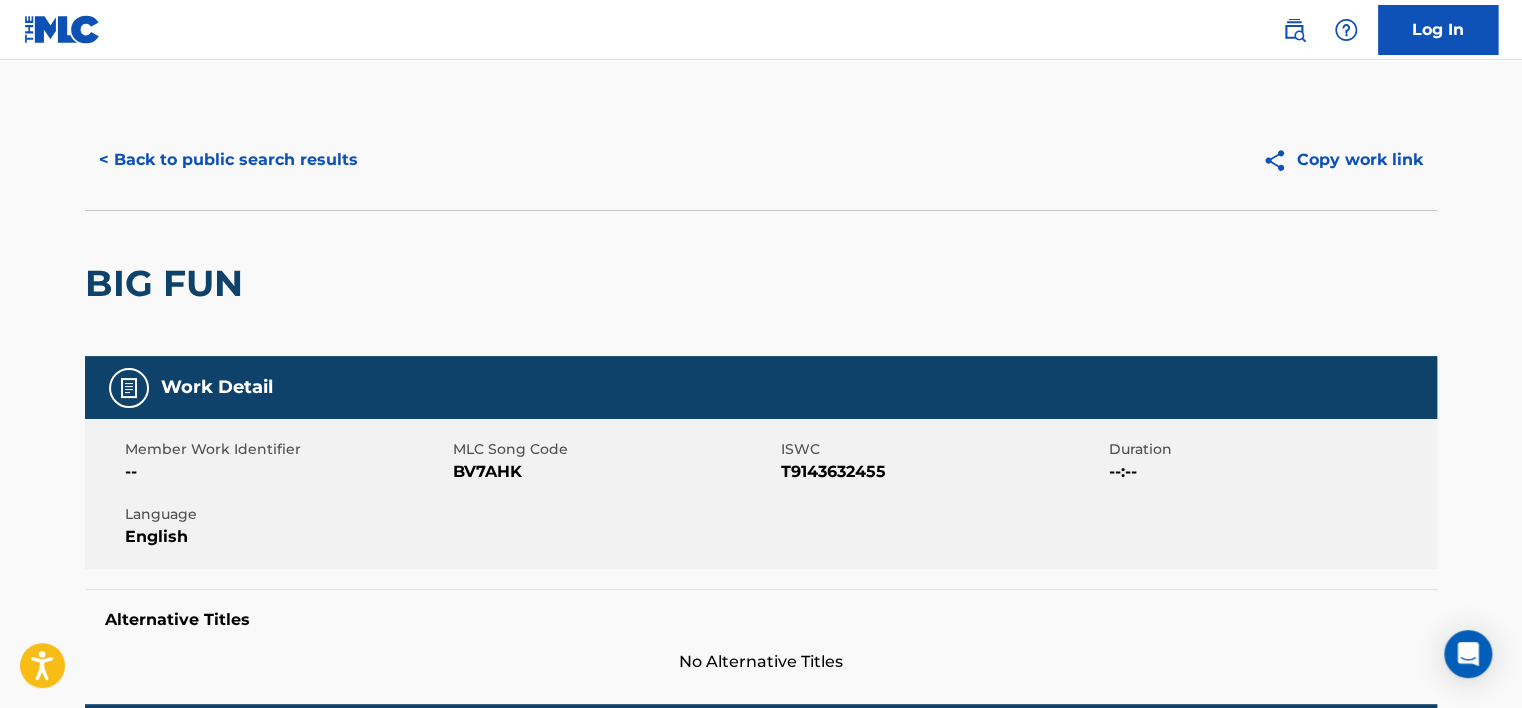 click on "T9143632455" at bounding box center (942, 472) 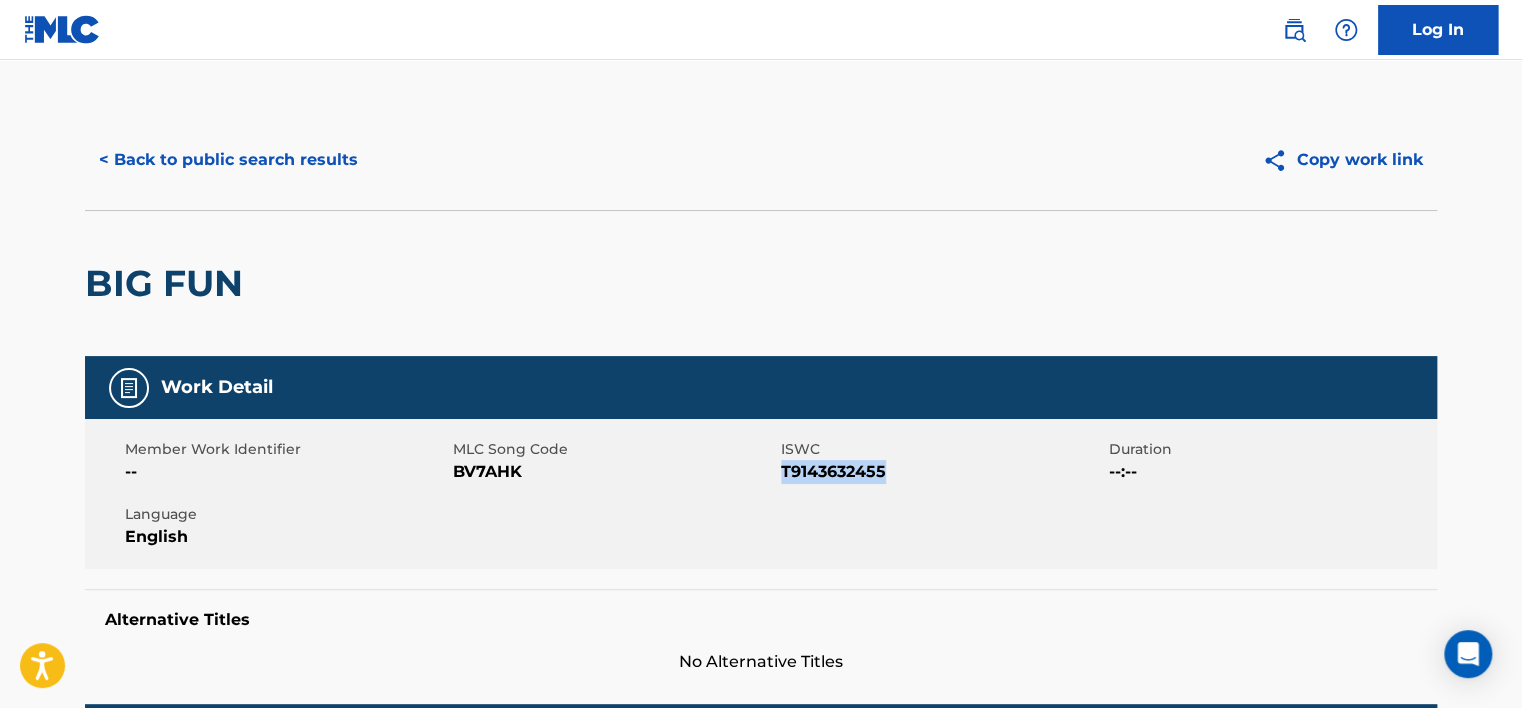 click on "T9143632455" at bounding box center [942, 472] 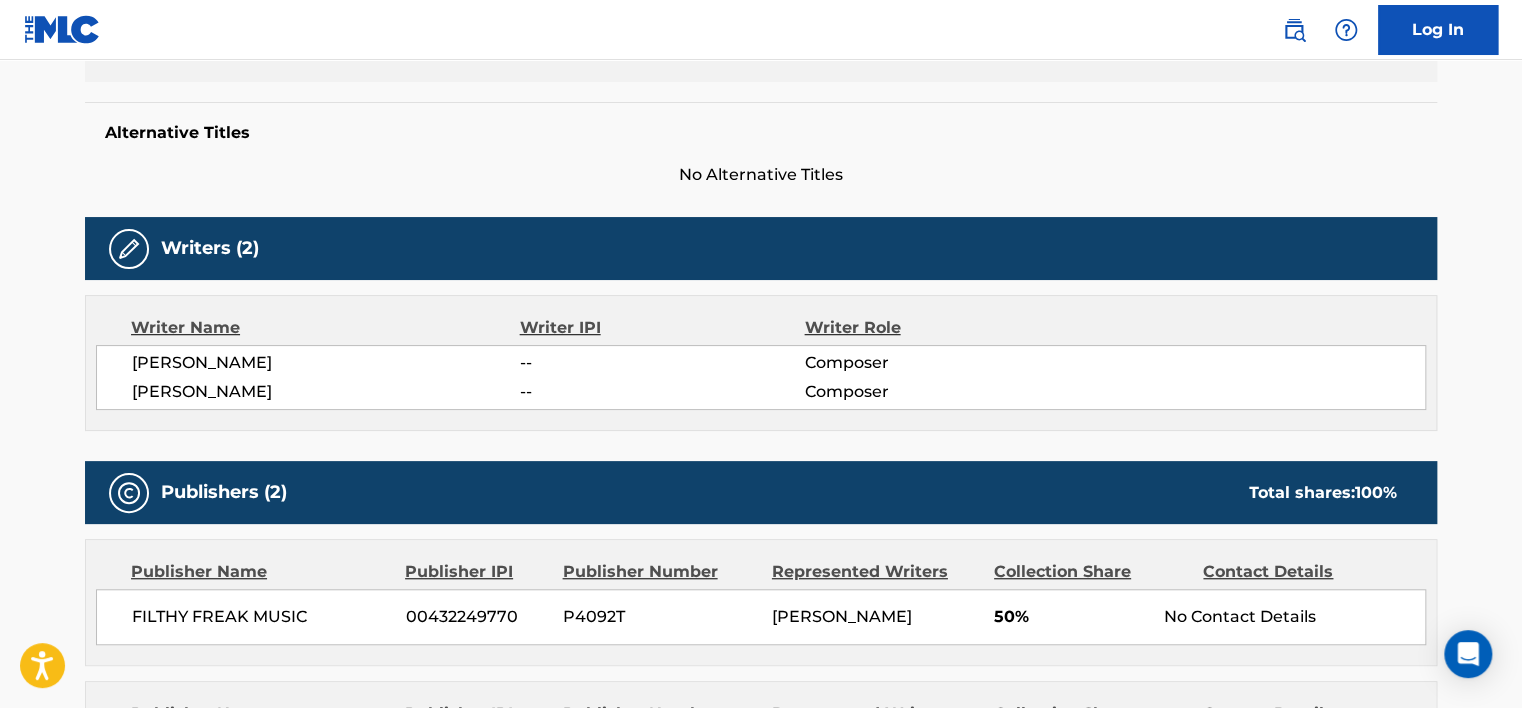 scroll, scrollTop: 500, scrollLeft: 0, axis: vertical 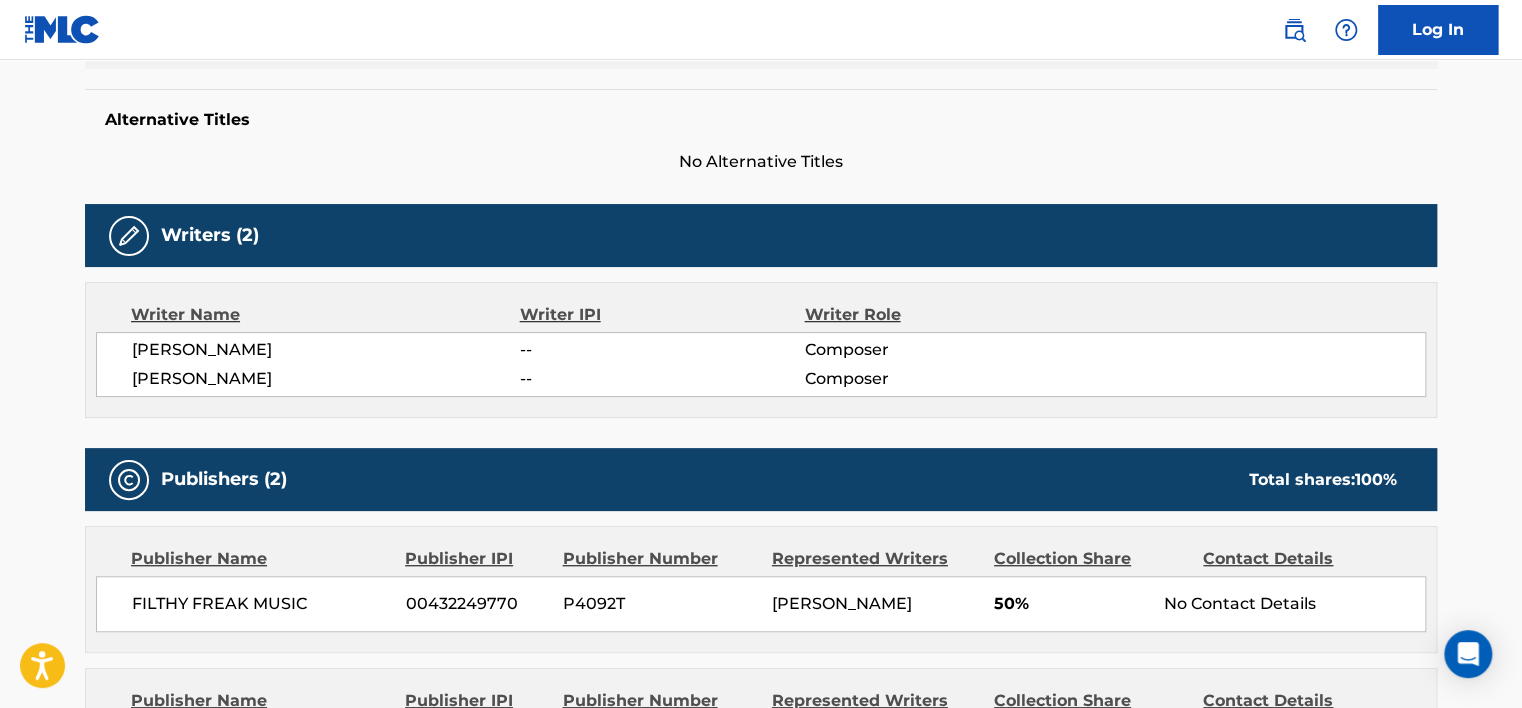 click on "[PERSON_NAME]" at bounding box center [326, 350] 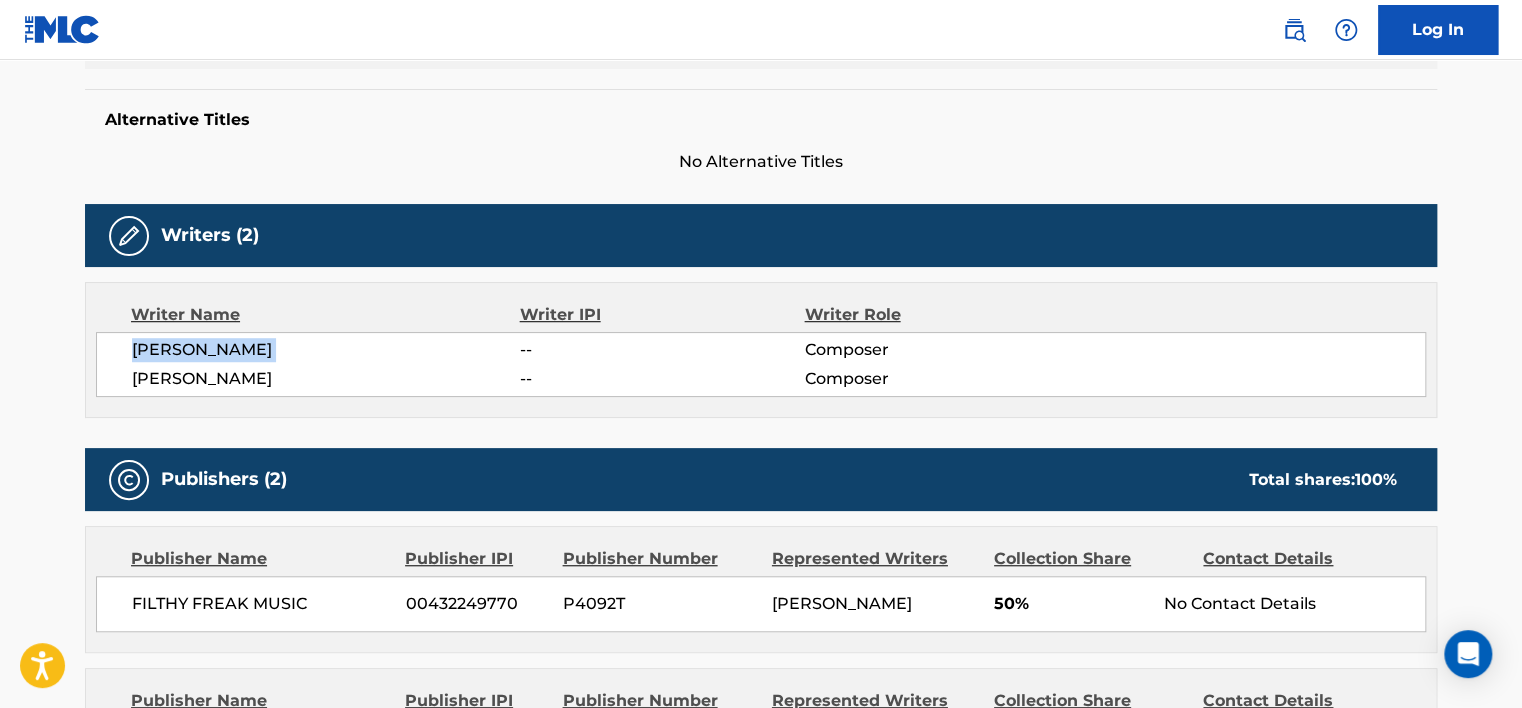 click on "[PERSON_NAME]" at bounding box center [326, 350] 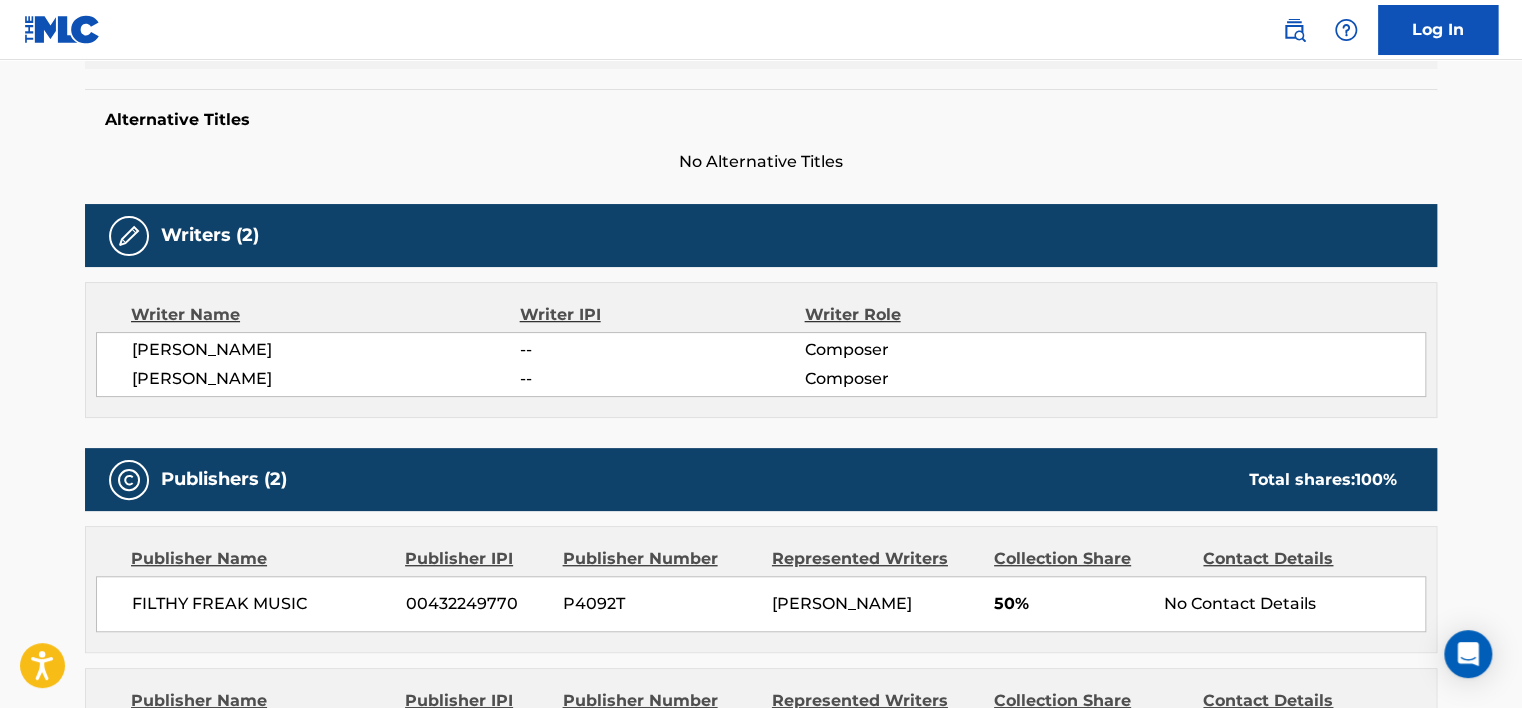 click on "[PERSON_NAME] -- Composer [PERSON_NAME] -- Composer" at bounding box center [761, 364] 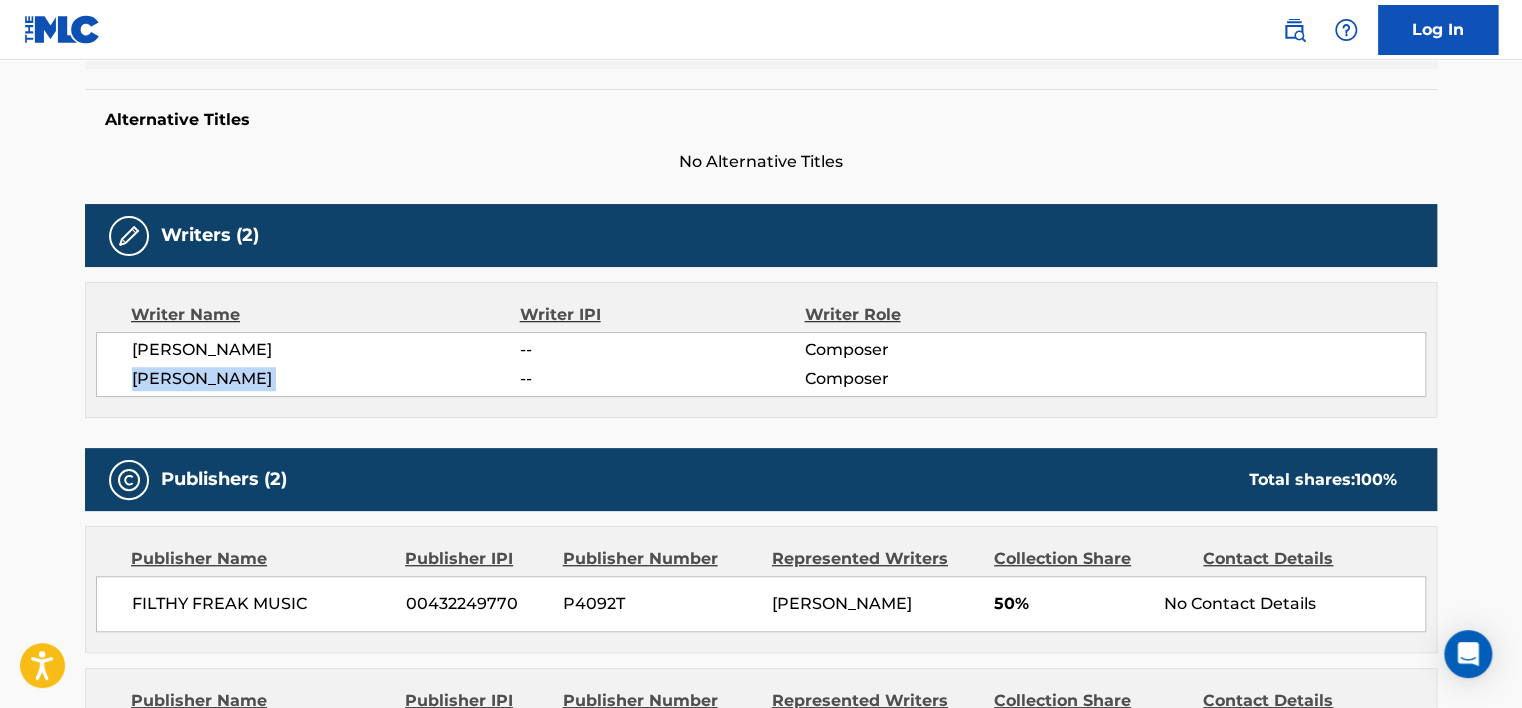 click on "[PERSON_NAME] -- Composer [PERSON_NAME] -- Composer" at bounding box center (761, 364) 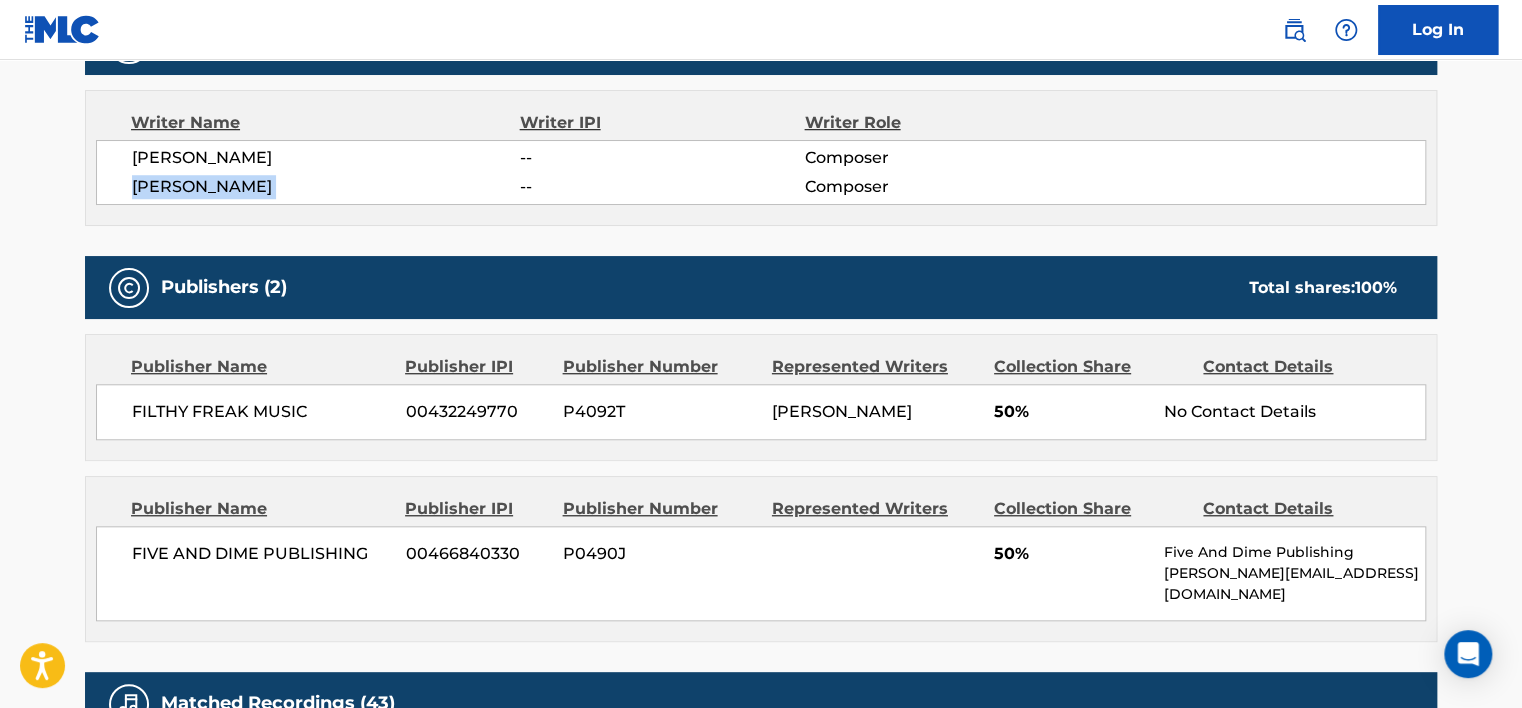 scroll, scrollTop: 700, scrollLeft: 0, axis: vertical 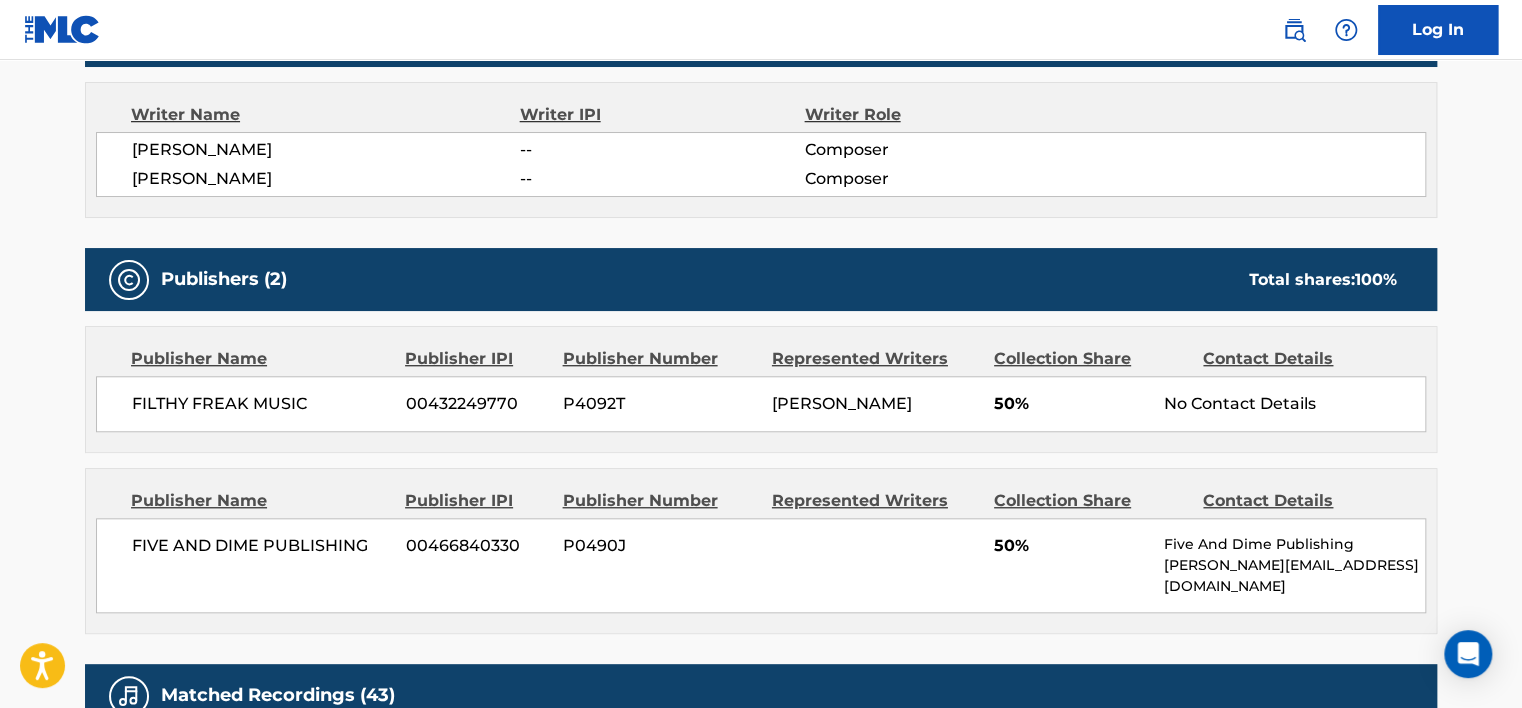 click on "FILTHY FREAK MUSIC" at bounding box center (261, 404) 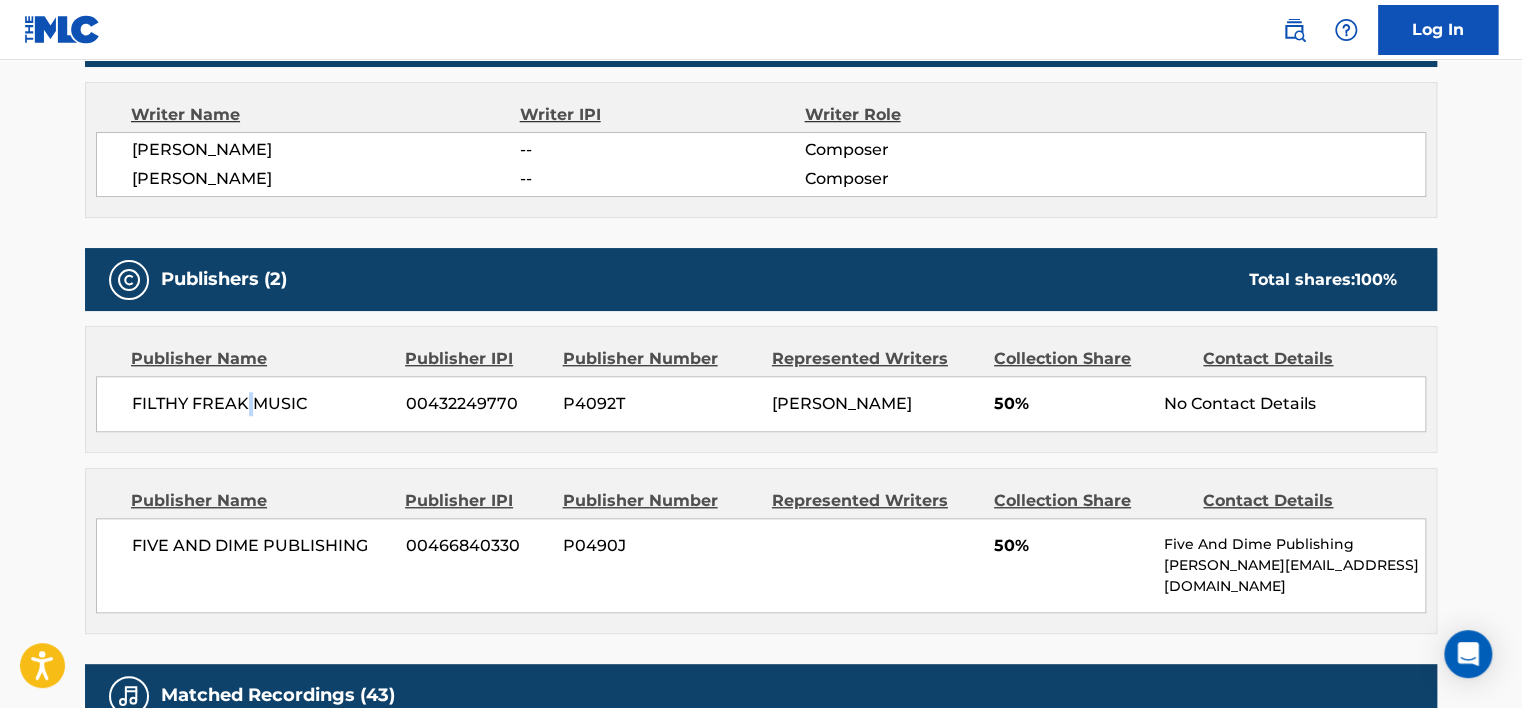 click on "FILTHY FREAK MUSIC" at bounding box center (261, 404) 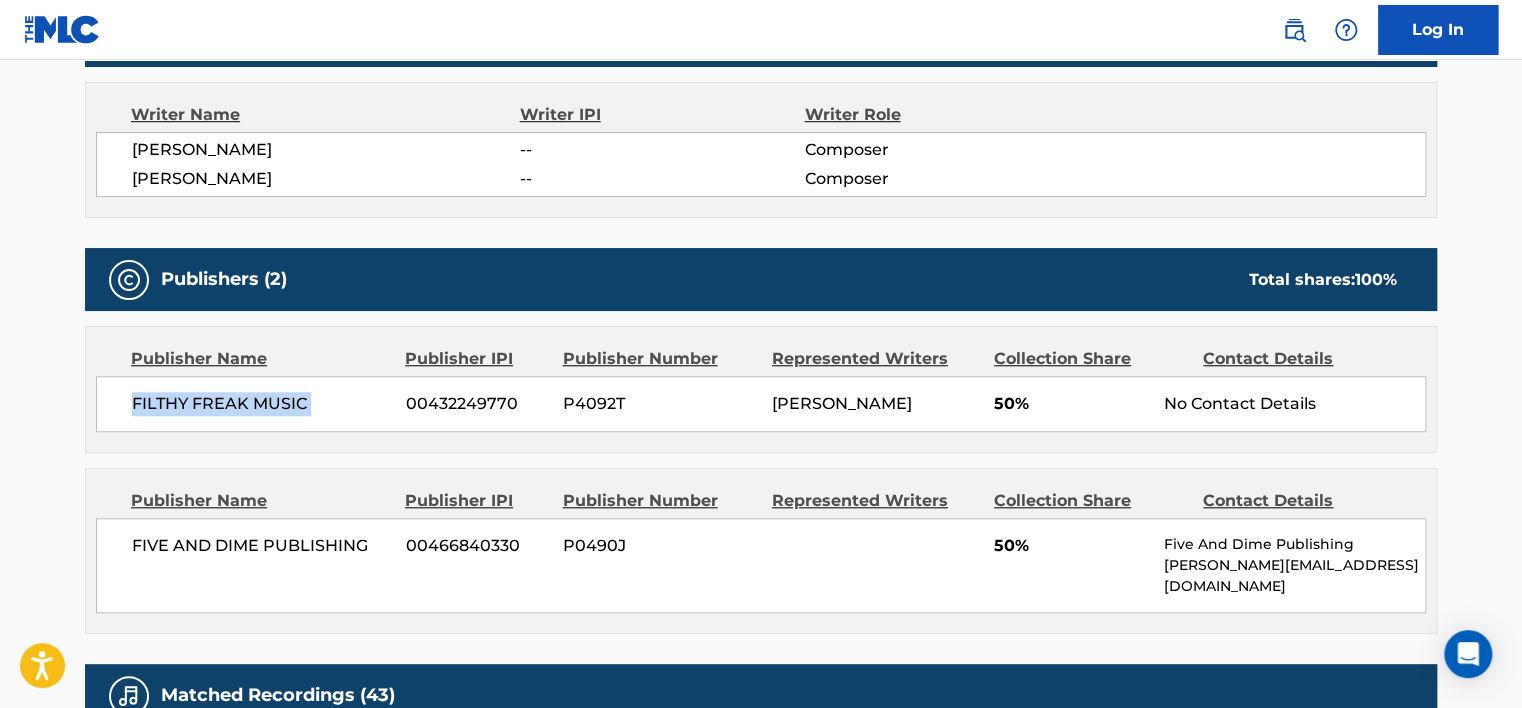 click on "FILTHY FREAK MUSIC" at bounding box center [261, 404] 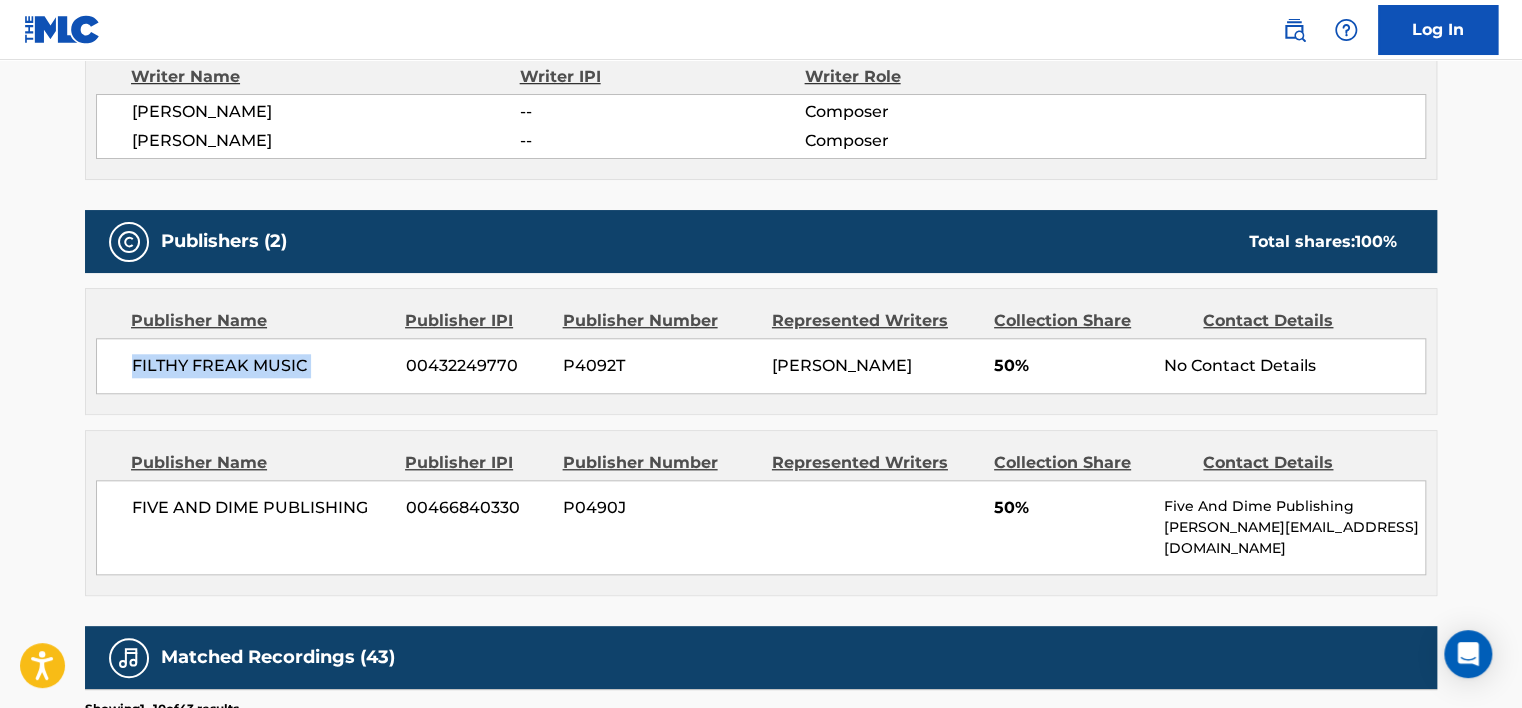 scroll, scrollTop: 800, scrollLeft: 0, axis: vertical 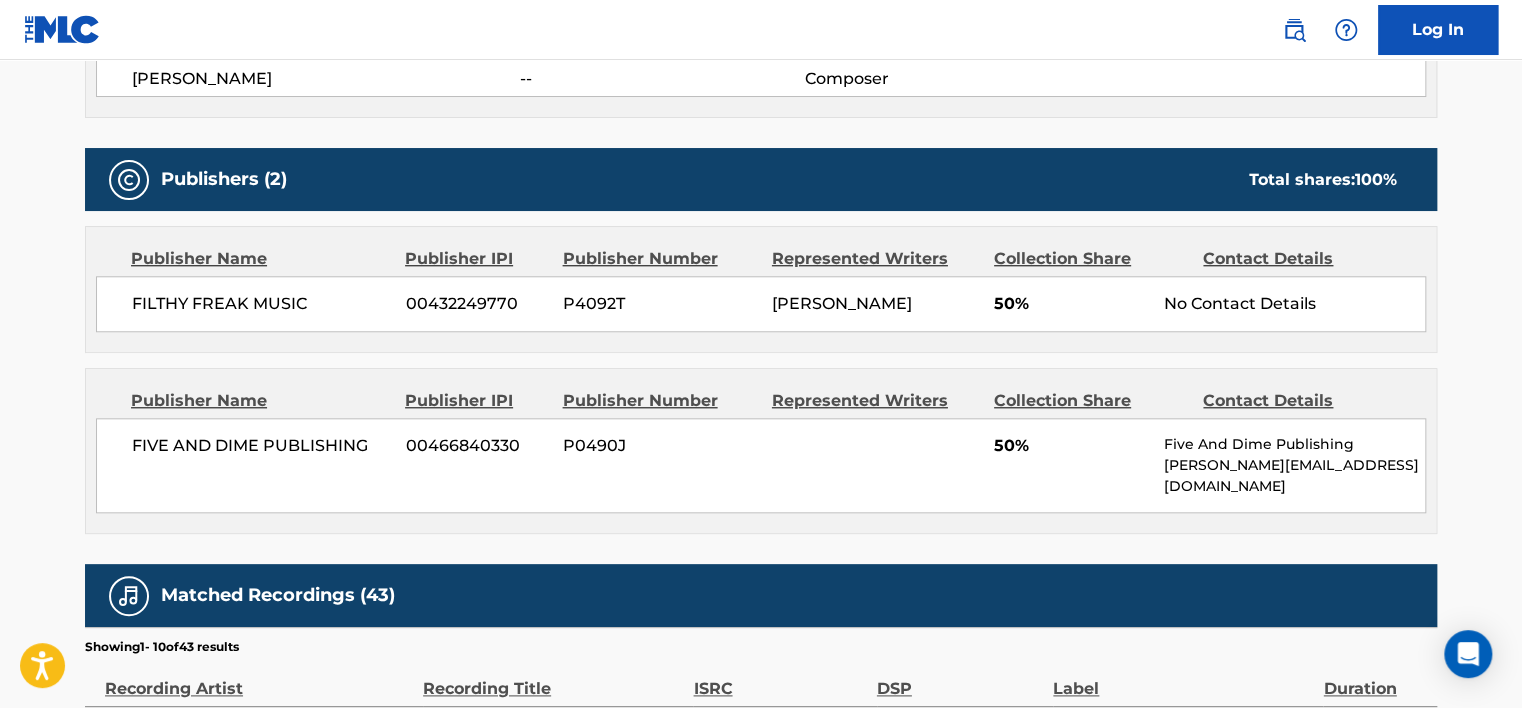 click on "00432249770" at bounding box center [477, 304] 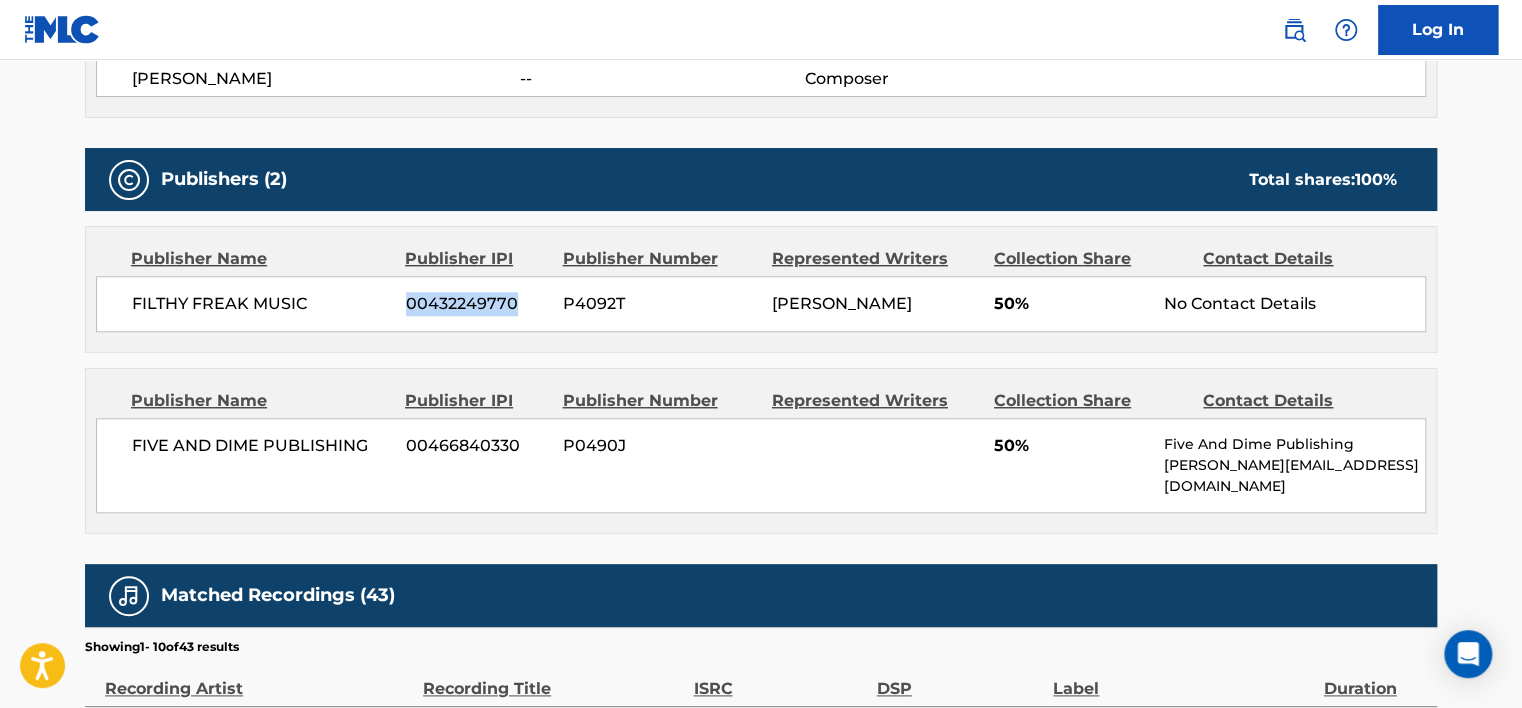click on "00432249770" at bounding box center (477, 304) 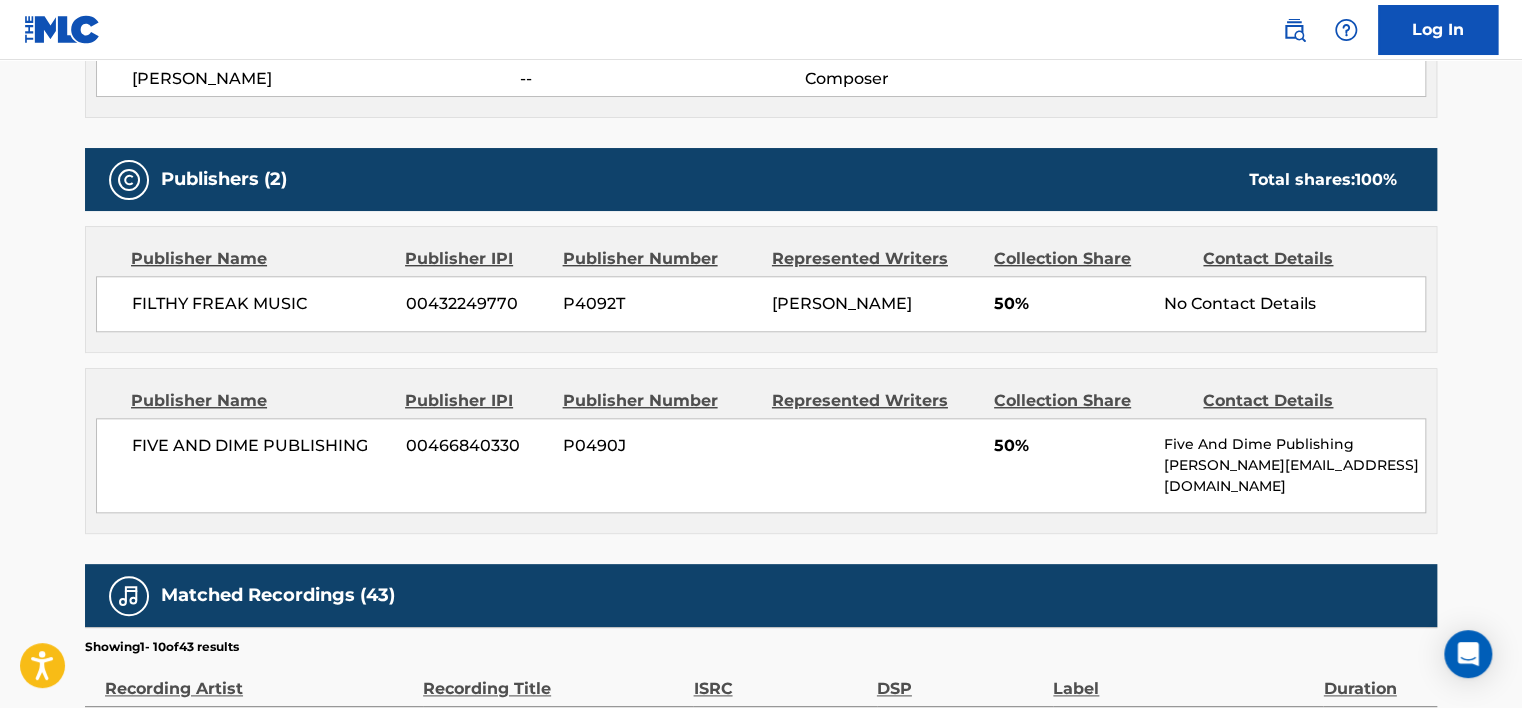 click on "FIVE AND DIME PUBLISHING" at bounding box center [261, 446] 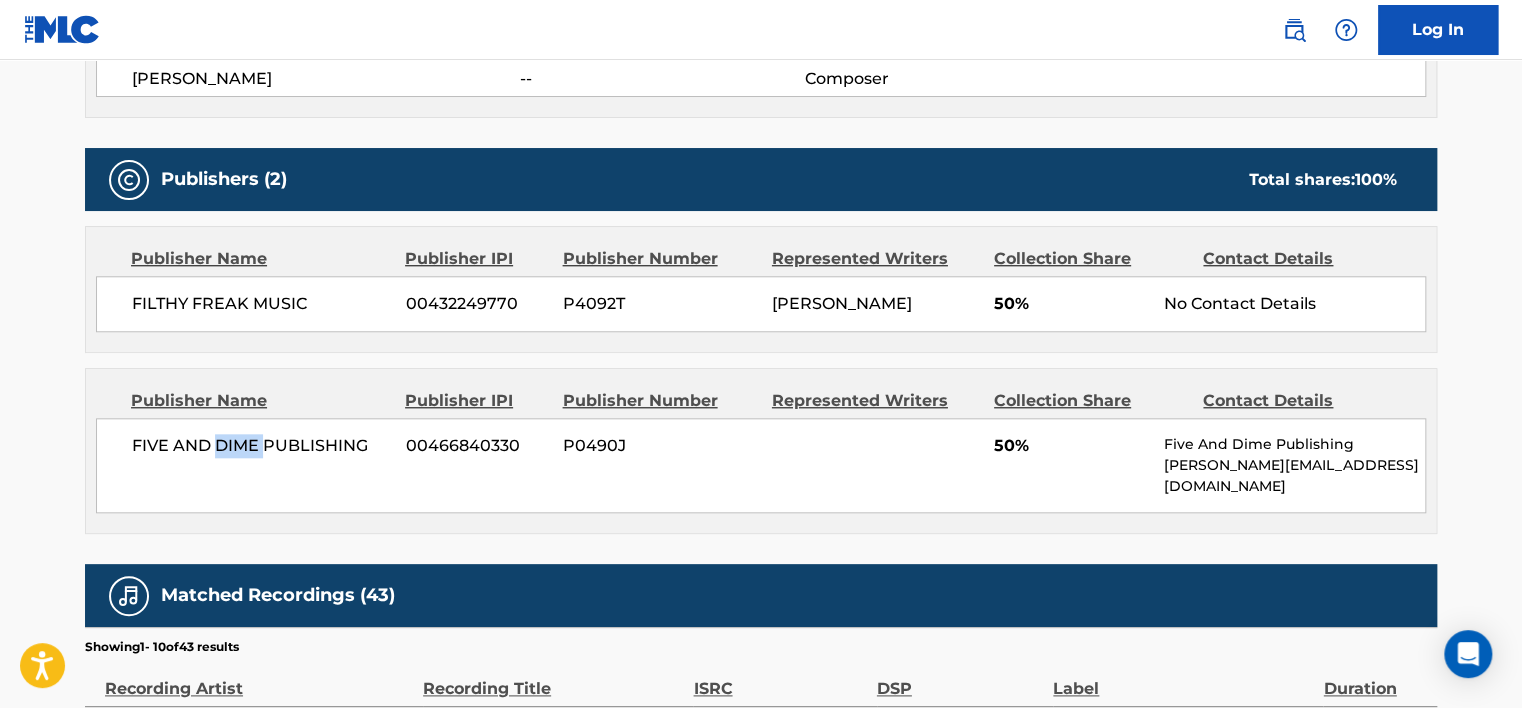 click on "FIVE AND DIME PUBLISHING" at bounding box center [261, 446] 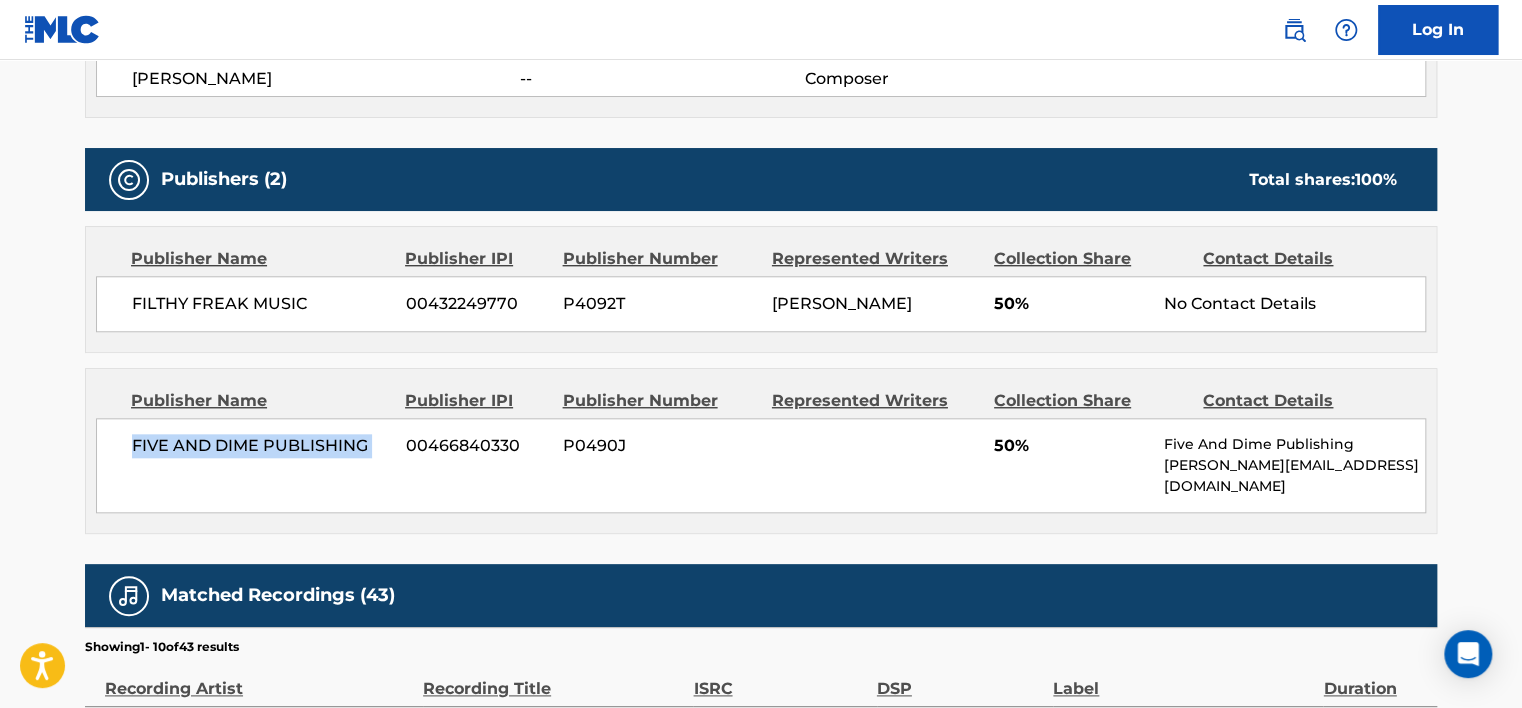 click on "FIVE AND DIME PUBLISHING" at bounding box center [261, 446] 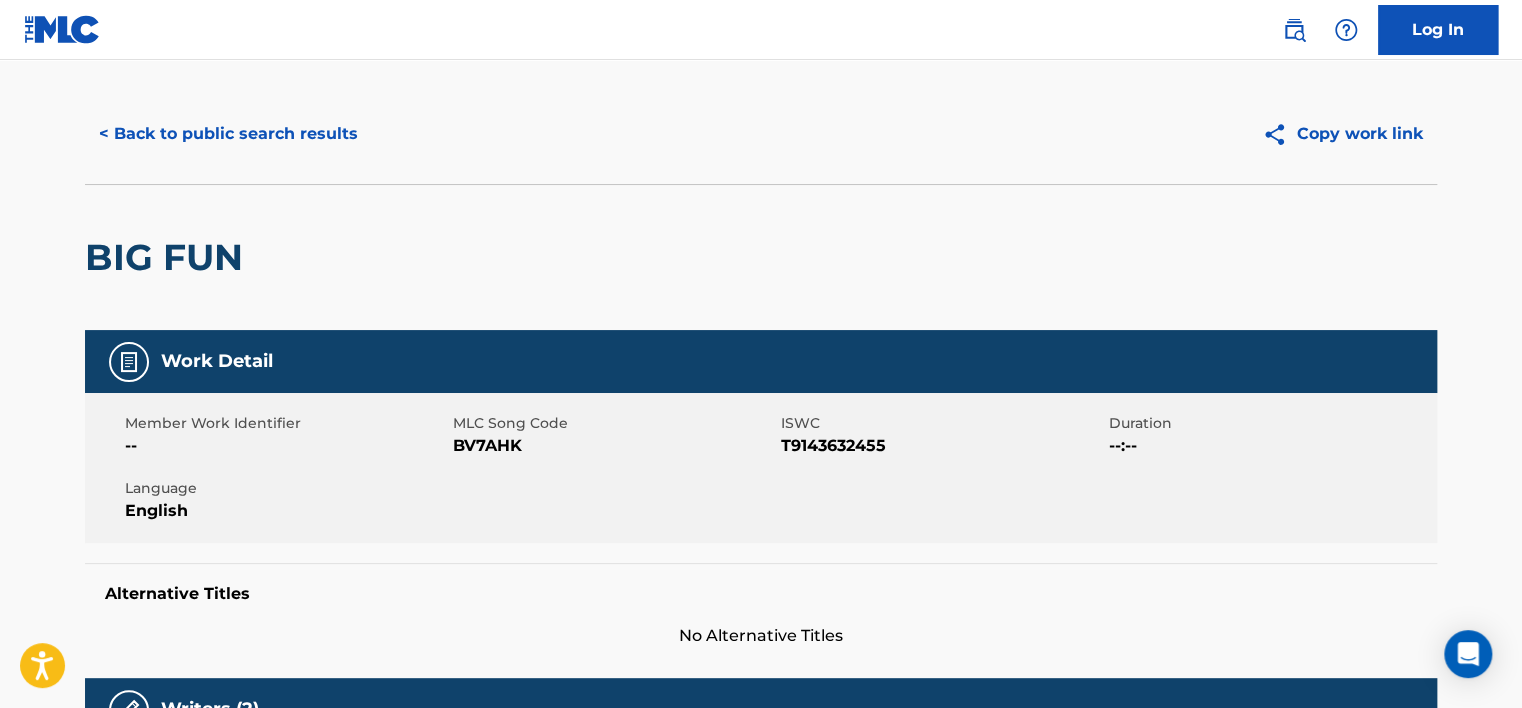 scroll, scrollTop: 0, scrollLeft: 0, axis: both 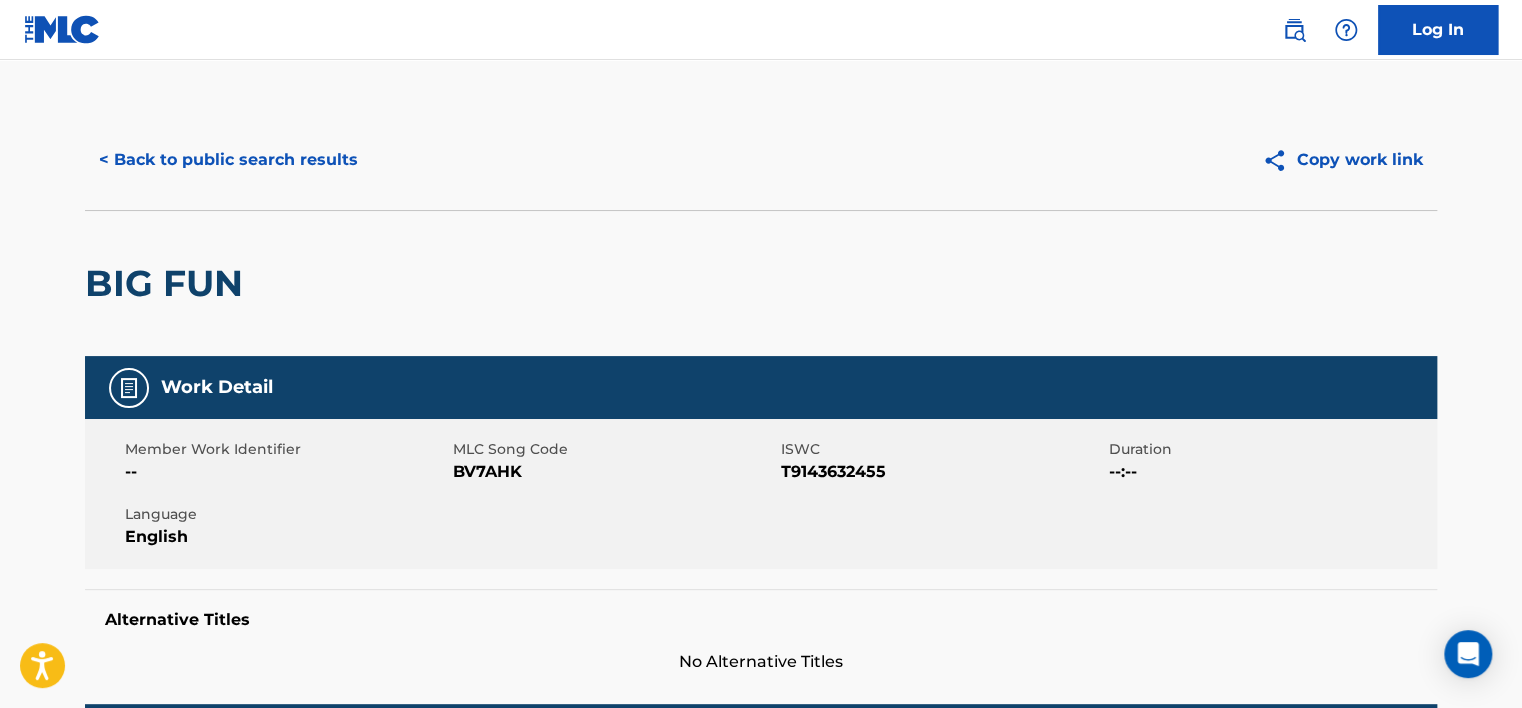 click on "BV7AHK" at bounding box center (614, 472) 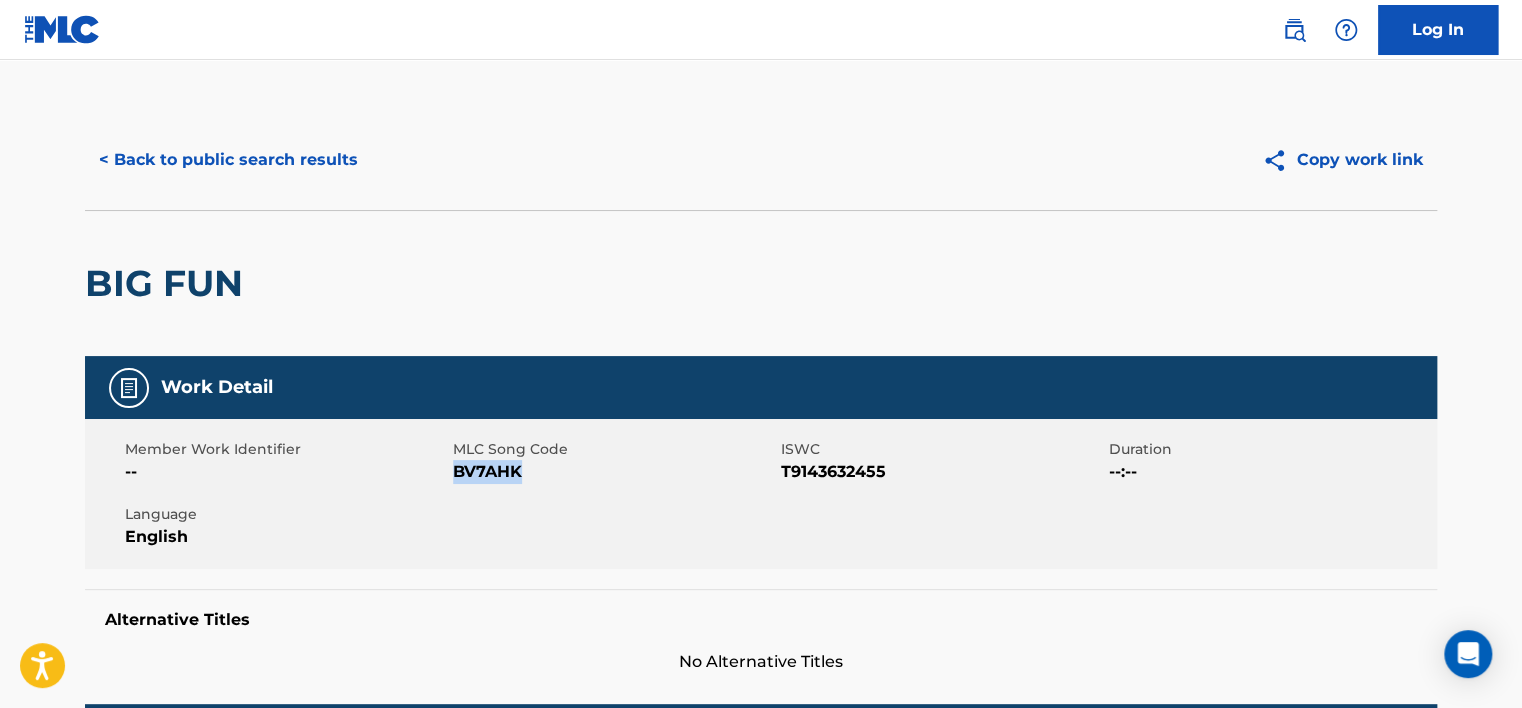click on "BV7AHK" at bounding box center [614, 472] 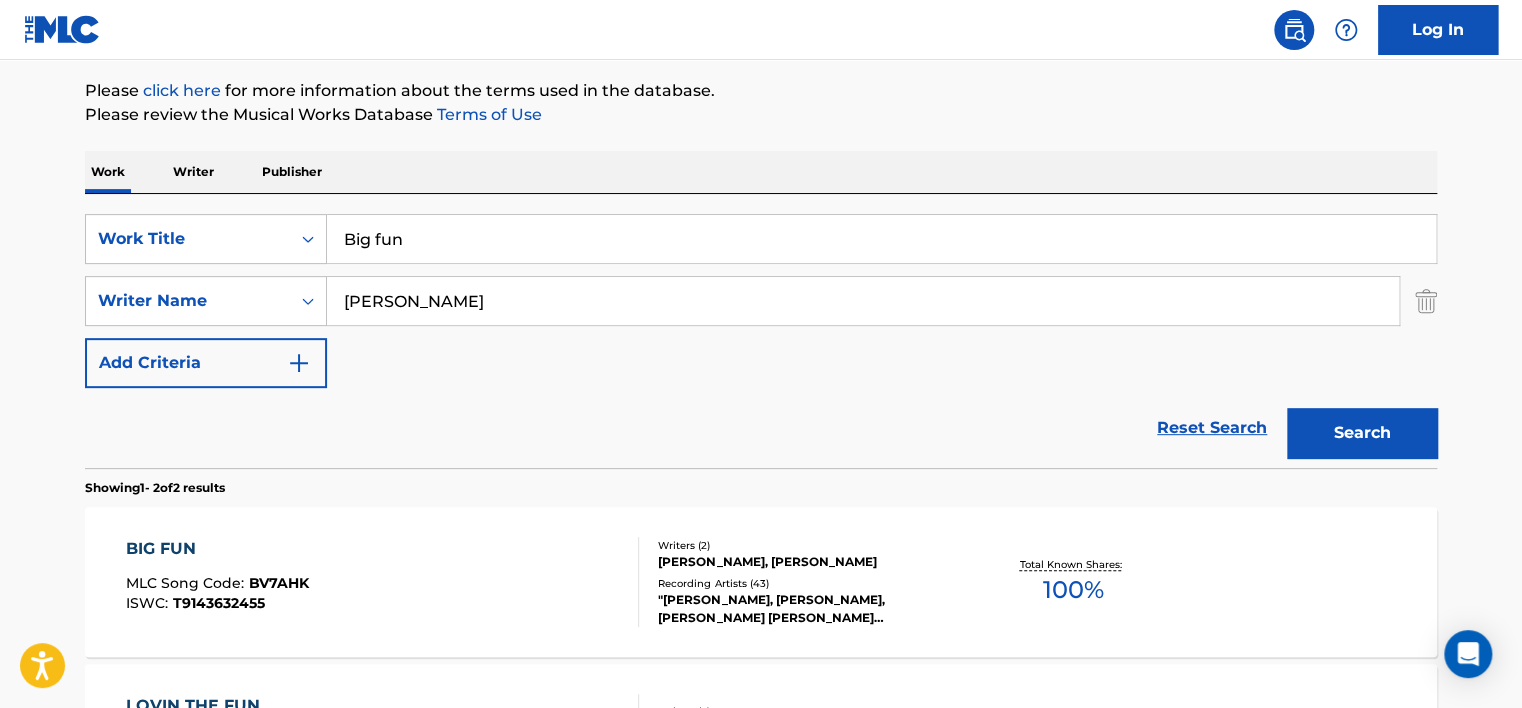 scroll, scrollTop: 222, scrollLeft: 0, axis: vertical 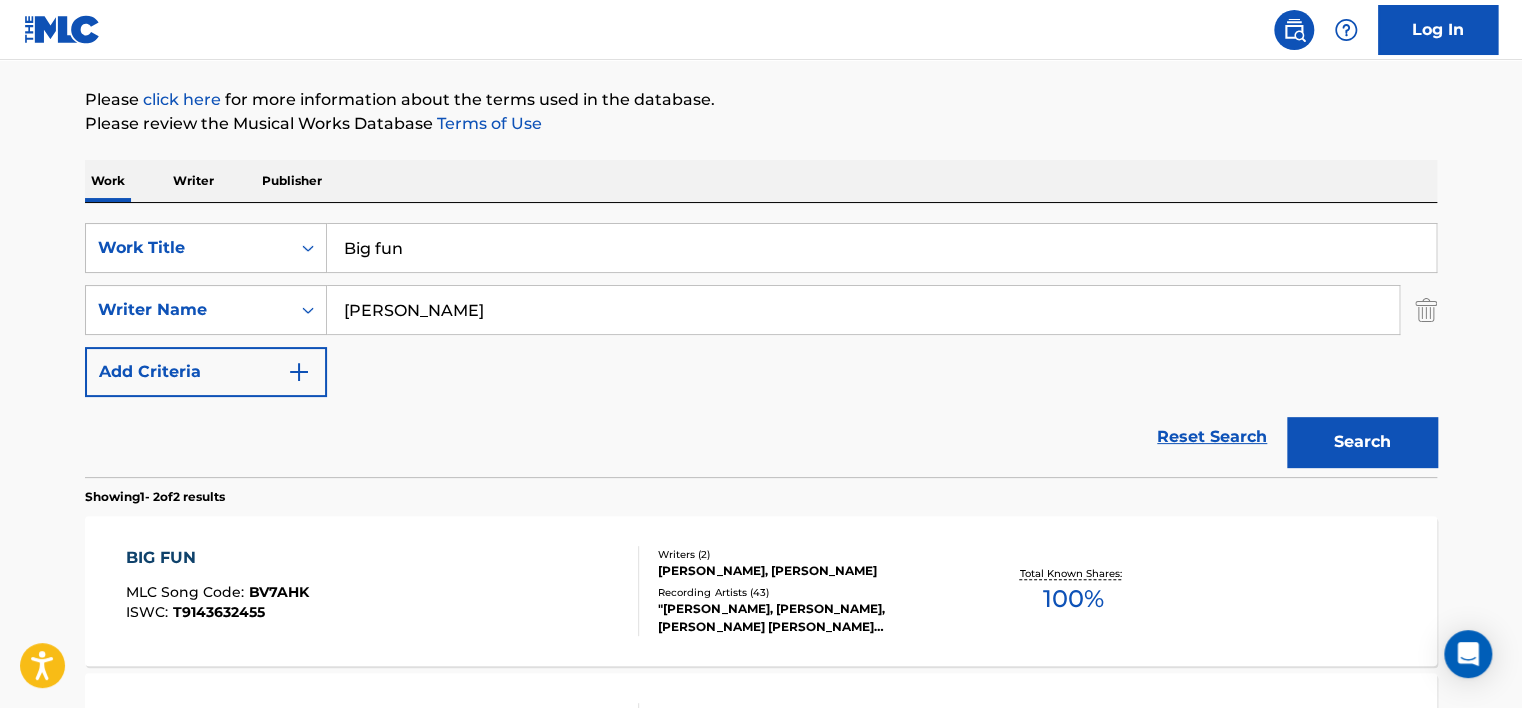 click on "Big fun" at bounding box center [881, 248] 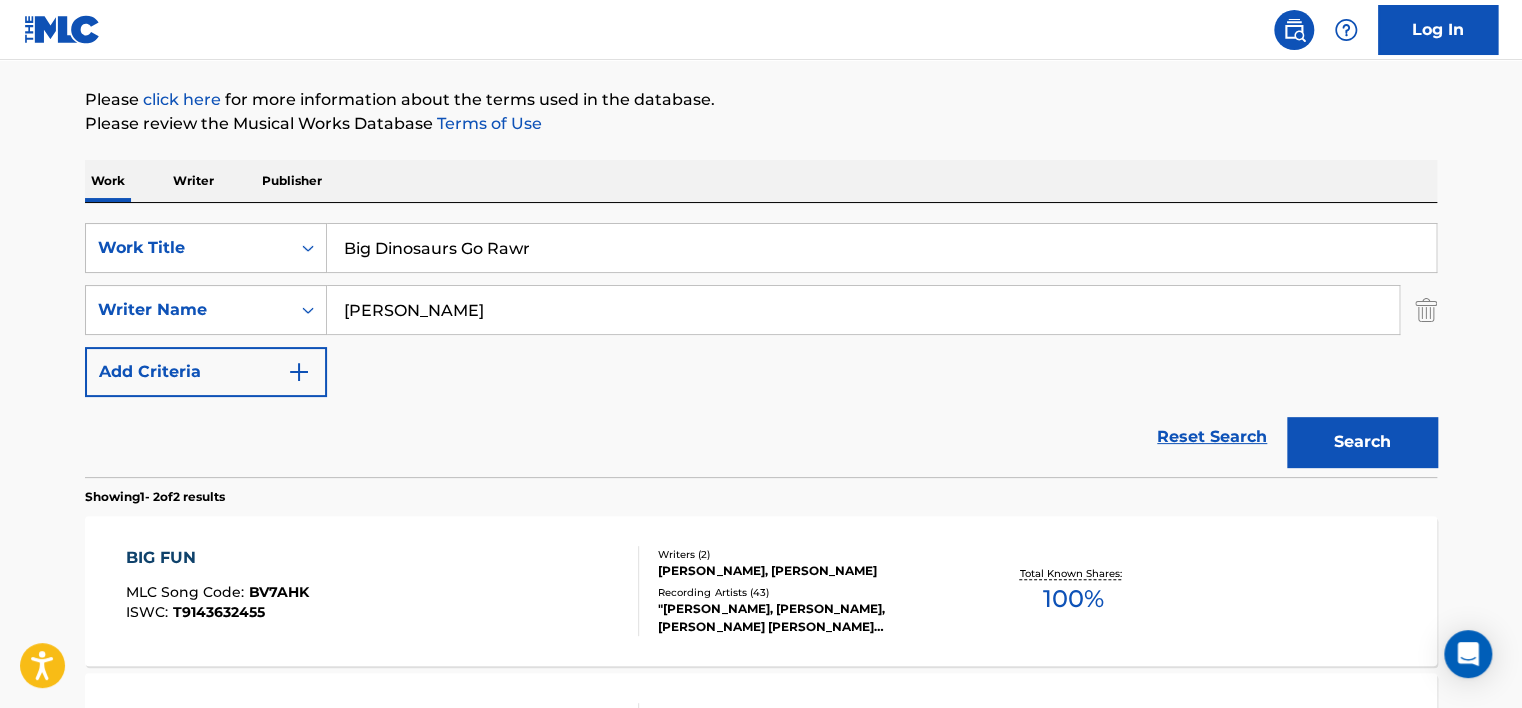 click on "Big Dinosaurs Go Rawr" at bounding box center (881, 248) 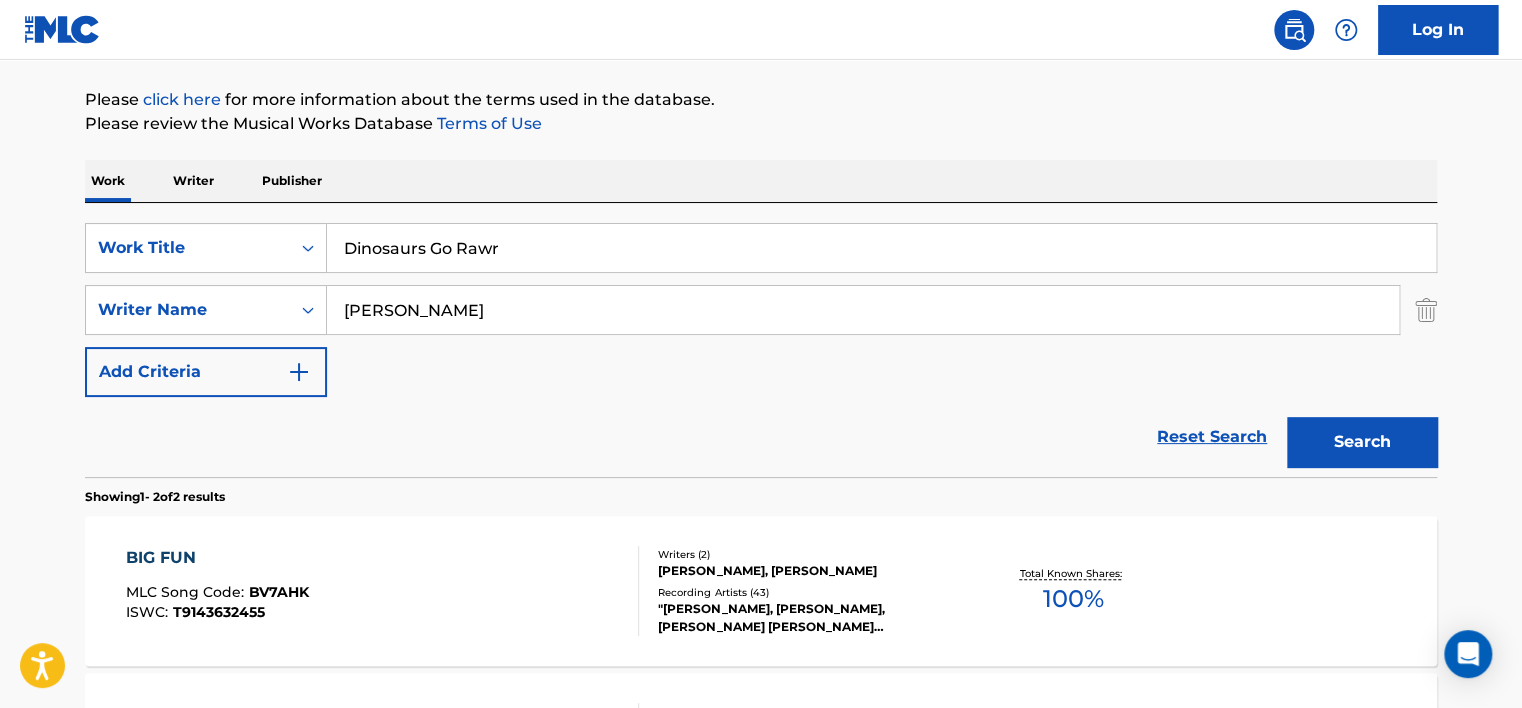 type on "Dinosaurs Go Rawr" 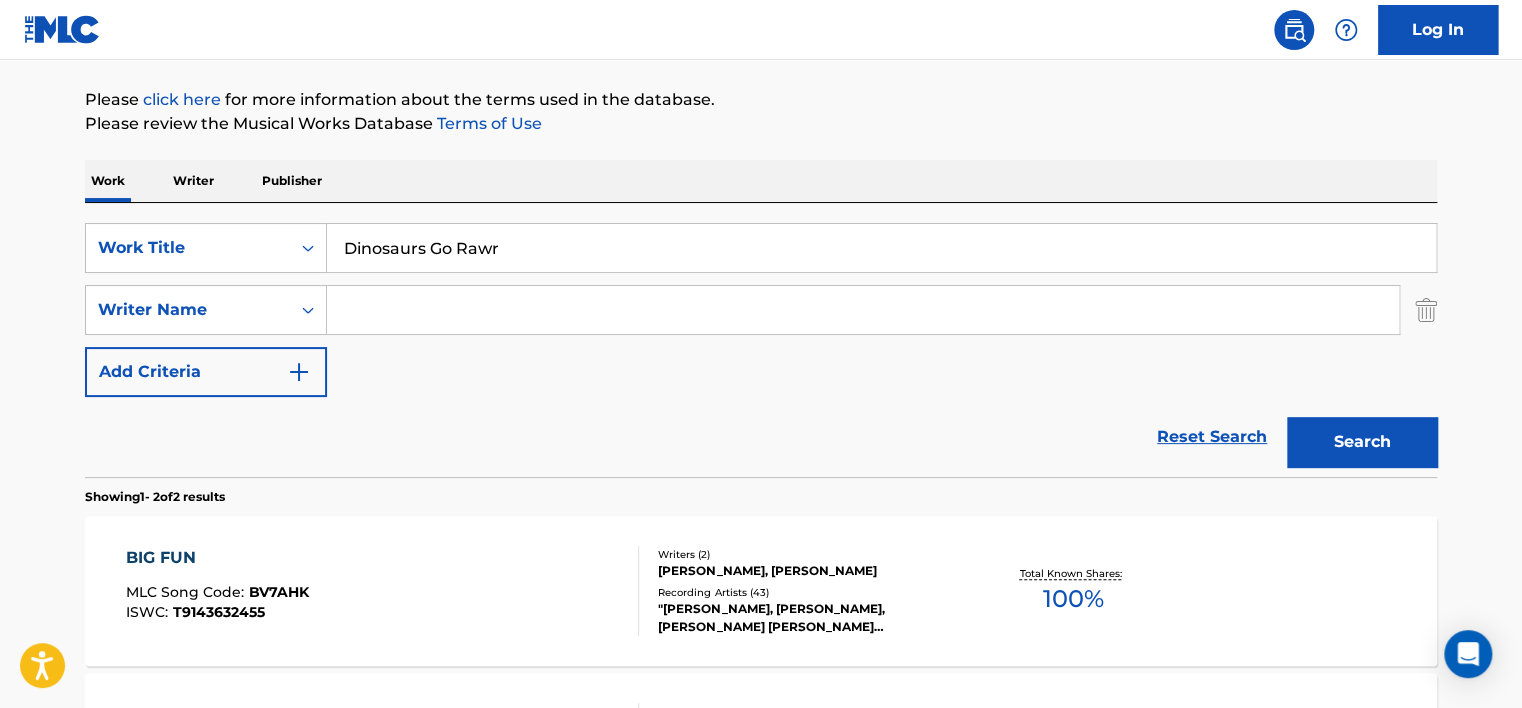 type 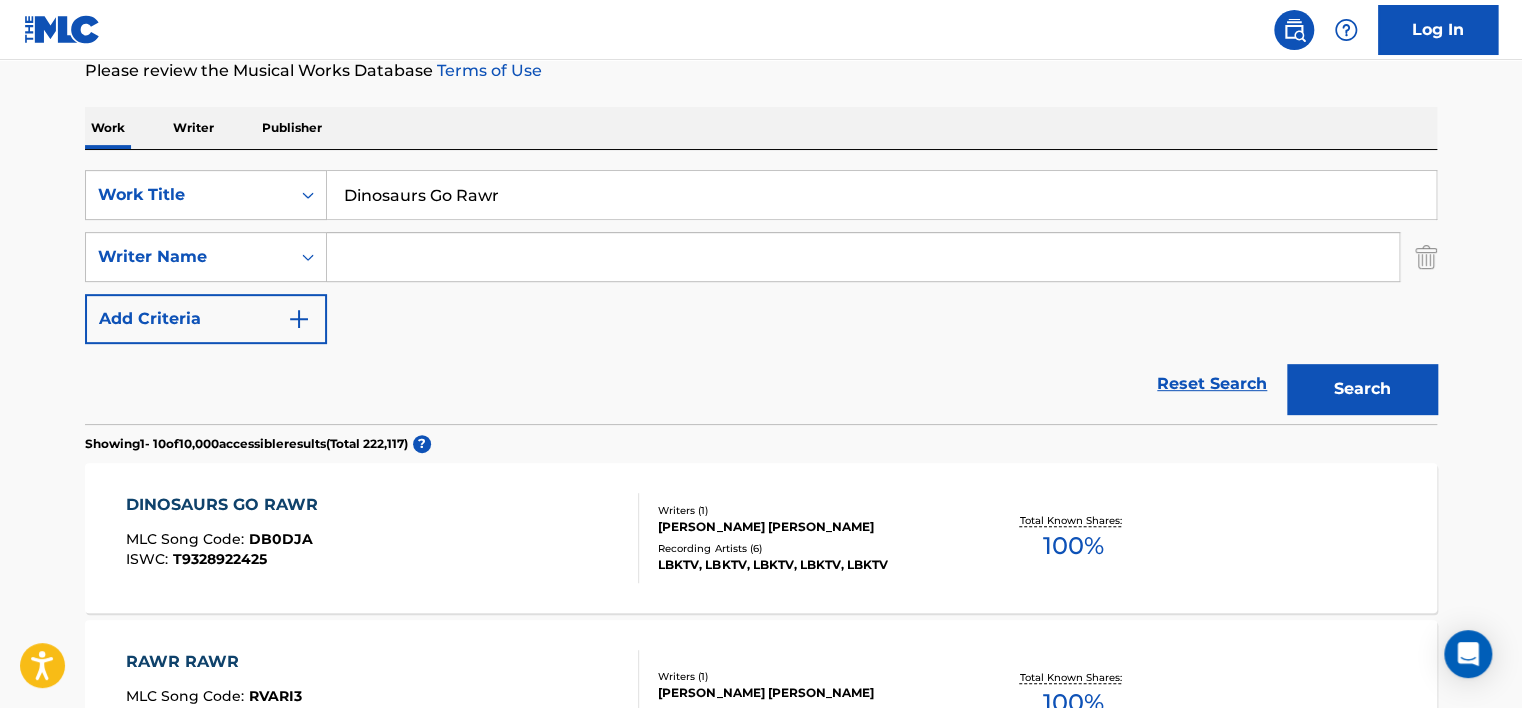 scroll, scrollTop: 522, scrollLeft: 0, axis: vertical 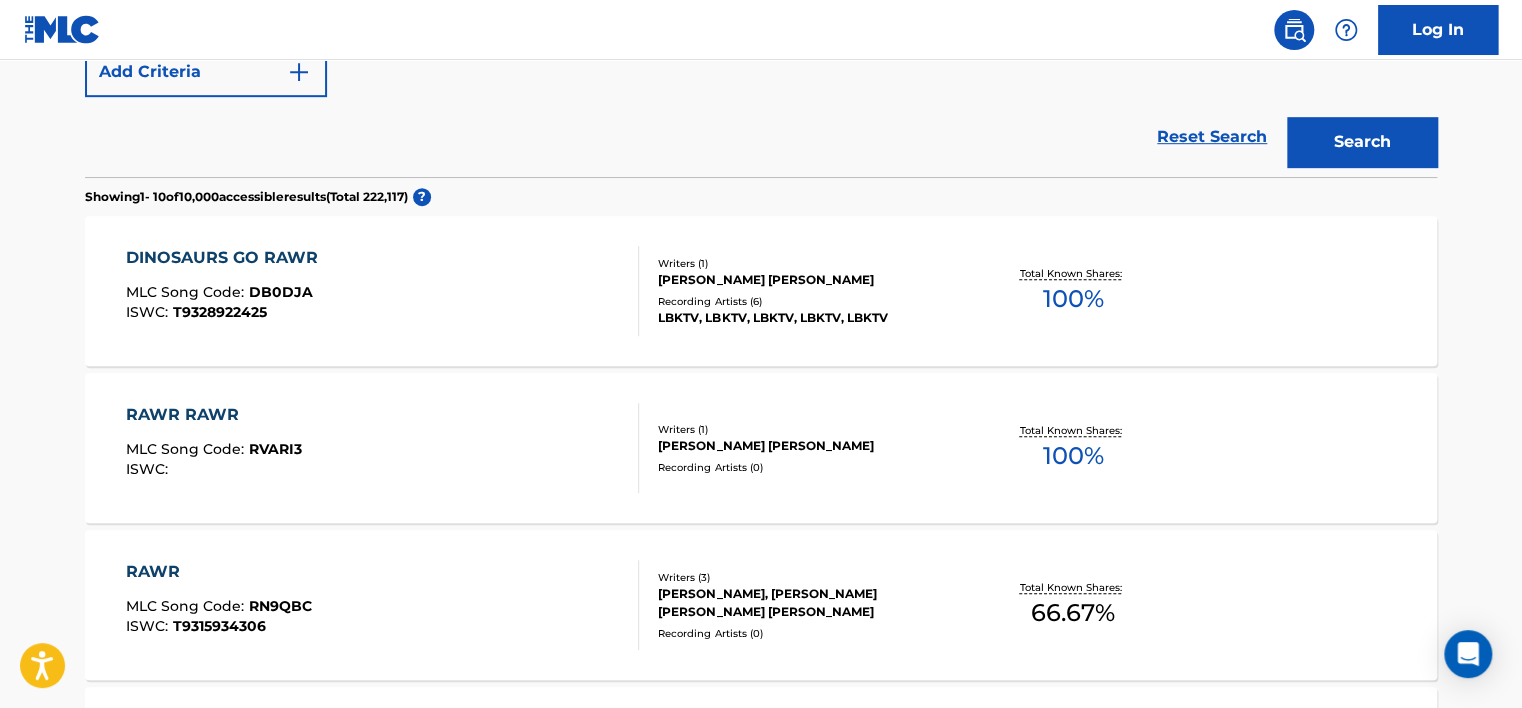 click on "DINOSAURS GO RAWR MLC Song Code : DB0DJA ISWC : T9328922425" at bounding box center [383, 291] 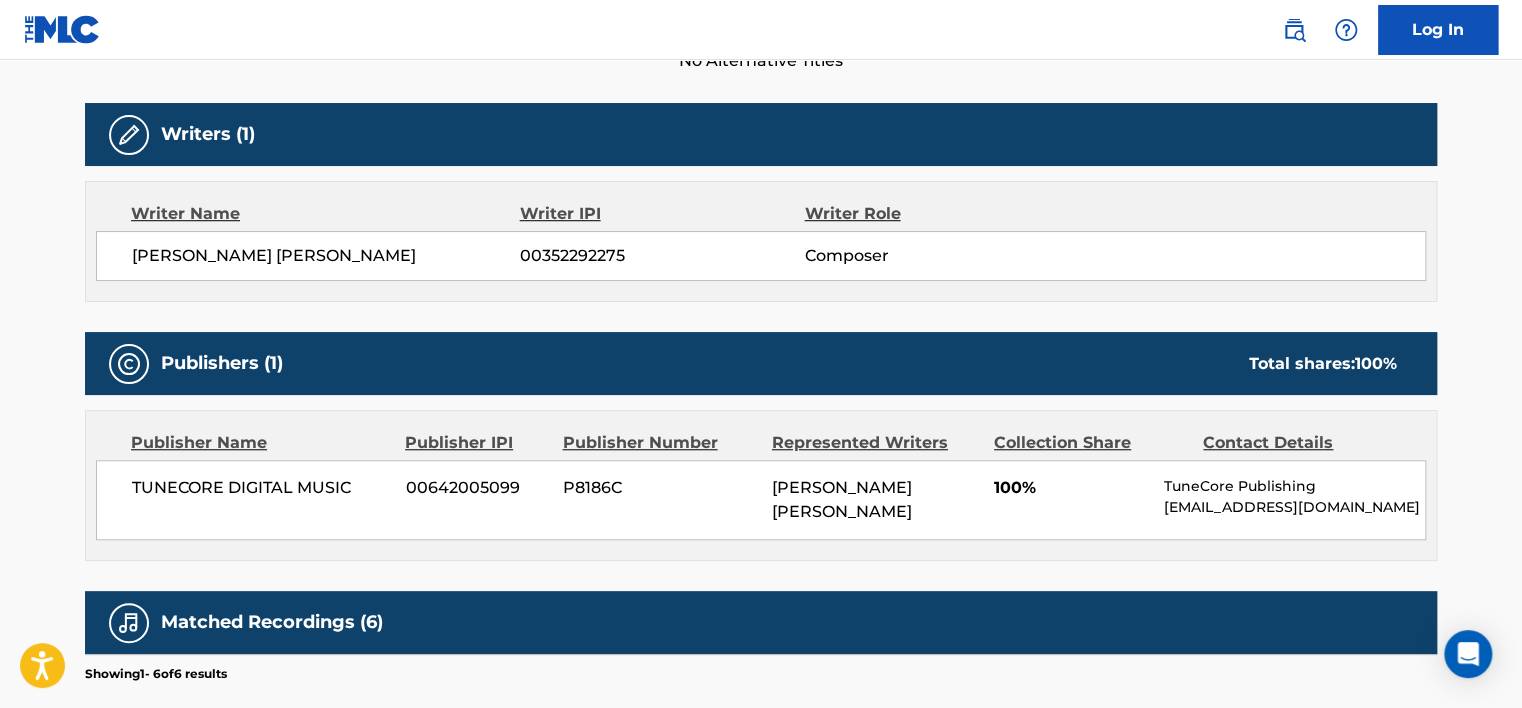 scroll, scrollTop: 600, scrollLeft: 0, axis: vertical 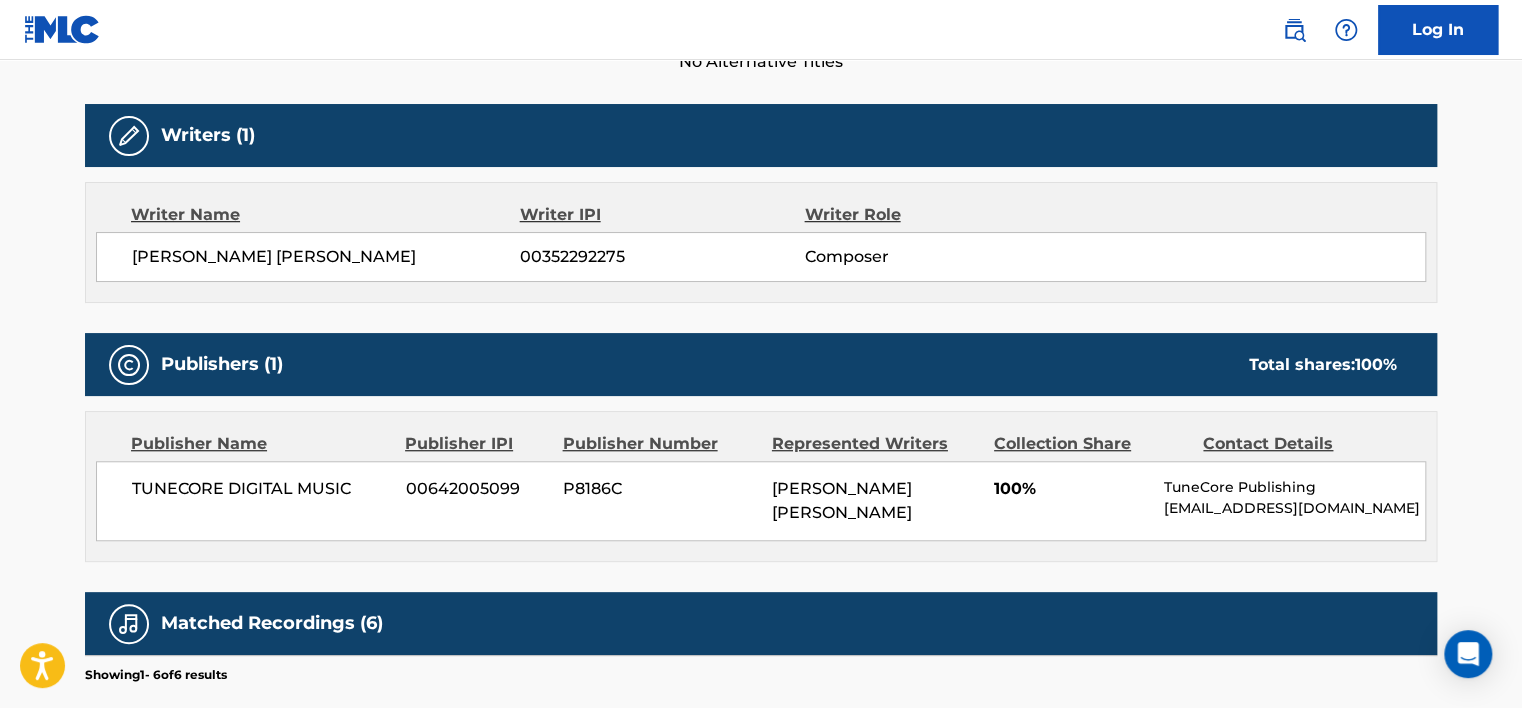 click on "TUNECORE DIGITAL MUSIC 00642005099 P8186C [PERSON_NAME] [PERSON_NAME] 100% TuneCore Publishing [EMAIL_ADDRESS][DOMAIN_NAME]" at bounding box center [761, 501] 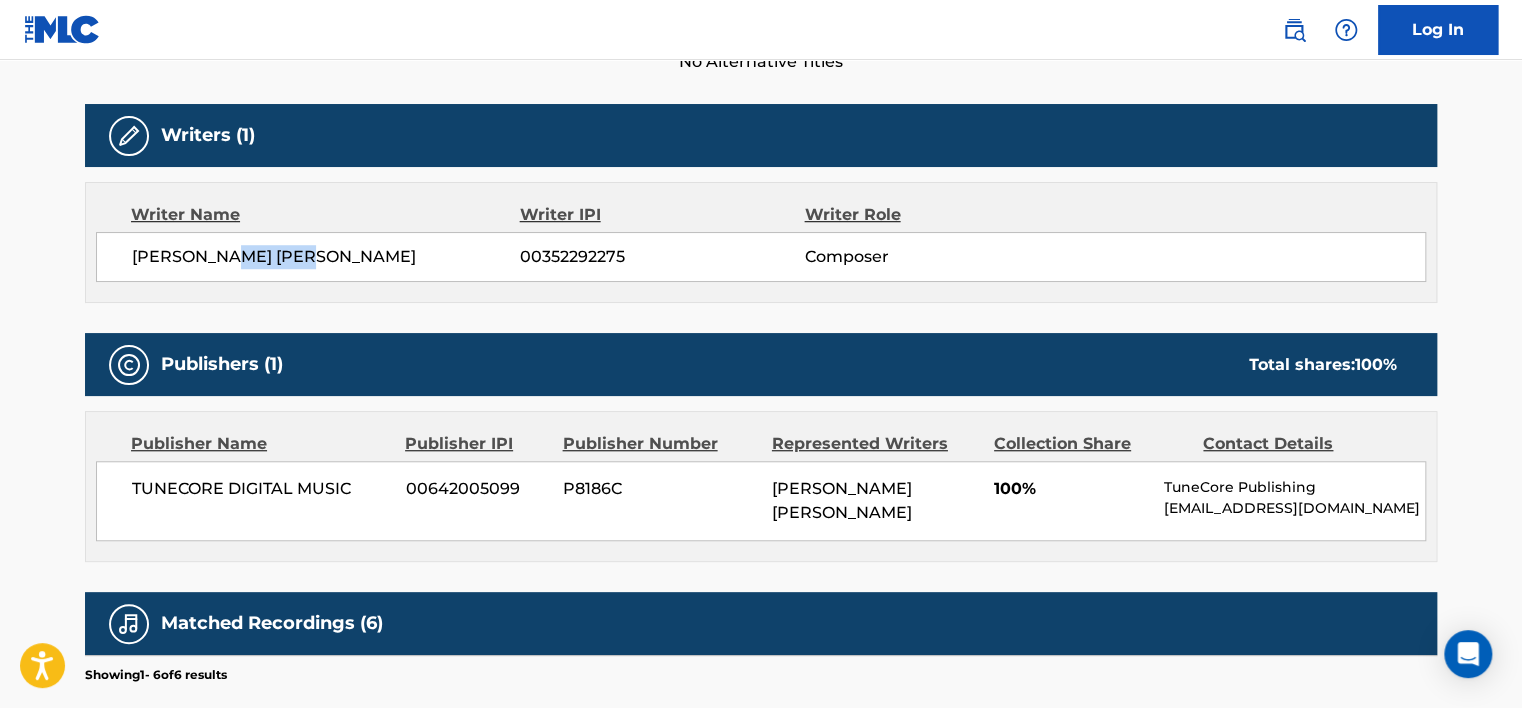 click on "[PERSON_NAME] [PERSON_NAME] 00352292275 Composer" at bounding box center (761, 257) 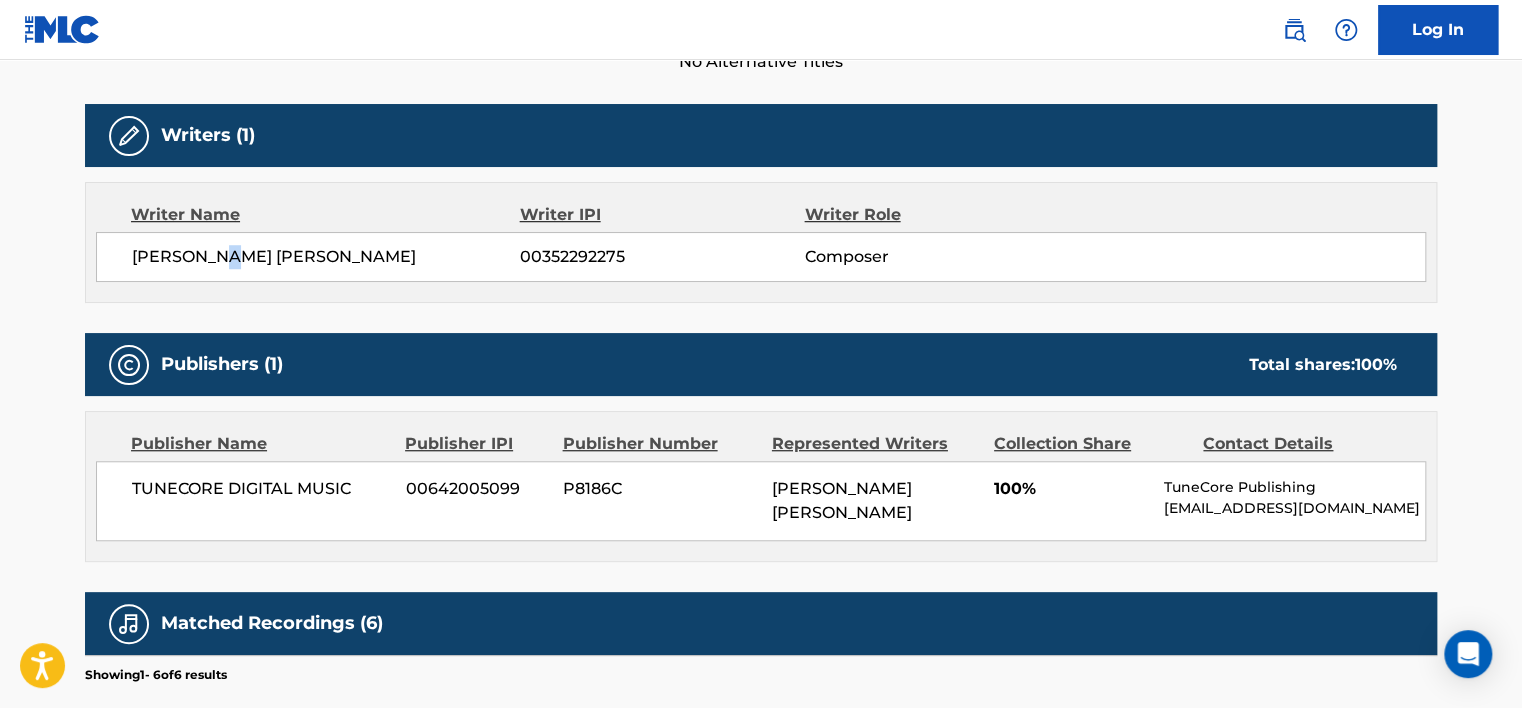 click on "[PERSON_NAME] [PERSON_NAME] 00352292275 Composer" at bounding box center (761, 257) 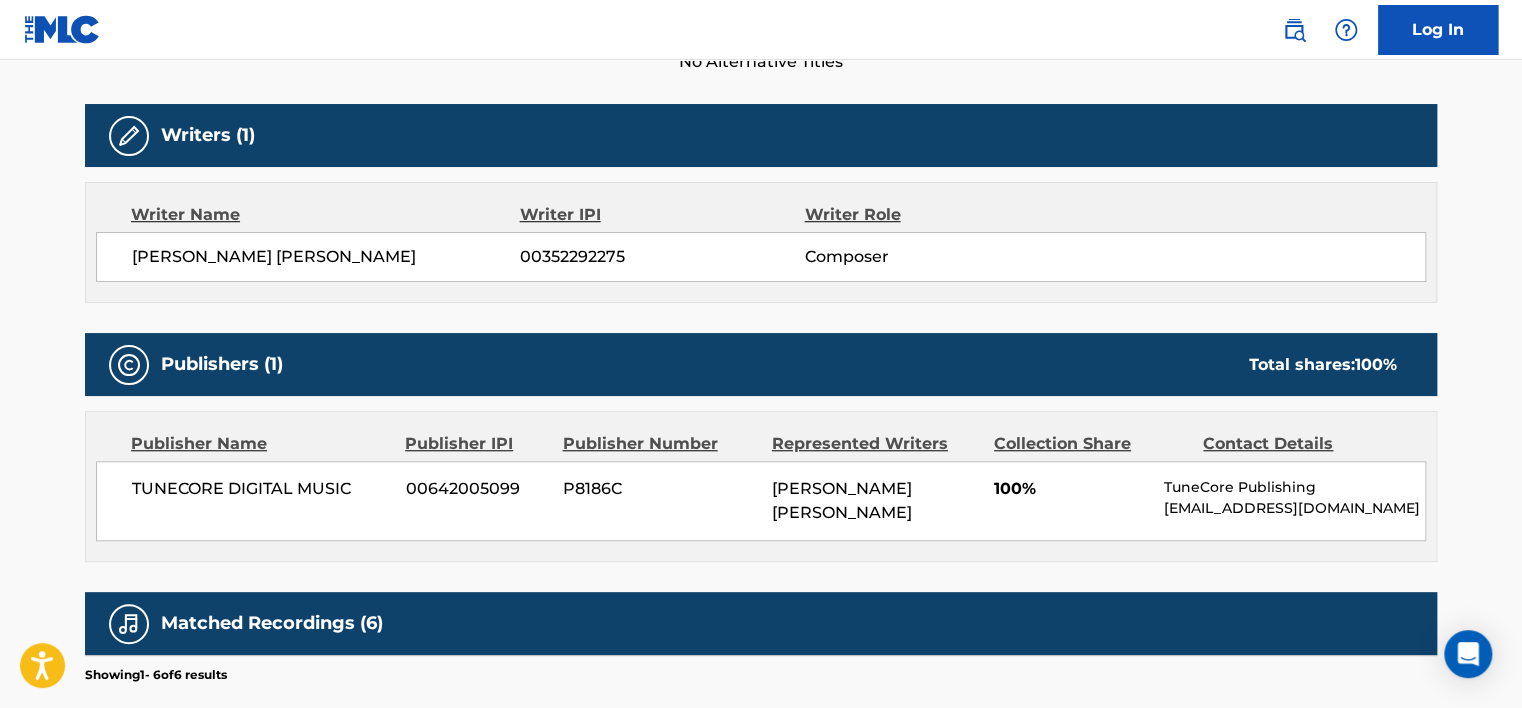 click on "[PERSON_NAME] [PERSON_NAME] 00352292275 Composer" at bounding box center (761, 257) 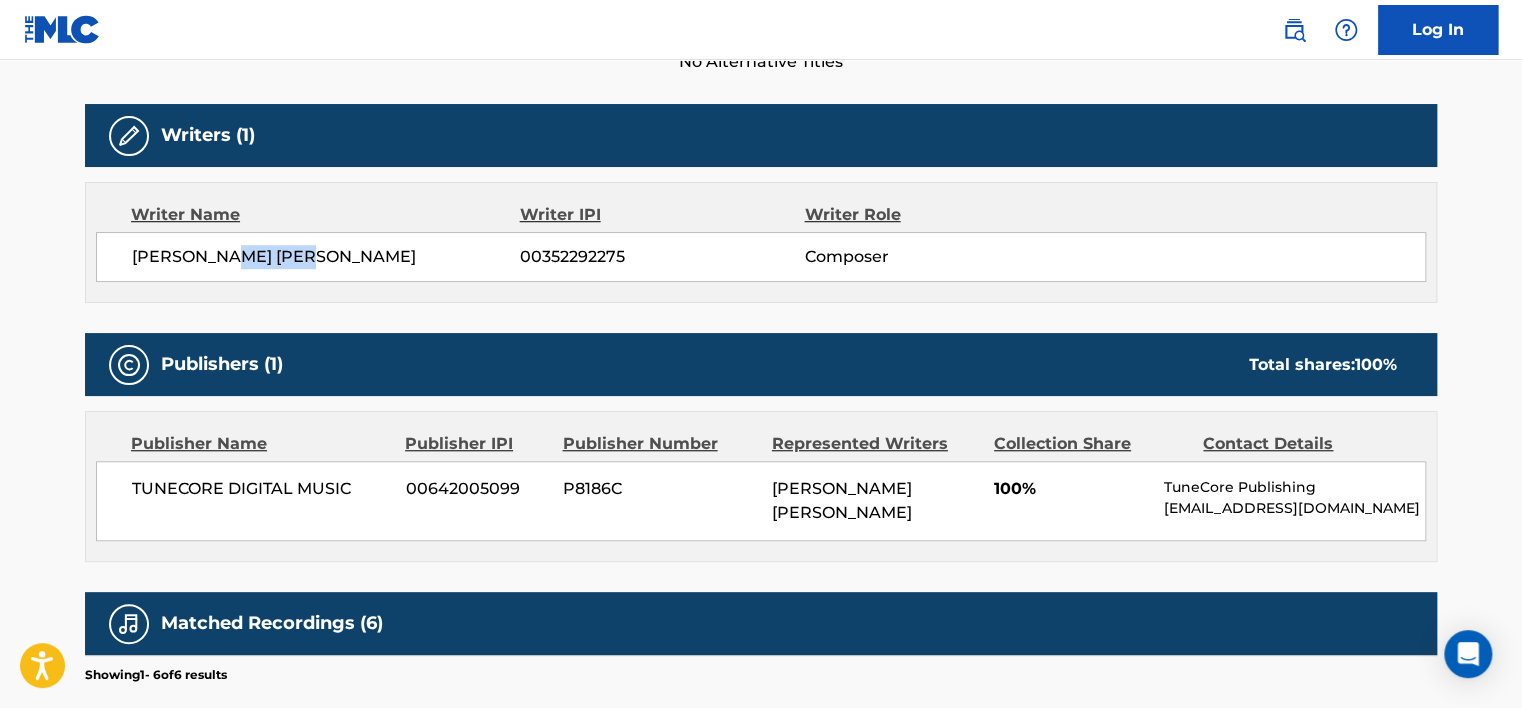 click on "[PERSON_NAME] [PERSON_NAME]" at bounding box center [326, 257] 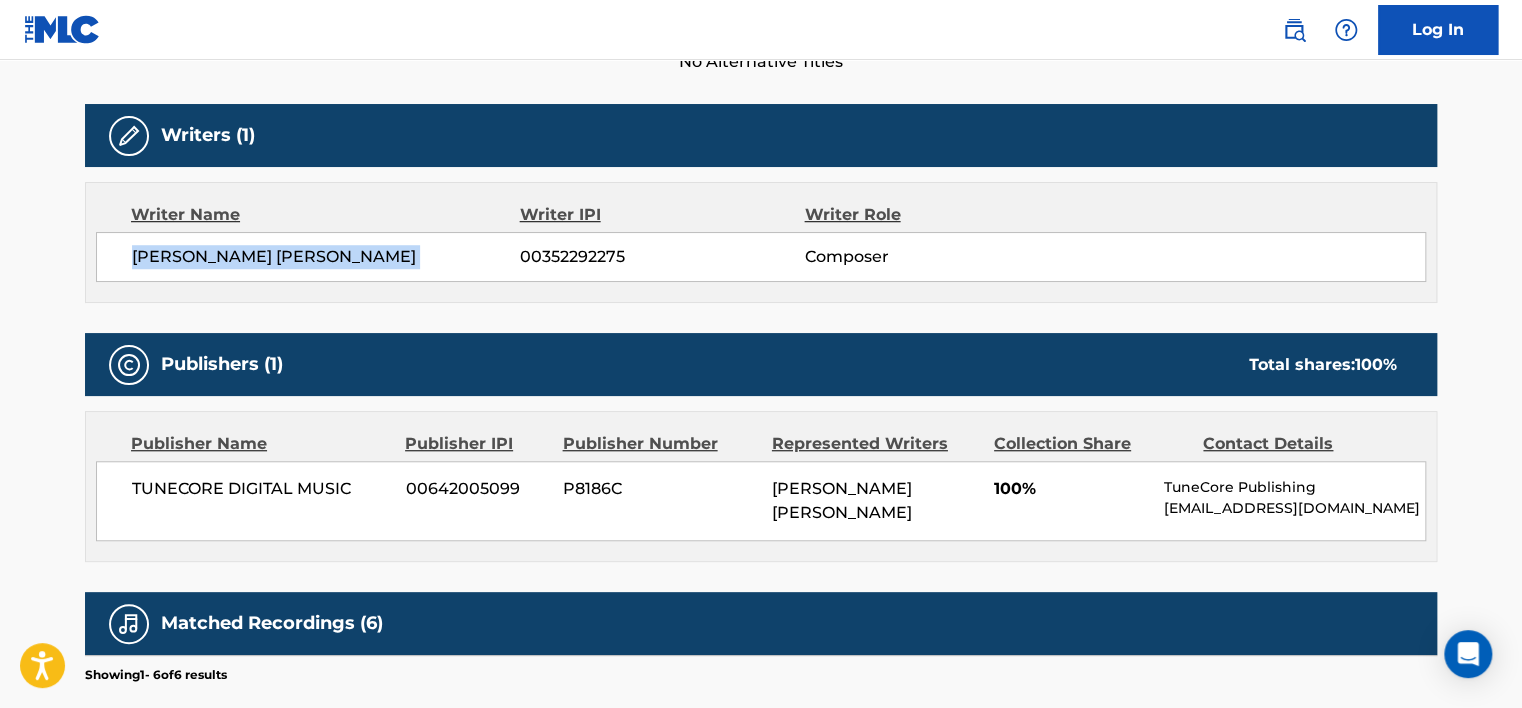 click on "[PERSON_NAME] [PERSON_NAME]" at bounding box center [326, 257] 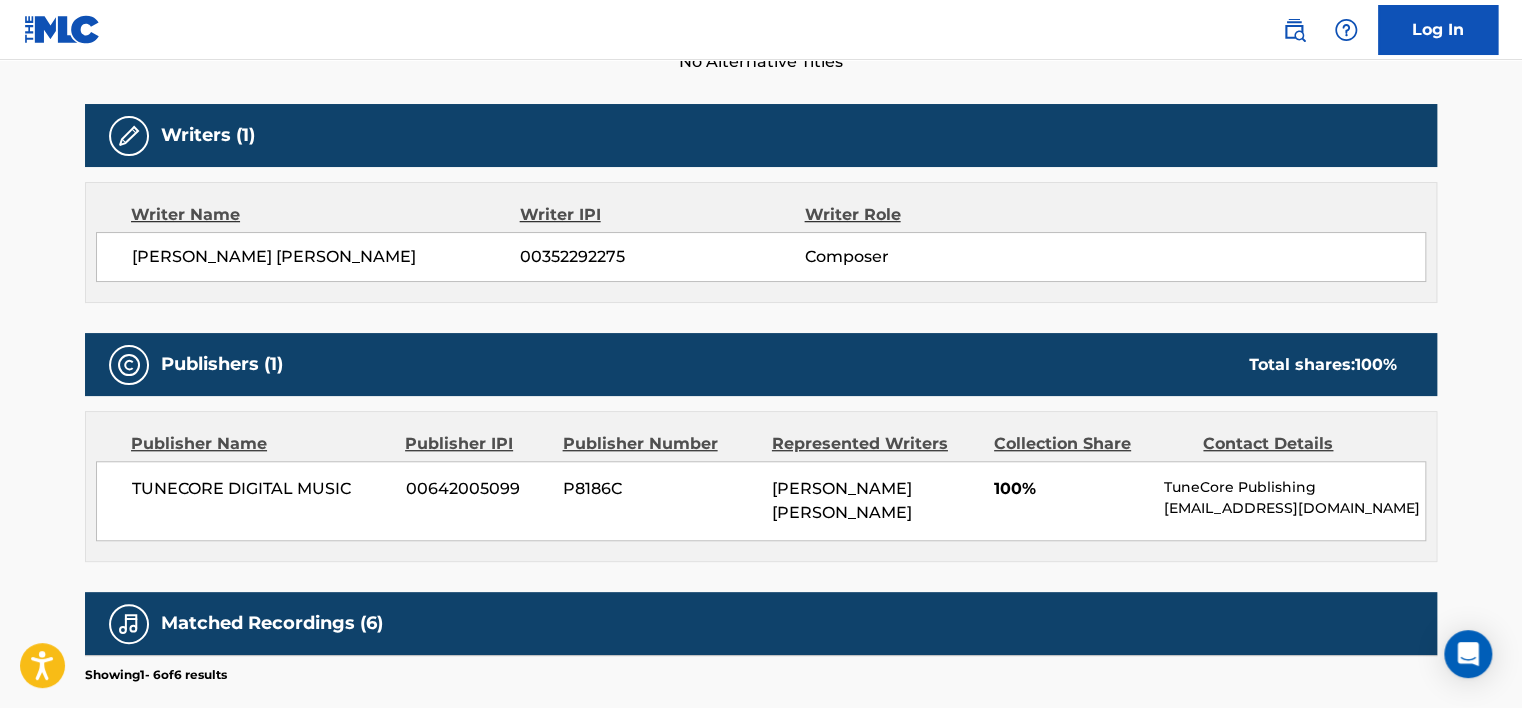click on "TUNECORE DIGITAL MUSIC" at bounding box center (261, 489) 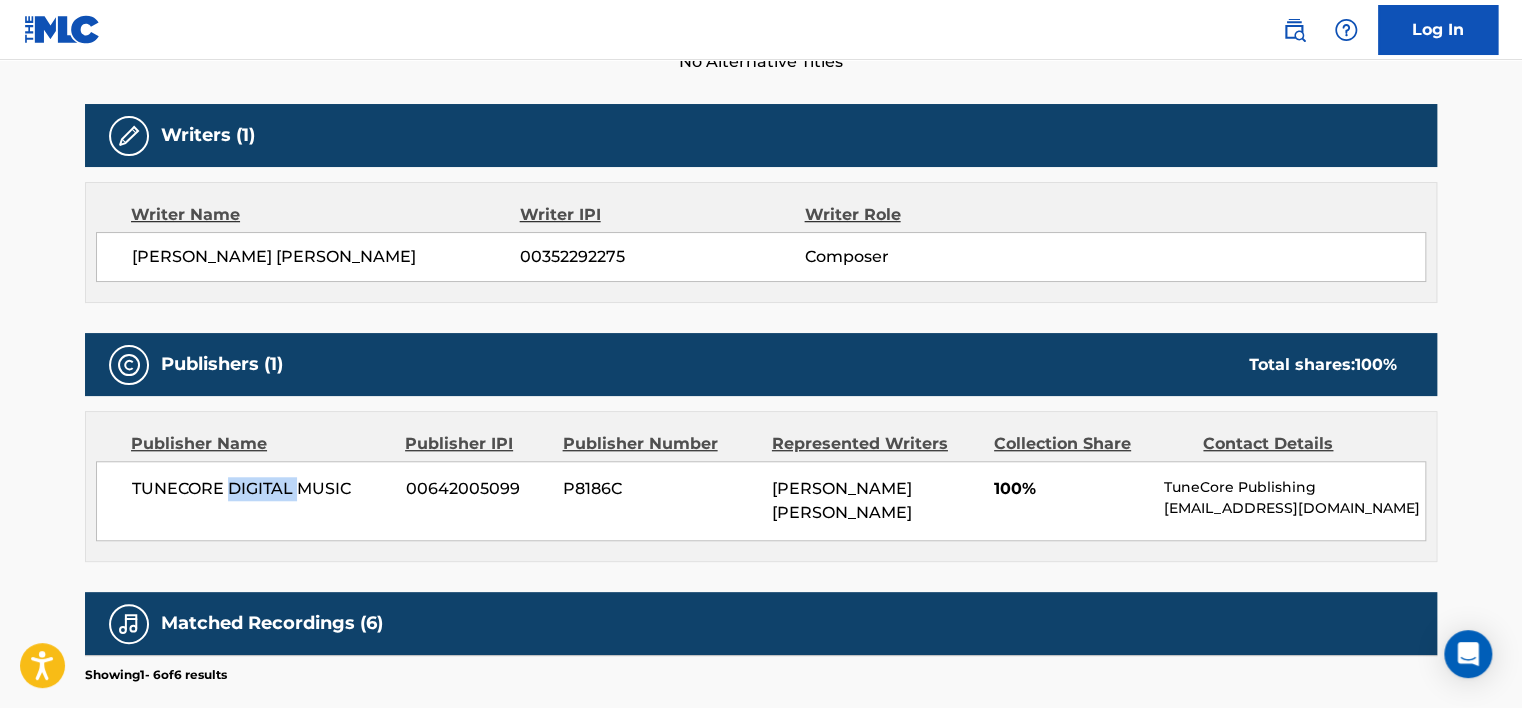 click on "TUNECORE DIGITAL MUSIC" at bounding box center [261, 489] 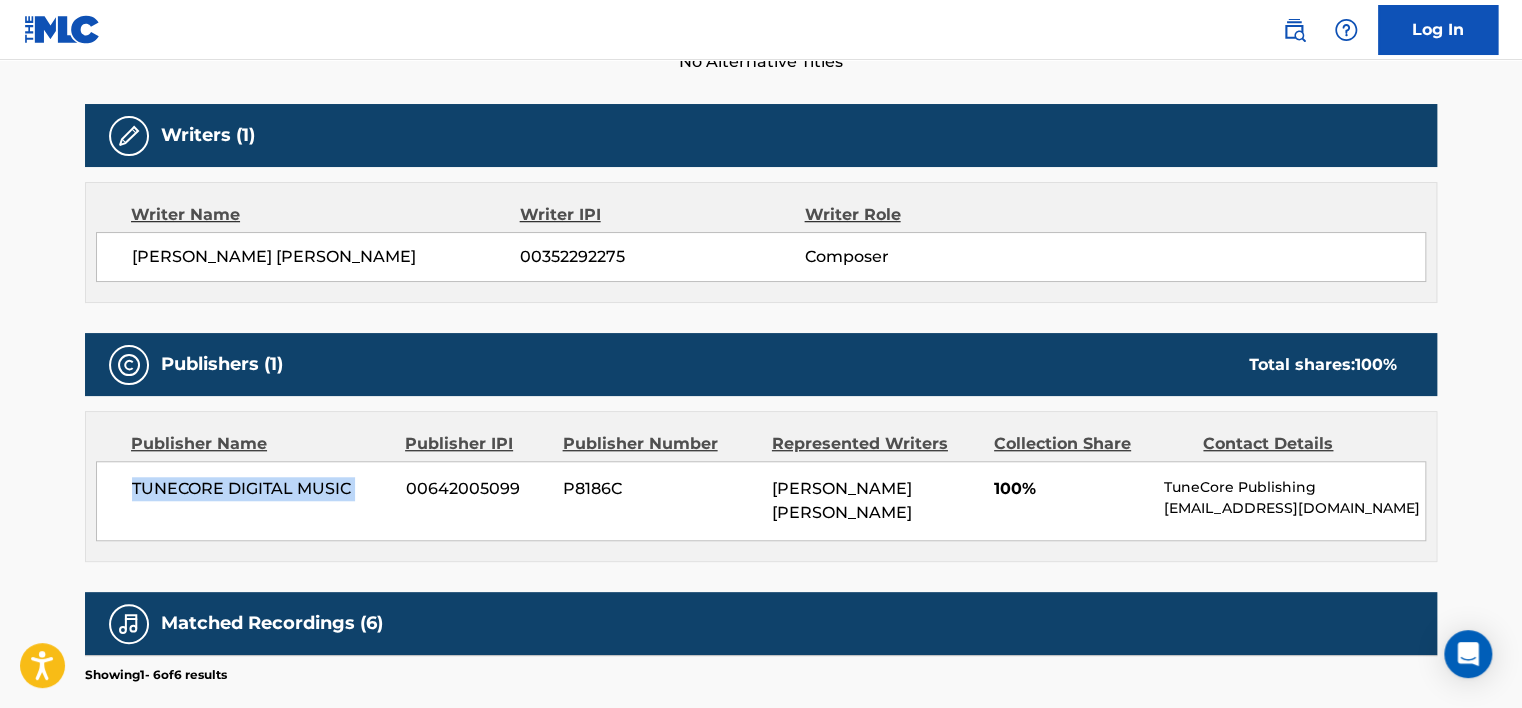 click on "TUNECORE DIGITAL MUSIC" at bounding box center [261, 489] 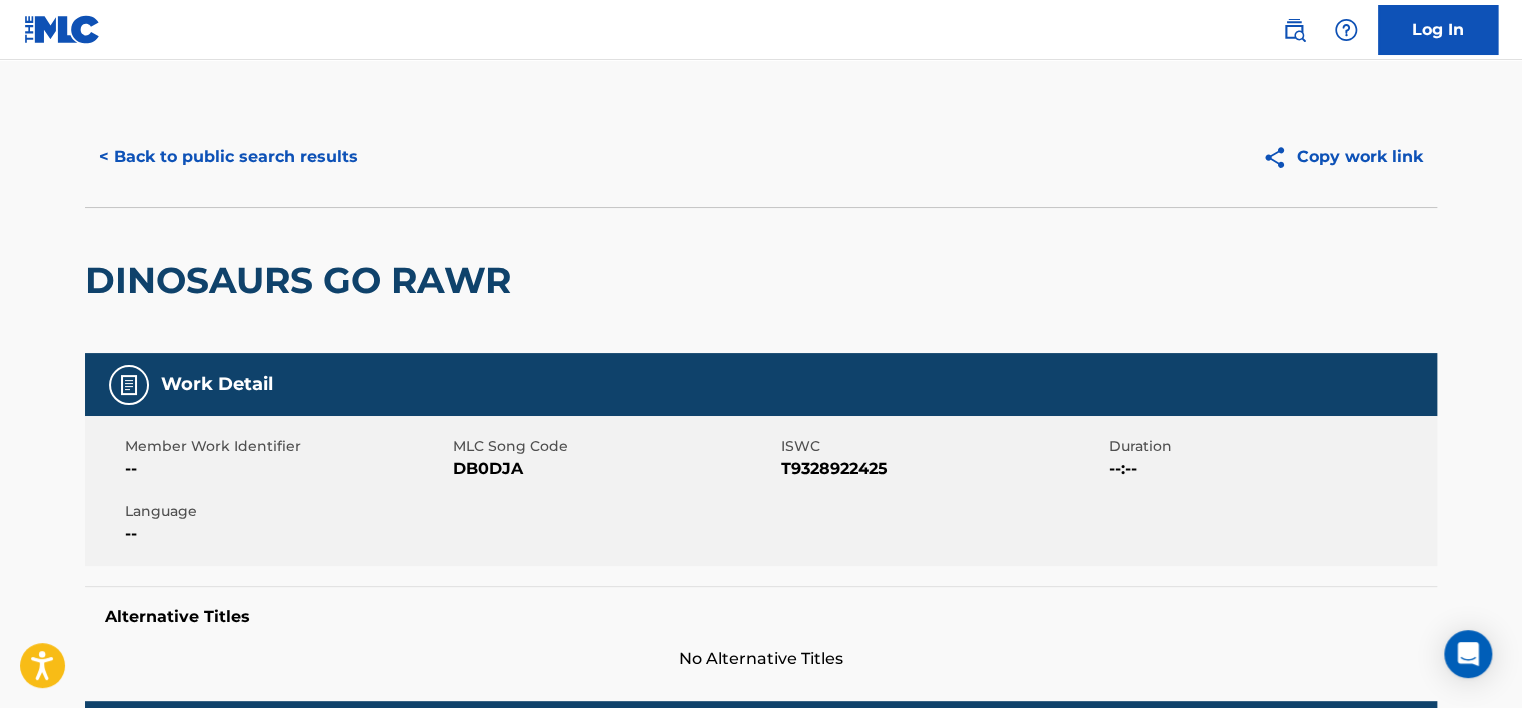 scroll, scrollTop: 0, scrollLeft: 0, axis: both 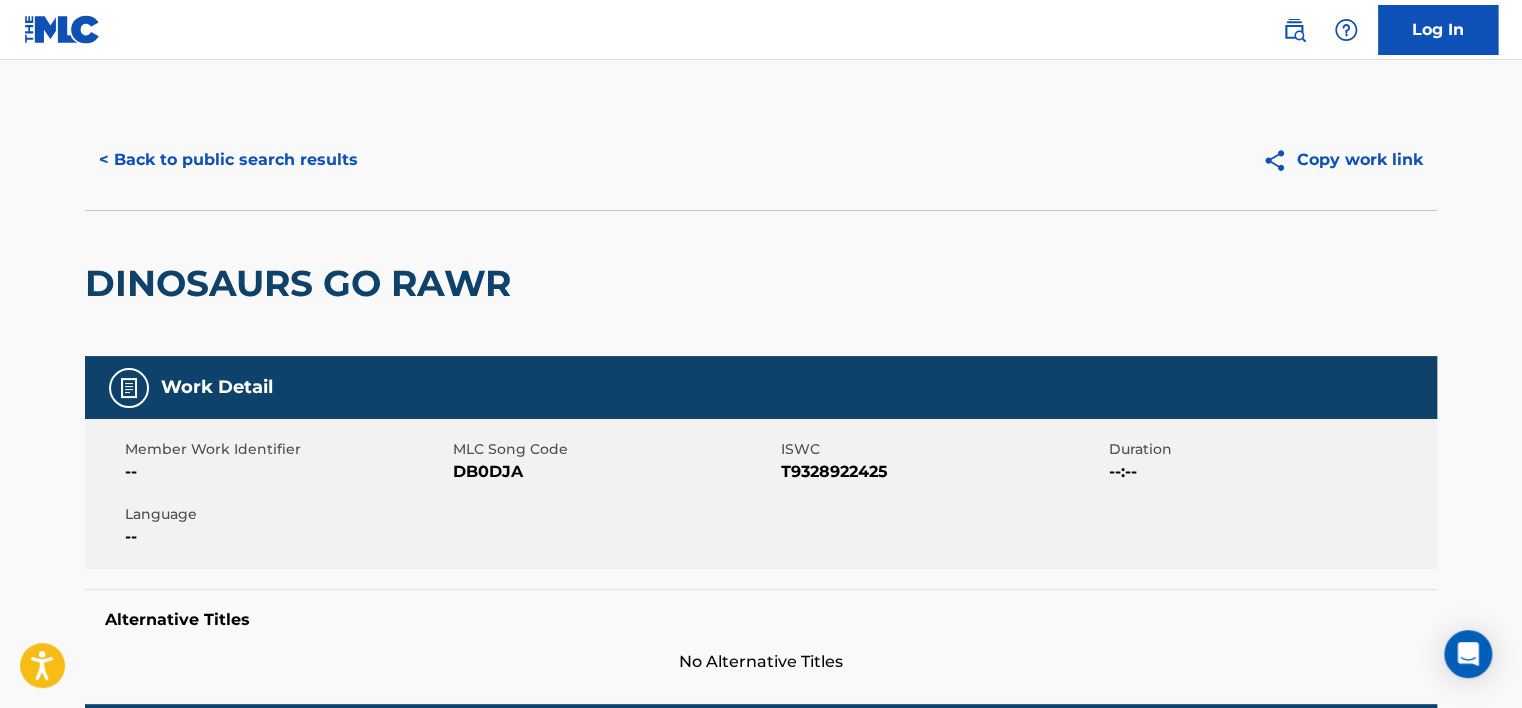 click on "< Back to public search results" at bounding box center [228, 160] 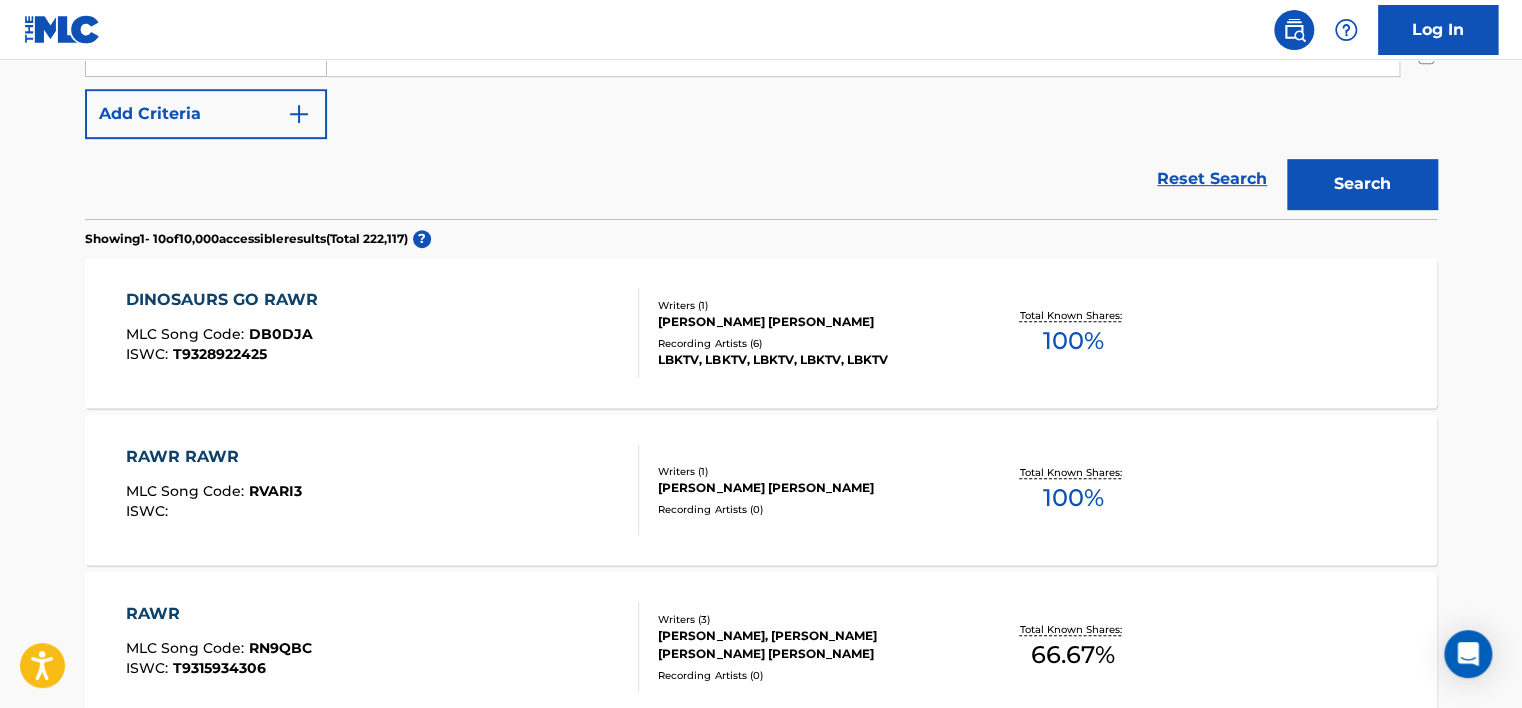 scroll, scrollTop: 36, scrollLeft: 0, axis: vertical 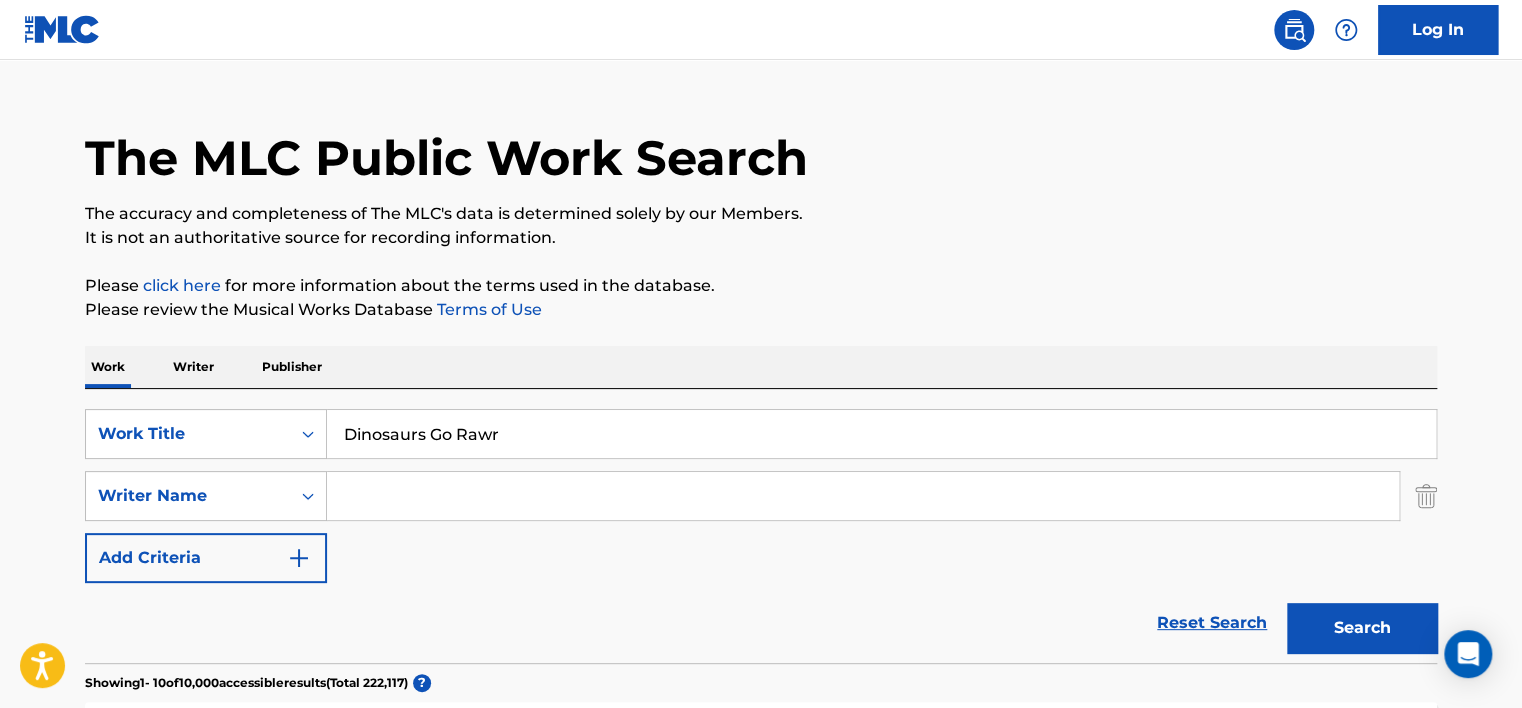 click on "Dinosaurs Go Rawr" at bounding box center (881, 434) 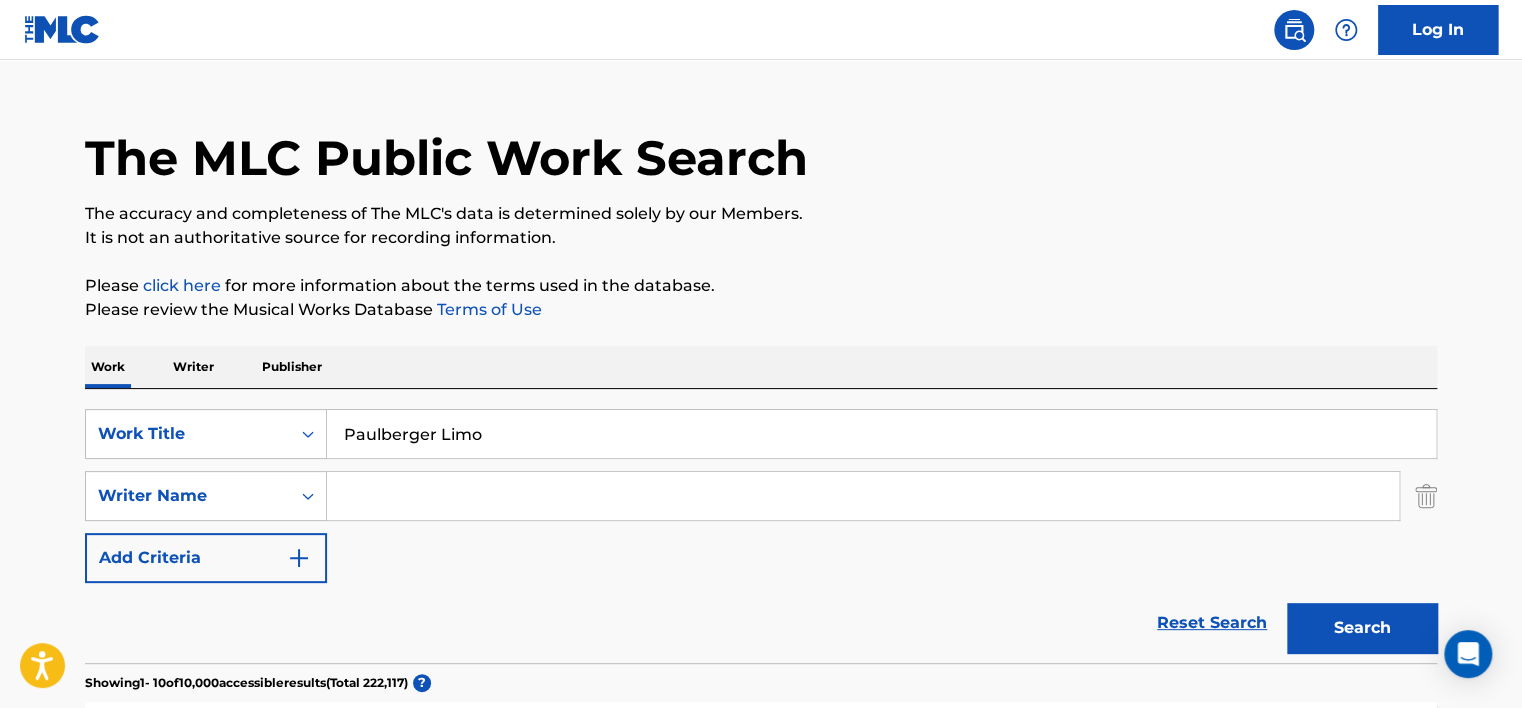 click on "Please   click here   for more information about the terms used in the database." at bounding box center (761, 286) 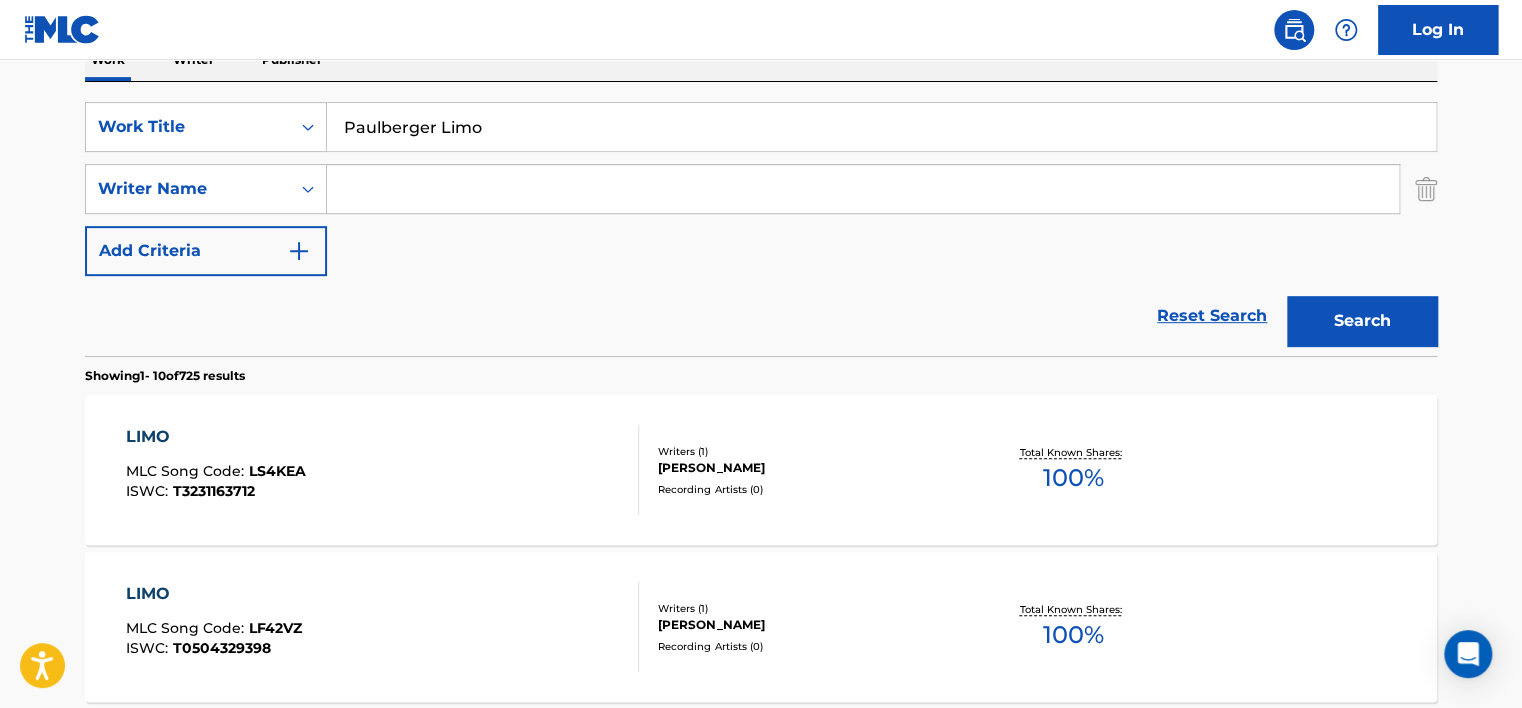 scroll, scrollTop: 336, scrollLeft: 0, axis: vertical 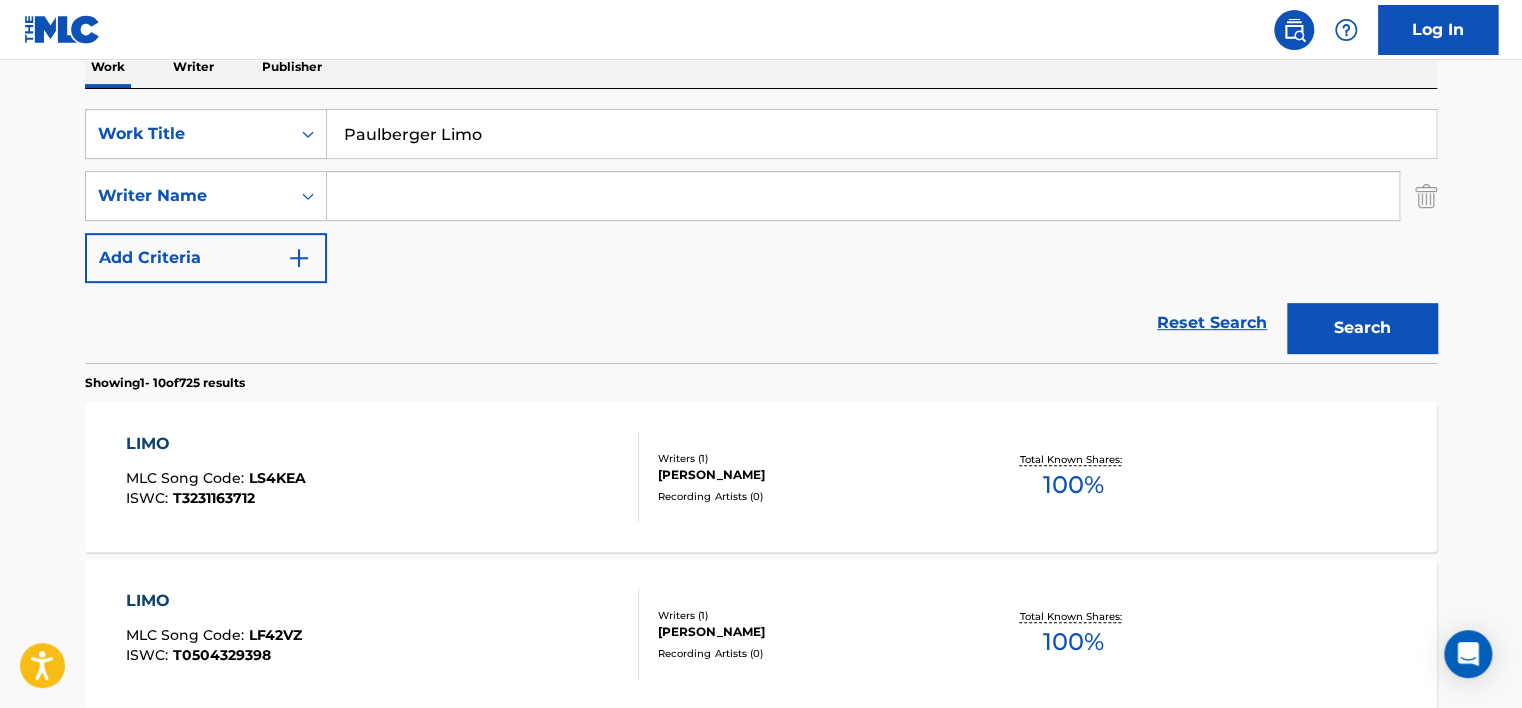 click on "Paulberger Limo" at bounding box center (881, 134) 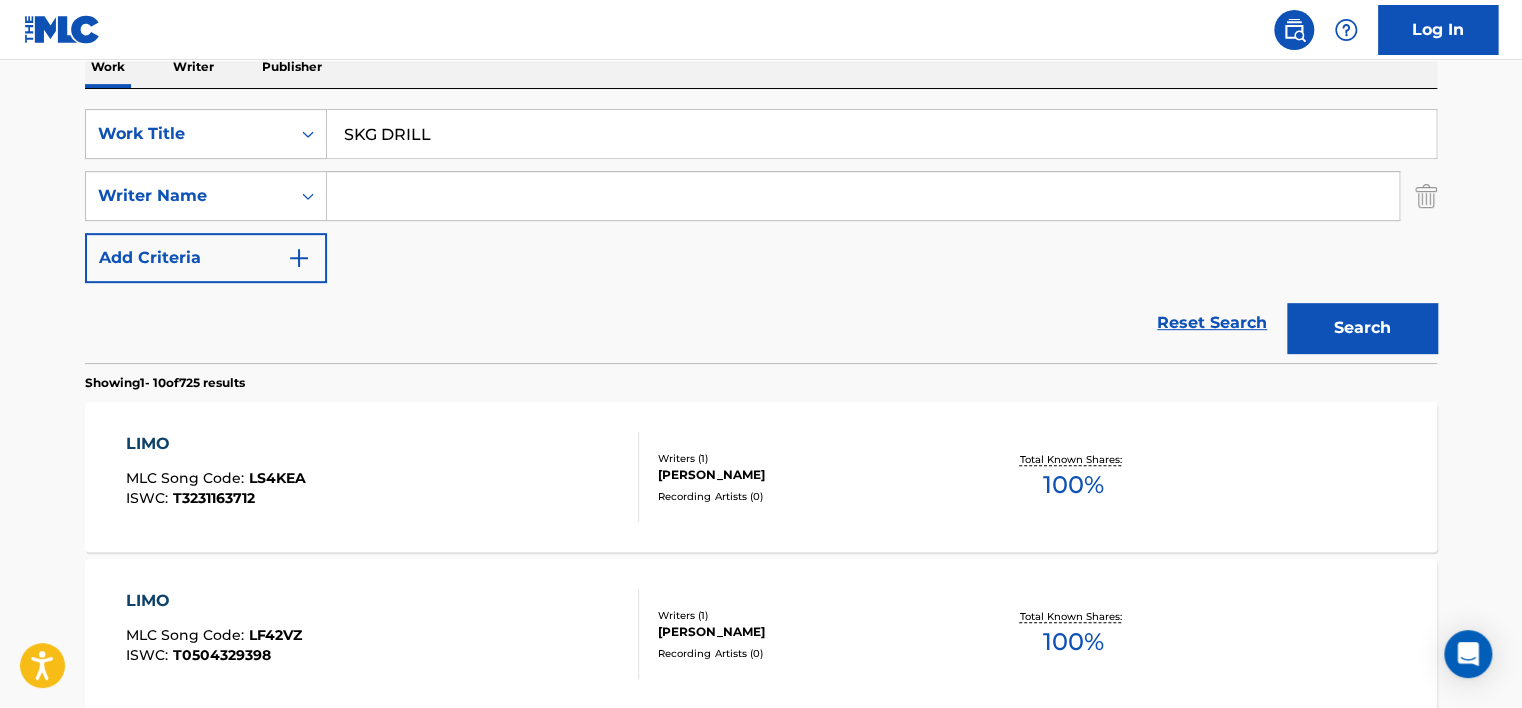 type on "SKG DRILL" 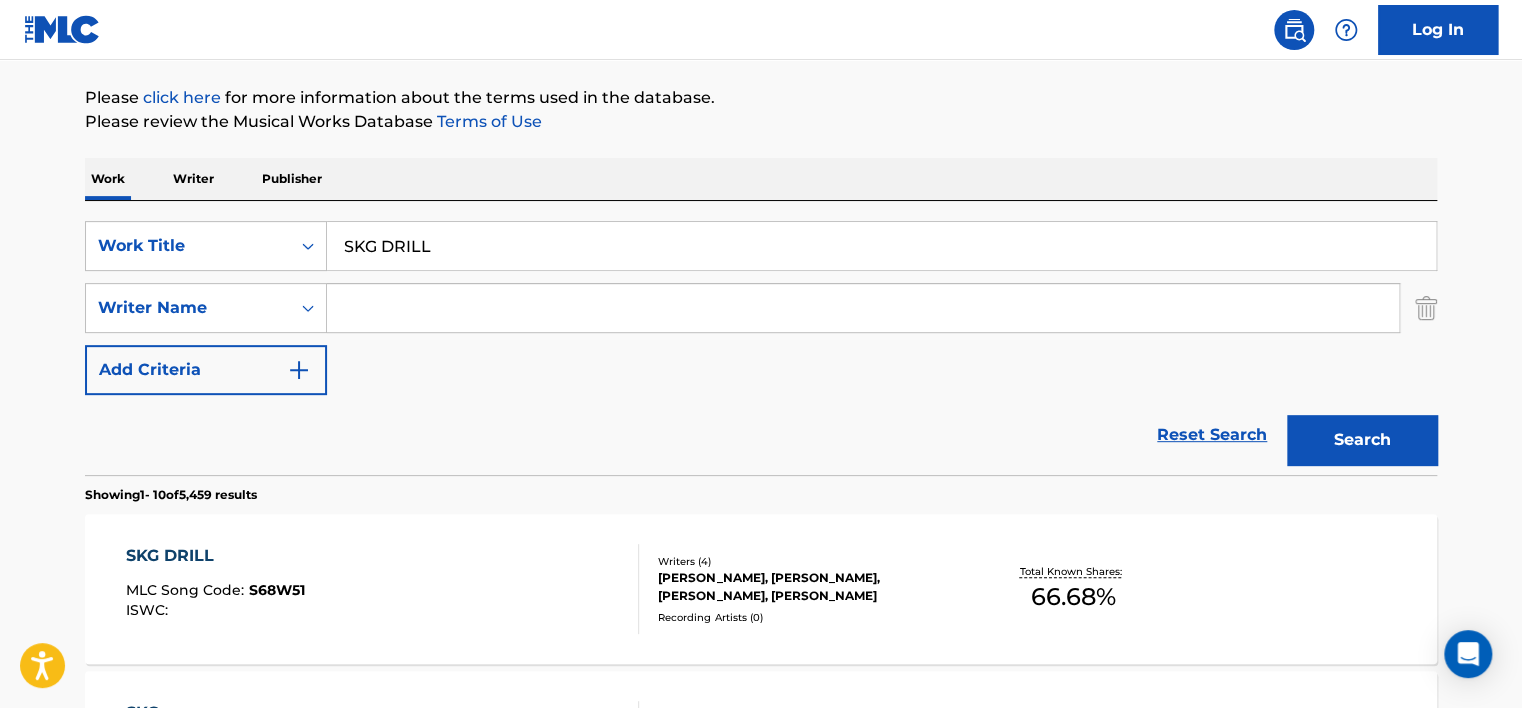 scroll, scrollTop: 336, scrollLeft: 0, axis: vertical 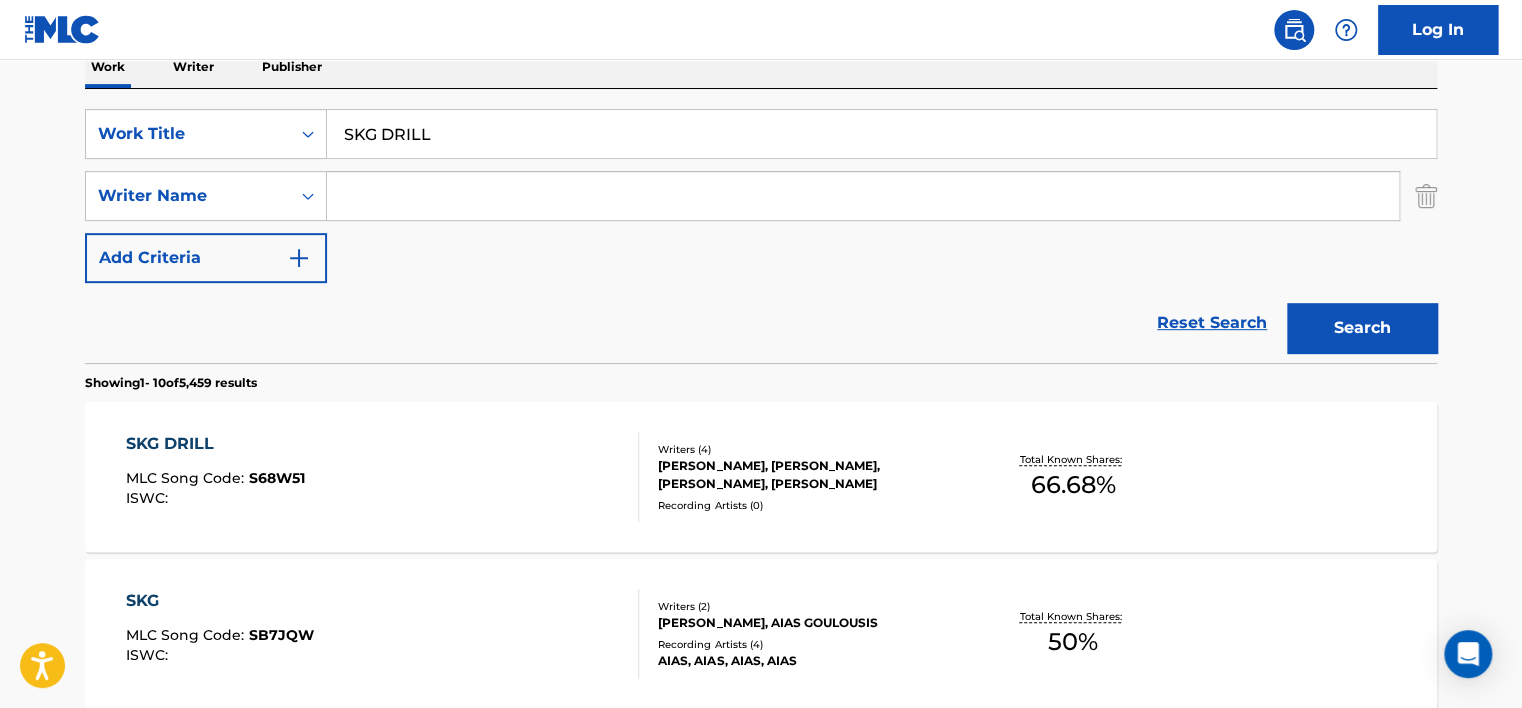 click on "SKG DRILL MLC Song Code : S68W51 ISWC :" at bounding box center (383, 477) 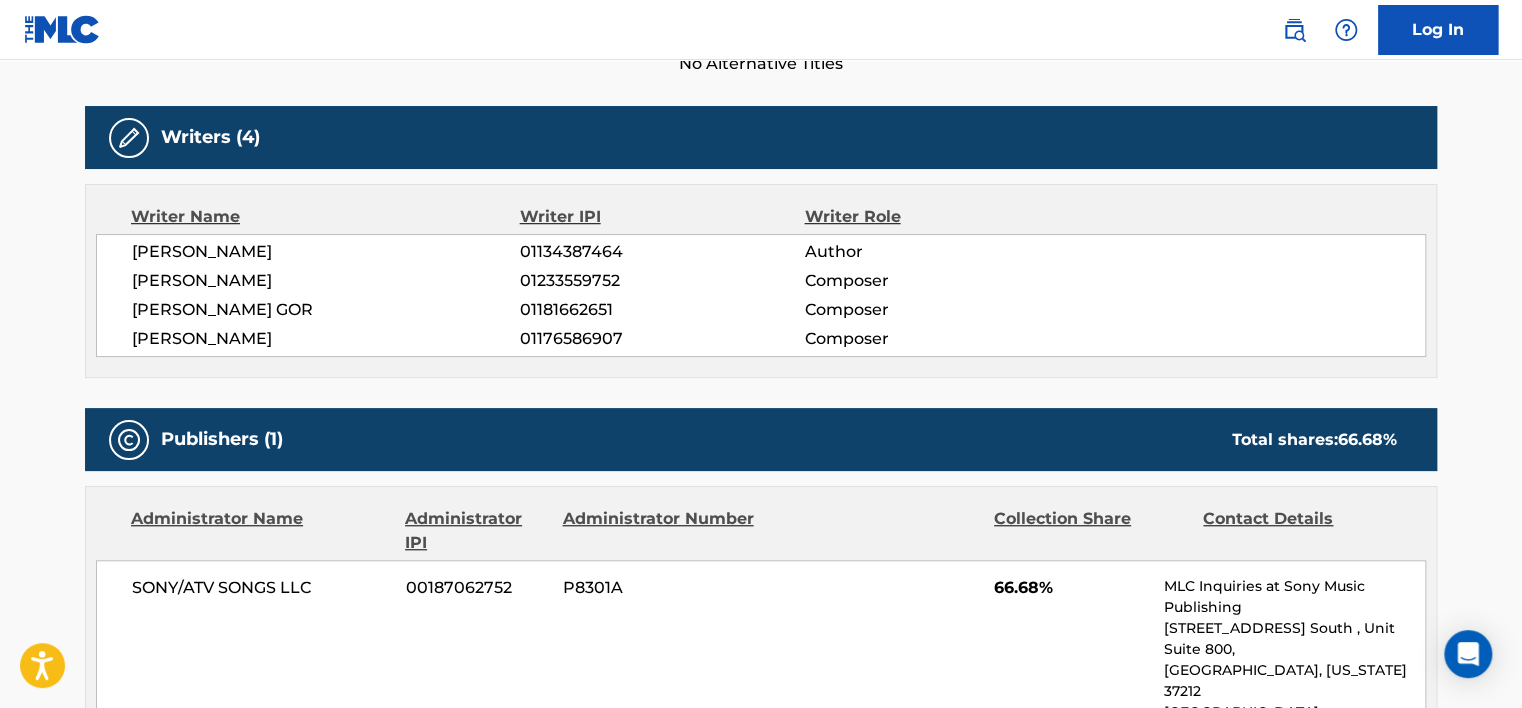 scroll, scrollTop: 600, scrollLeft: 0, axis: vertical 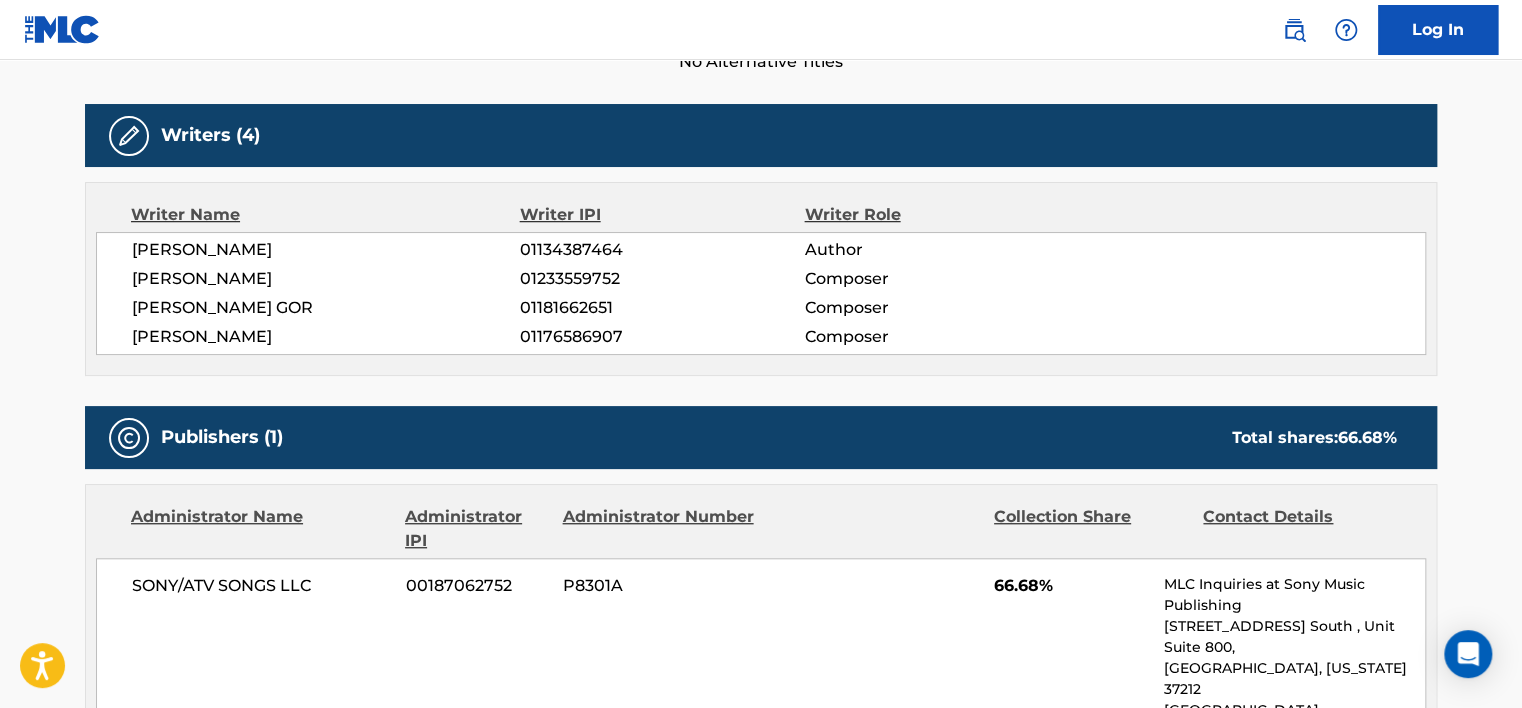 click on "[PERSON_NAME]" at bounding box center (326, 250) 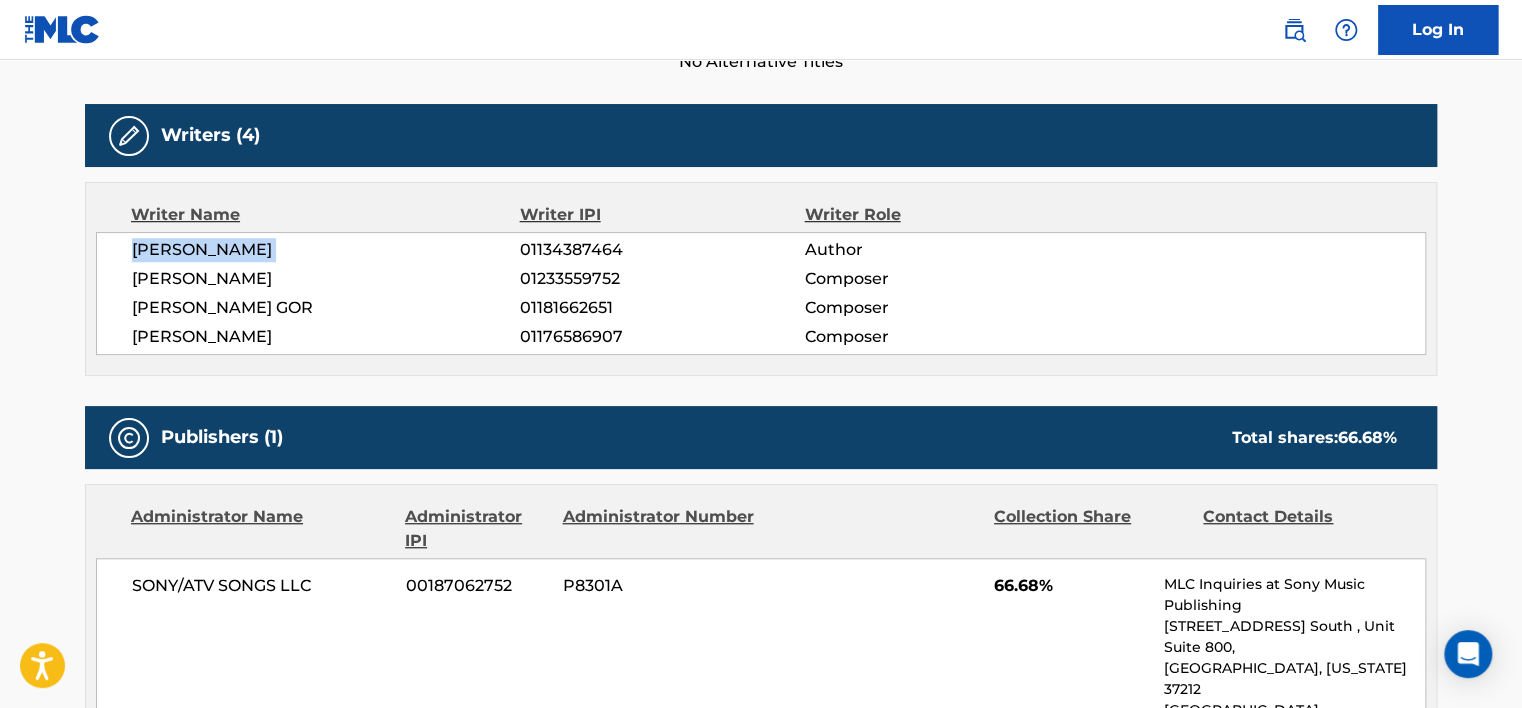 click on "[PERSON_NAME] 01134387464 Author [PERSON_NAME] 01233559752 Composer [PERSON_NAME] GOR 01181662651 Composer [PERSON_NAME] 01176586907 Composer" at bounding box center [761, 293] 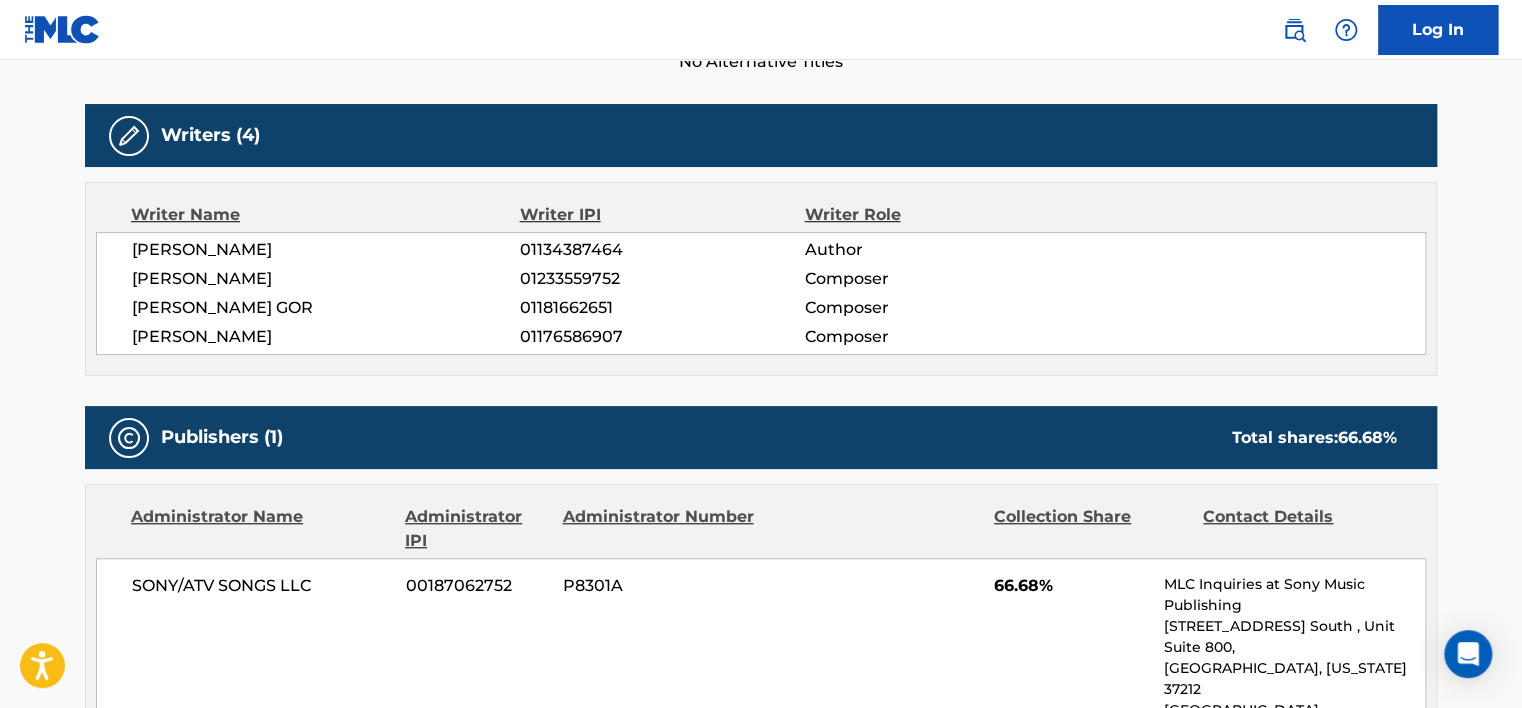 click on "01134387464" at bounding box center [662, 250] 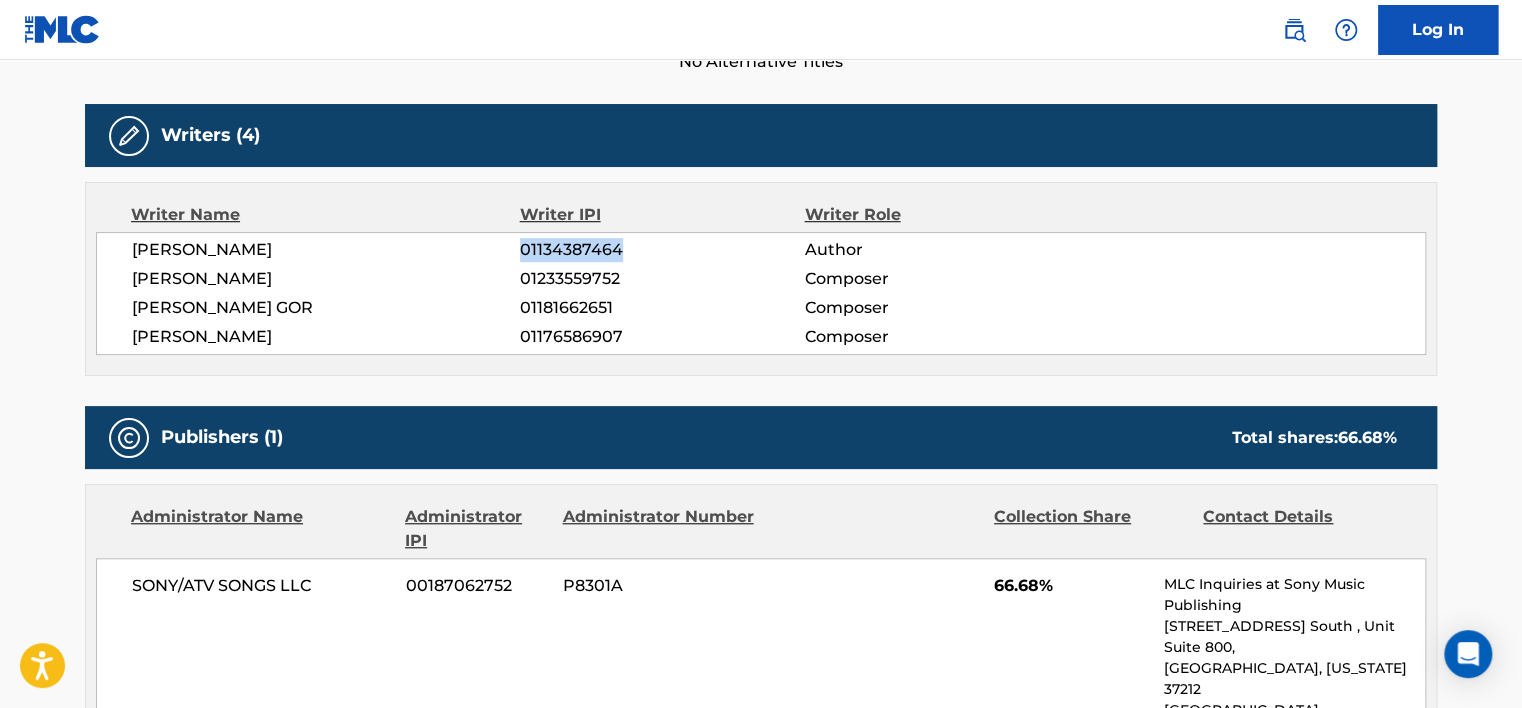click on "01134387464" at bounding box center [662, 250] 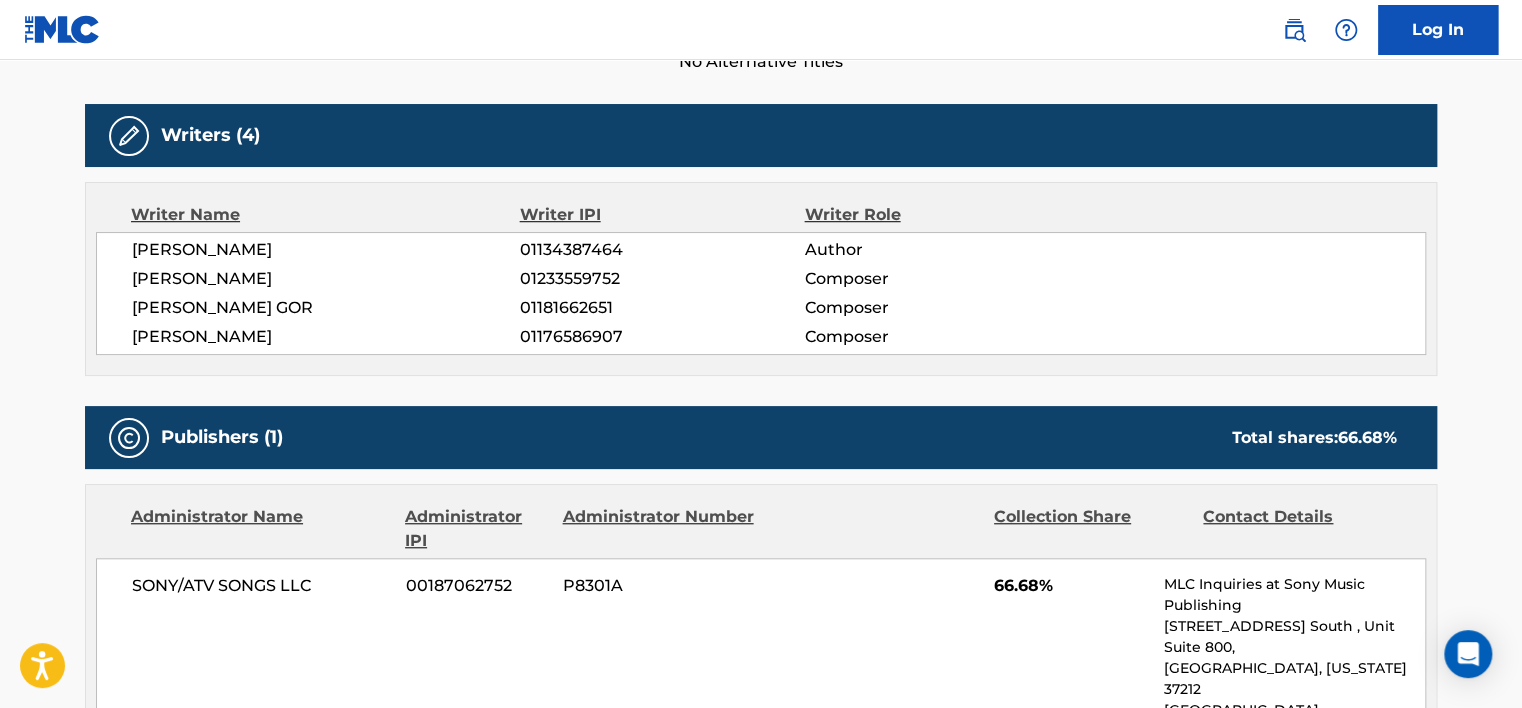 click on "[PERSON_NAME]" at bounding box center [326, 279] 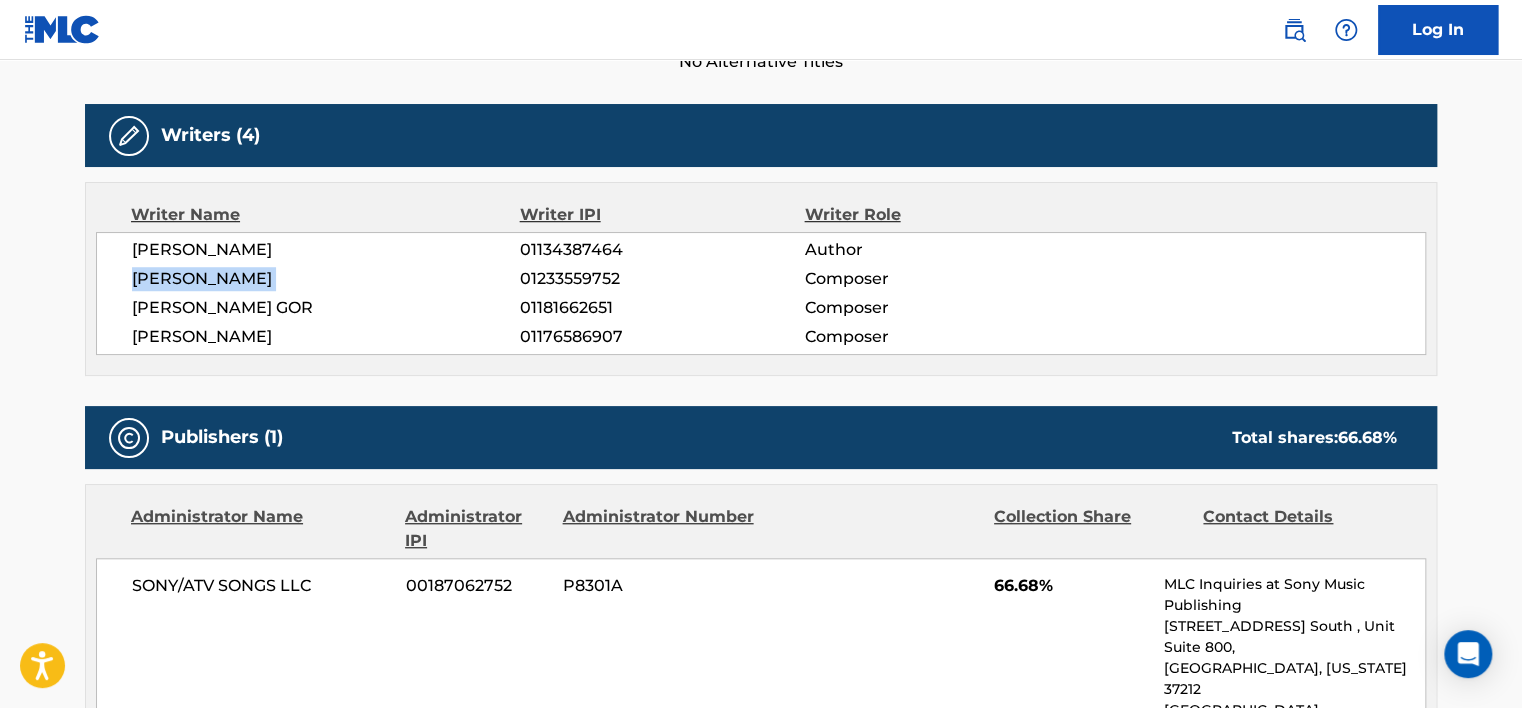 click on "[PERSON_NAME] 01134387464 Author [PERSON_NAME] 01233559752 Composer [PERSON_NAME] GOR 01181662651 Composer [PERSON_NAME] 01176586907 Composer" at bounding box center (761, 293) 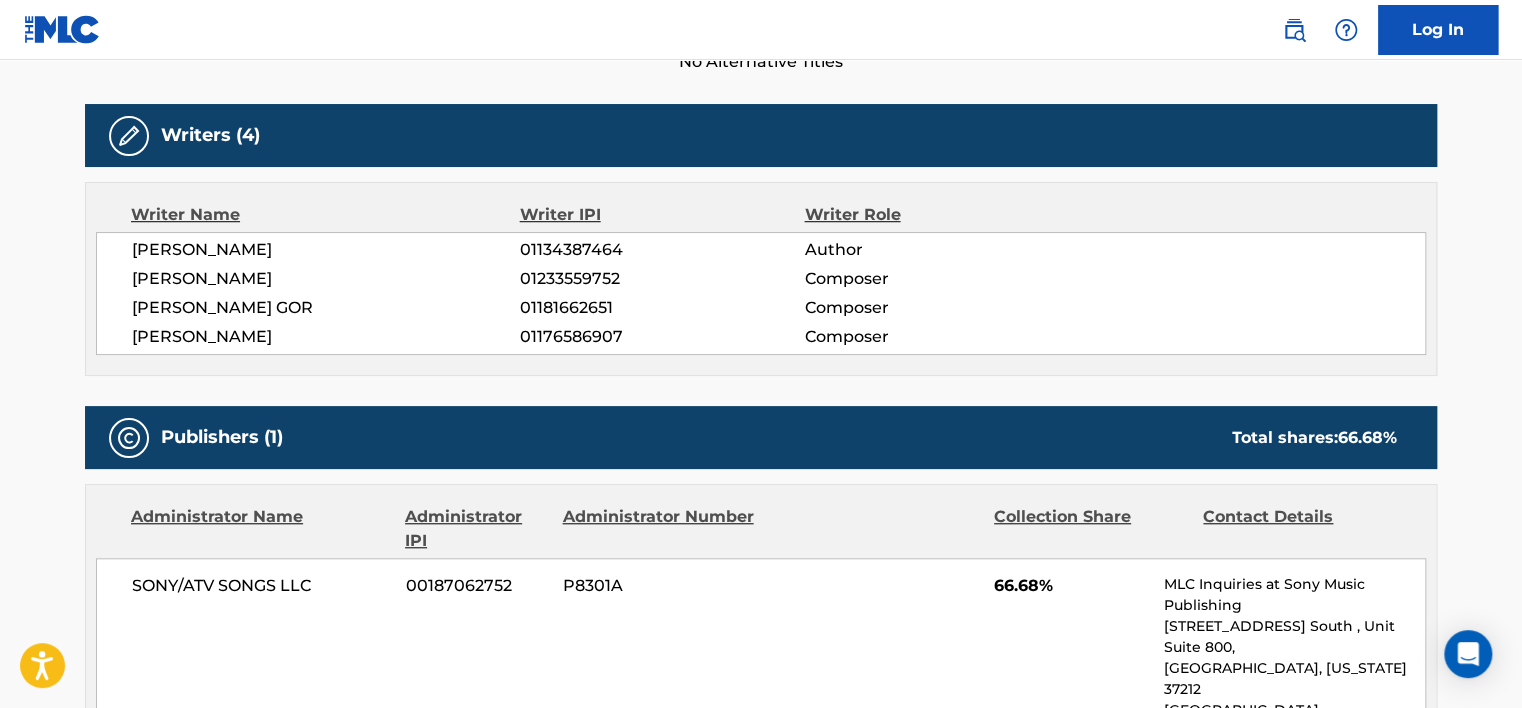 click on "01233559752" at bounding box center (662, 279) 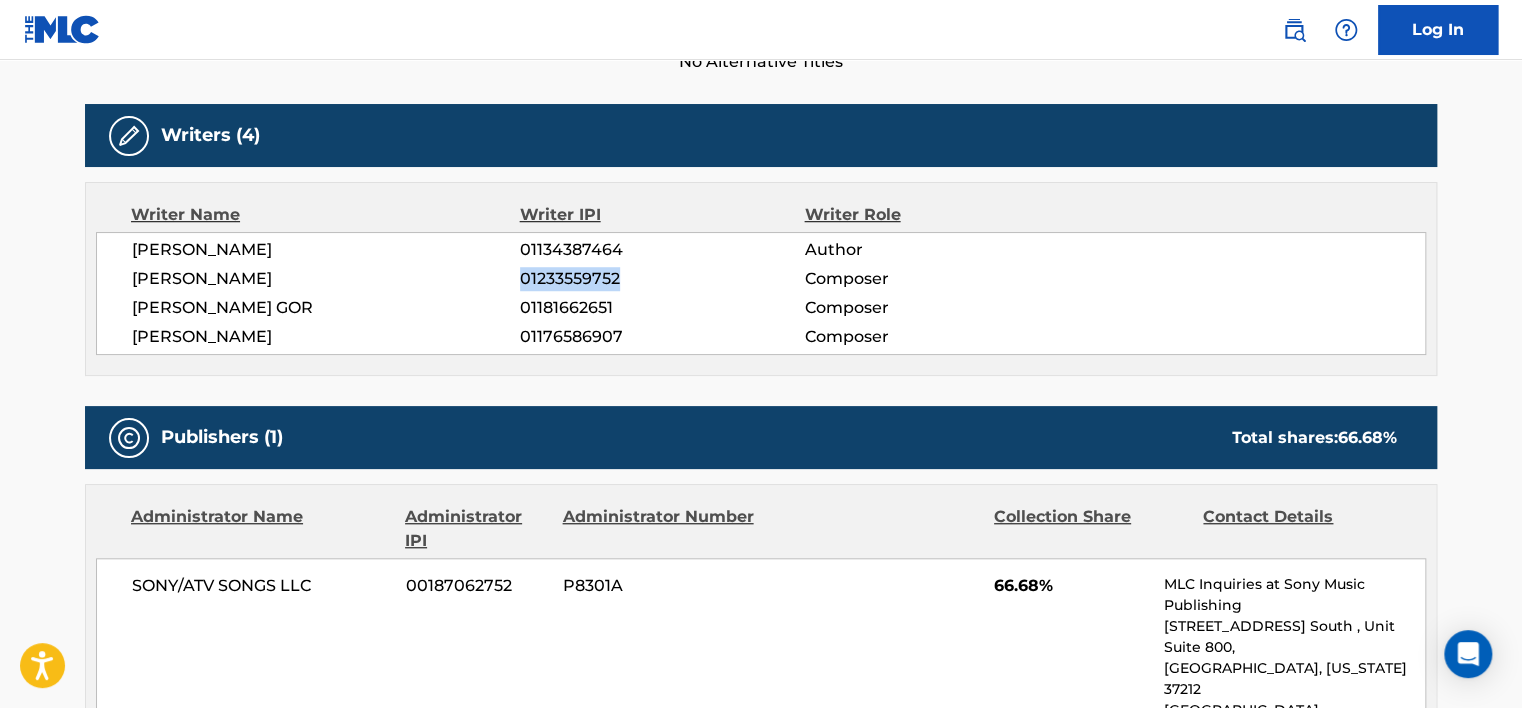 click on "01233559752" at bounding box center (662, 279) 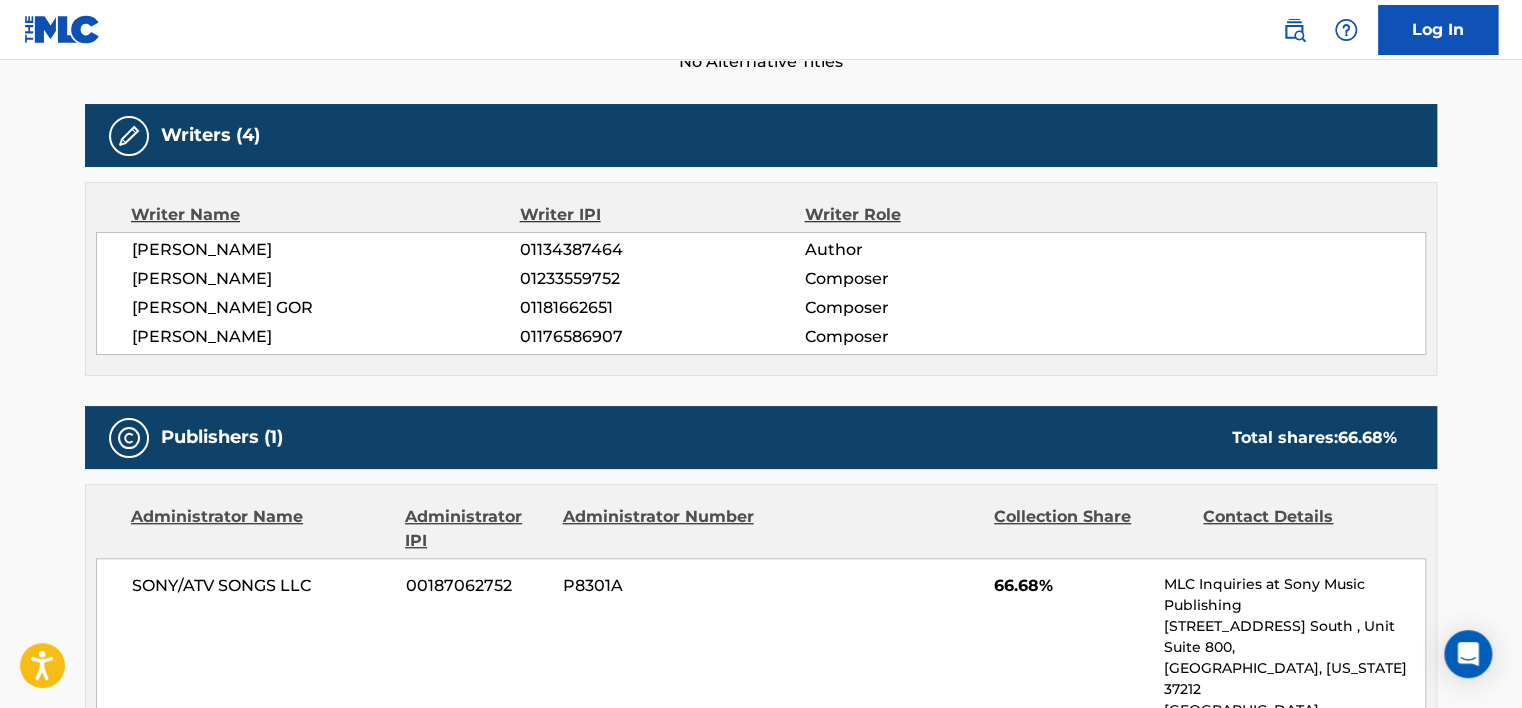 click on "[PERSON_NAME] 01134387464 Author [PERSON_NAME] 01233559752 Composer [PERSON_NAME] GOR 01181662651 Composer [PERSON_NAME] 01176586907 Composer" at bounding box center [761, 293] 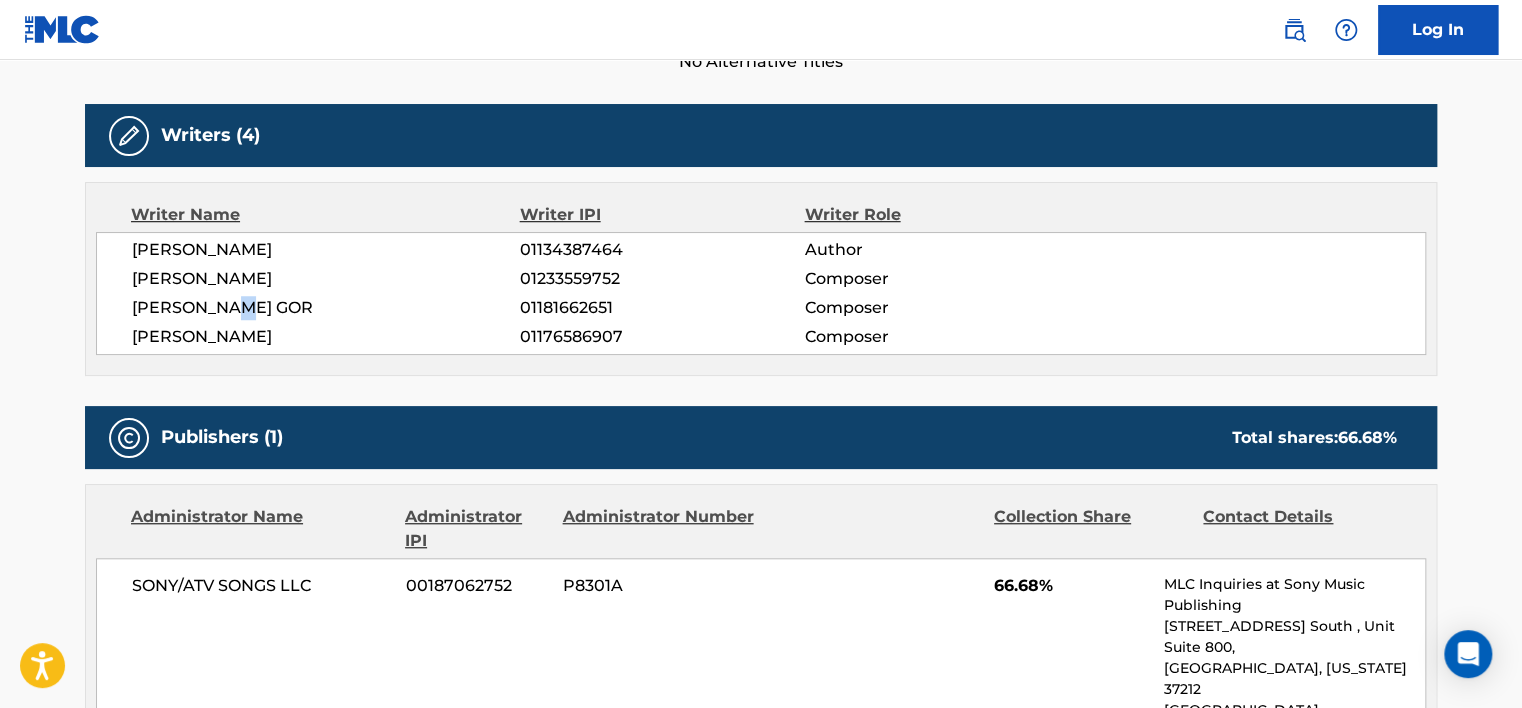 click on "[PERSON_NAME] 01134387464 Author [PERSON_NAME] 01233559752 Composer [PERSON_NAME] GOR 01181662651 Composer [PERSON_NAME] 01176586907 Composer" at bounding box center (761, 293) 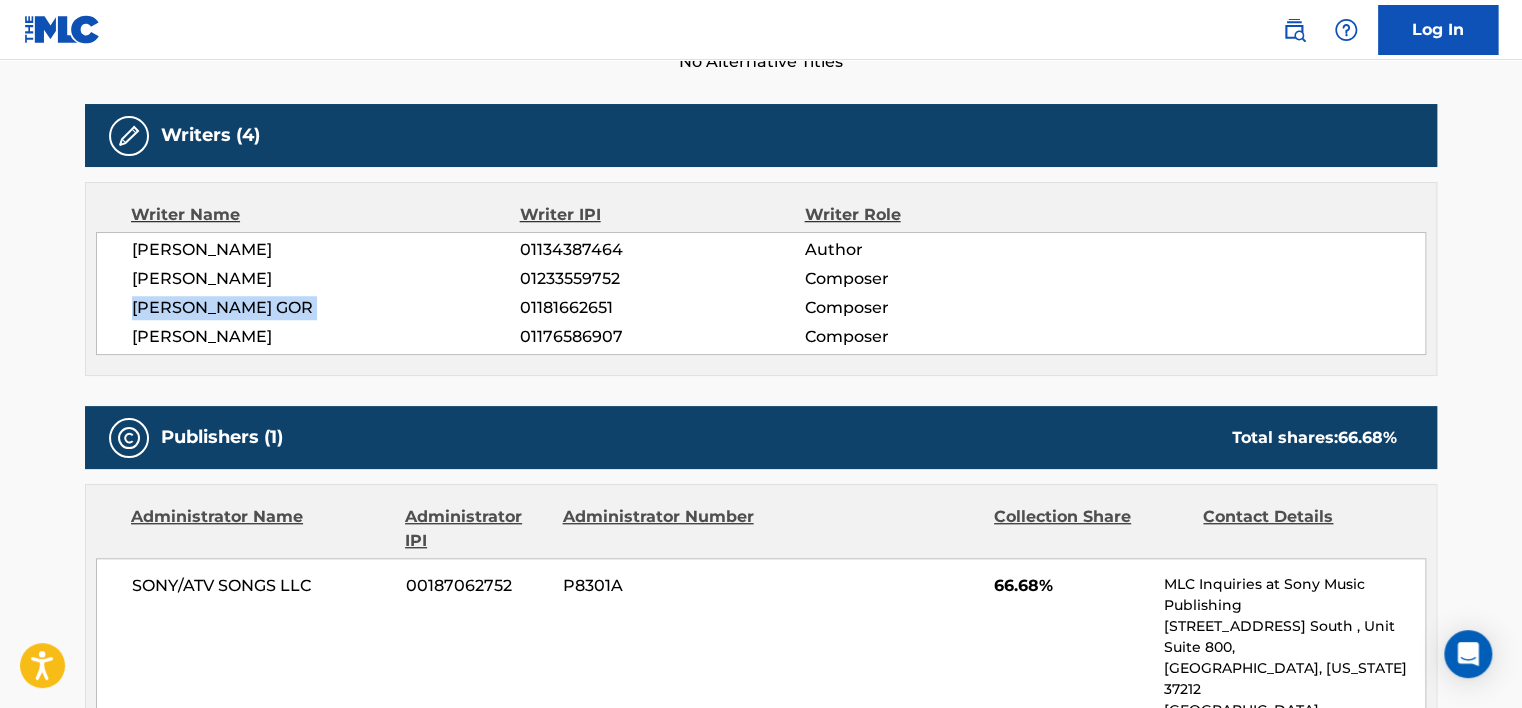 click on "[PERSON_NAME] 01134387464 Author [PERSON_NAME] 01233559752 Composer [PERSON_NAME] GOR 01181662651 Composer [PERSON_NAME] 01176586907 Composer" at bounding box center (761, 293) 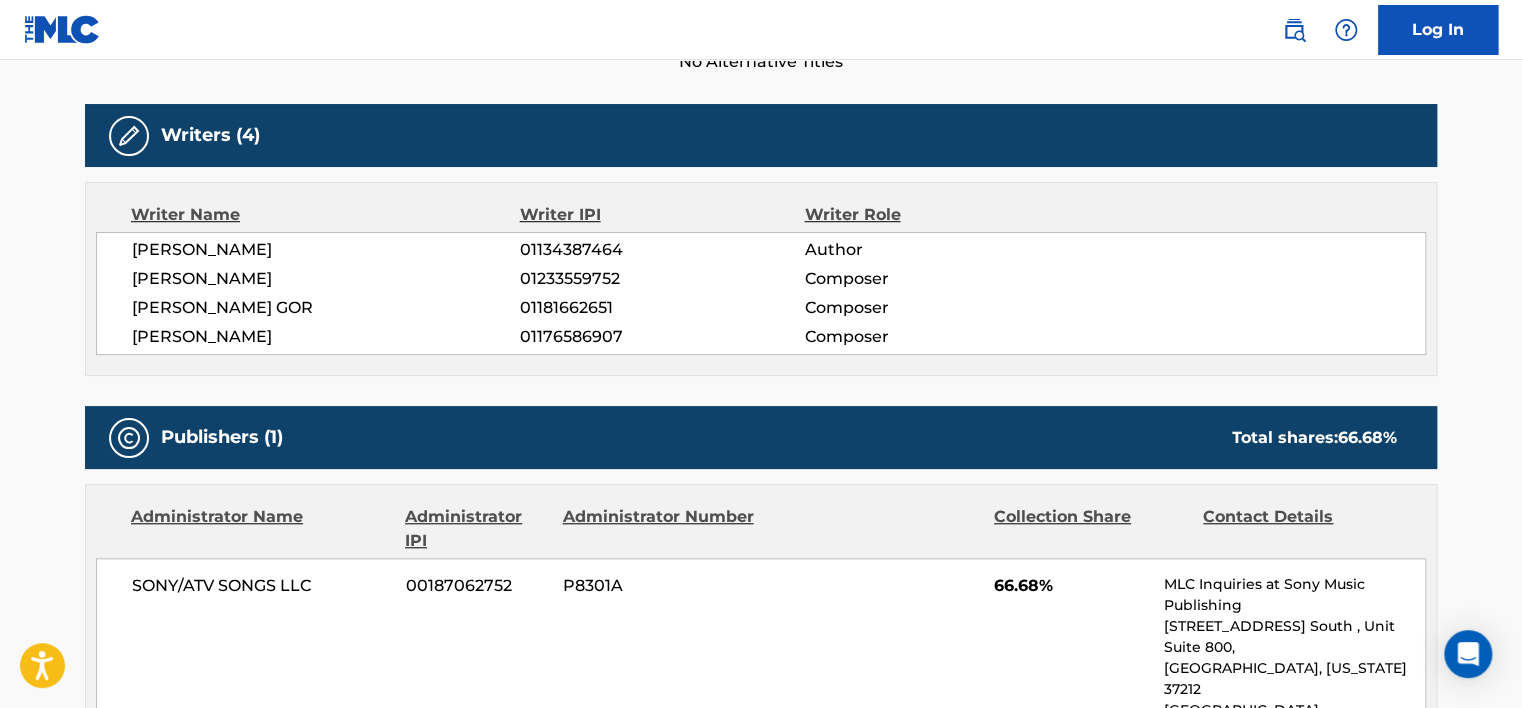 click on "01233559752" at bounding box center (662, 279) 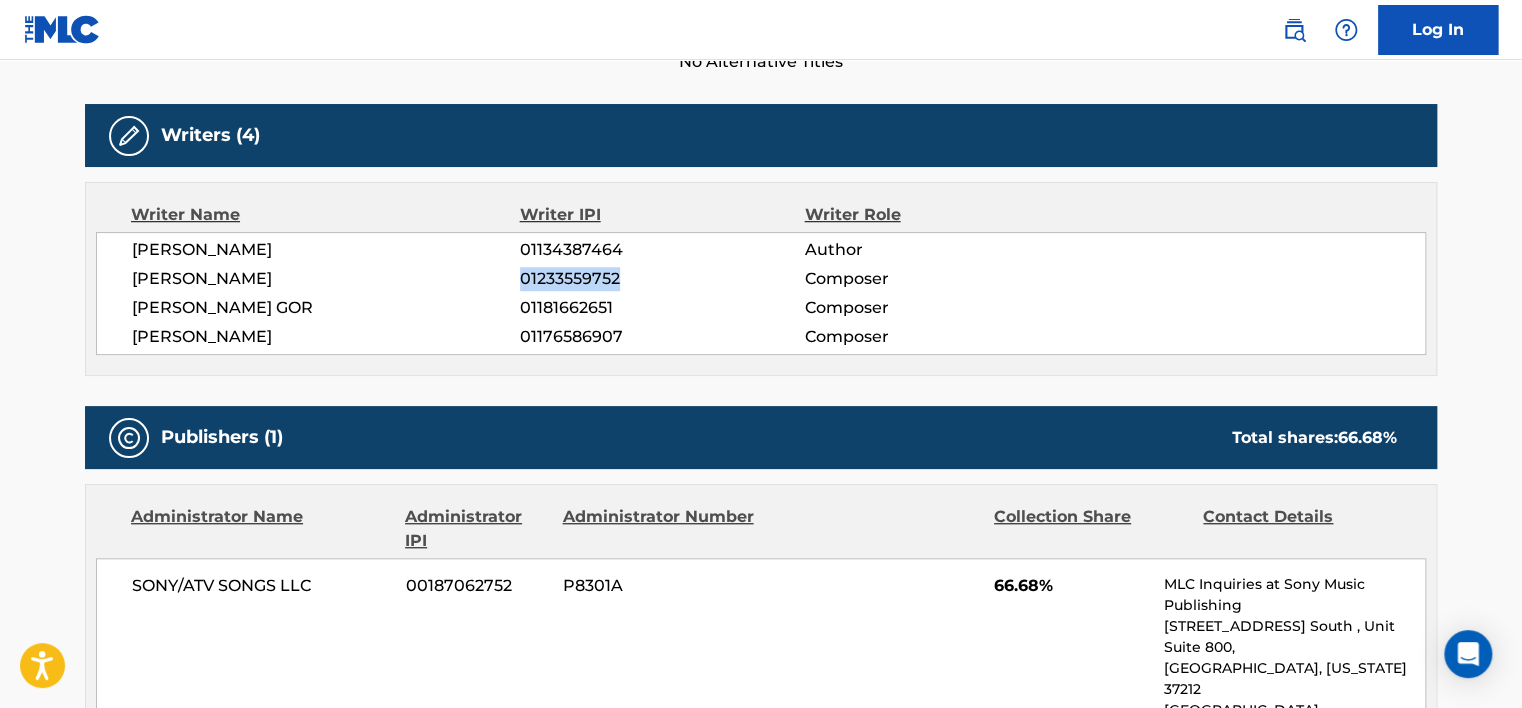 click on "01233559752" at bounding box center (662, 279) 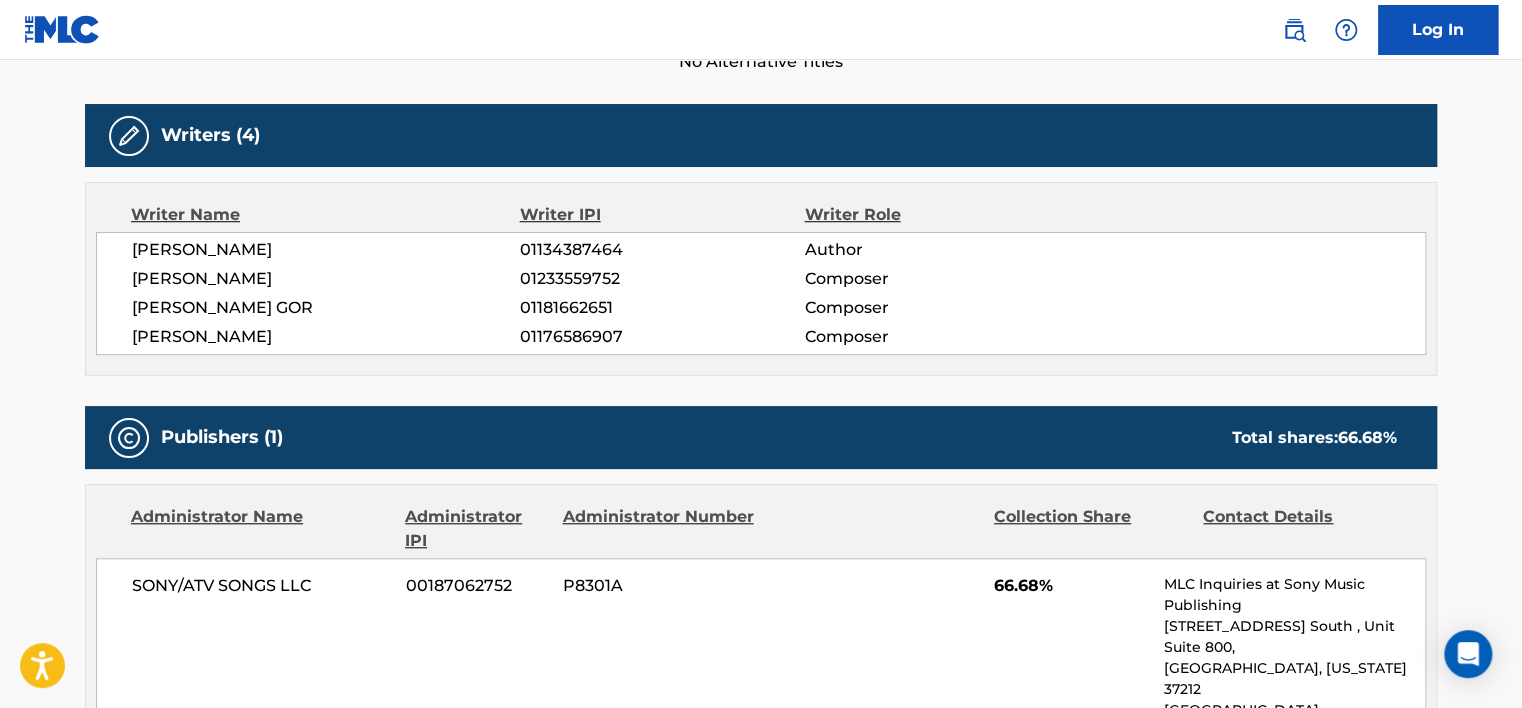 click on "01181662651" at bounding box center [662, 308] 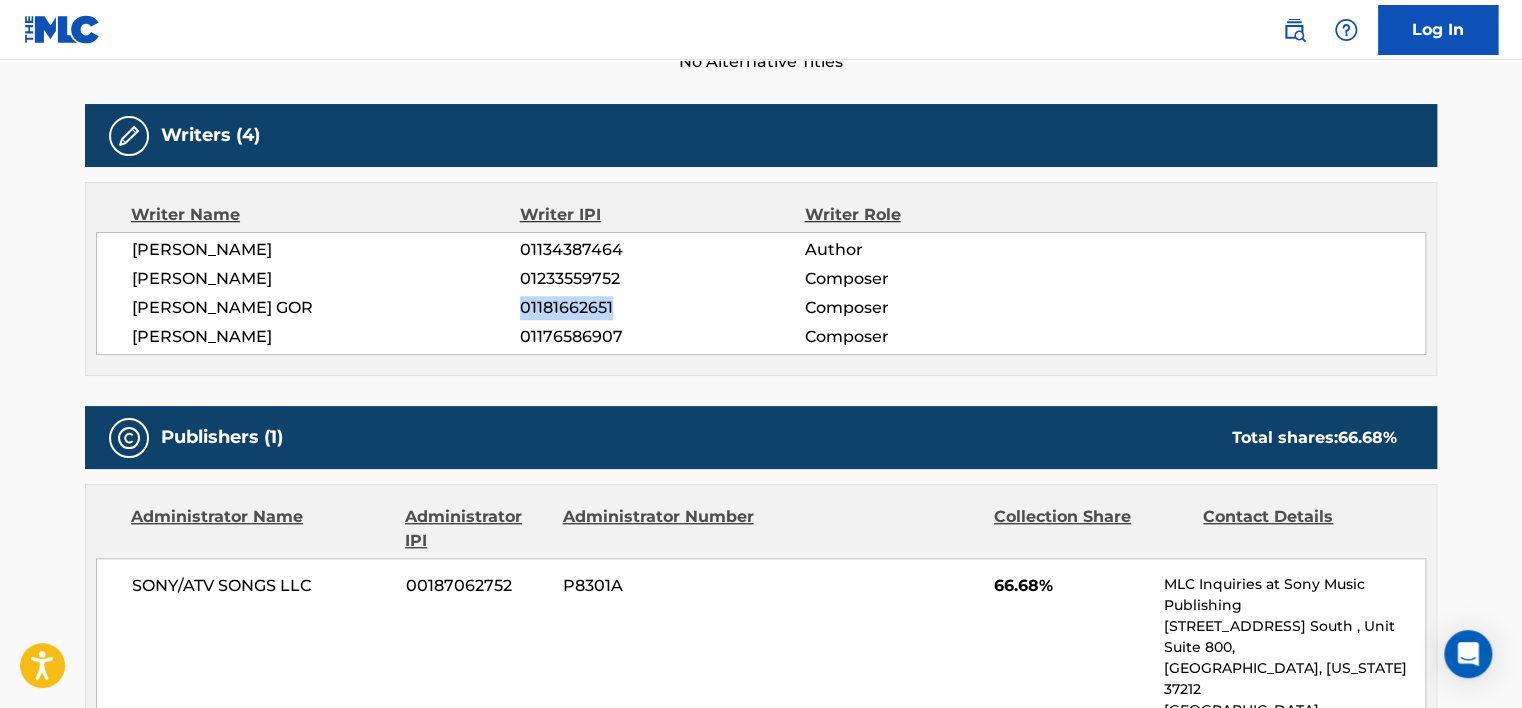 click on "01181662651" at bounding box center [662, 308] 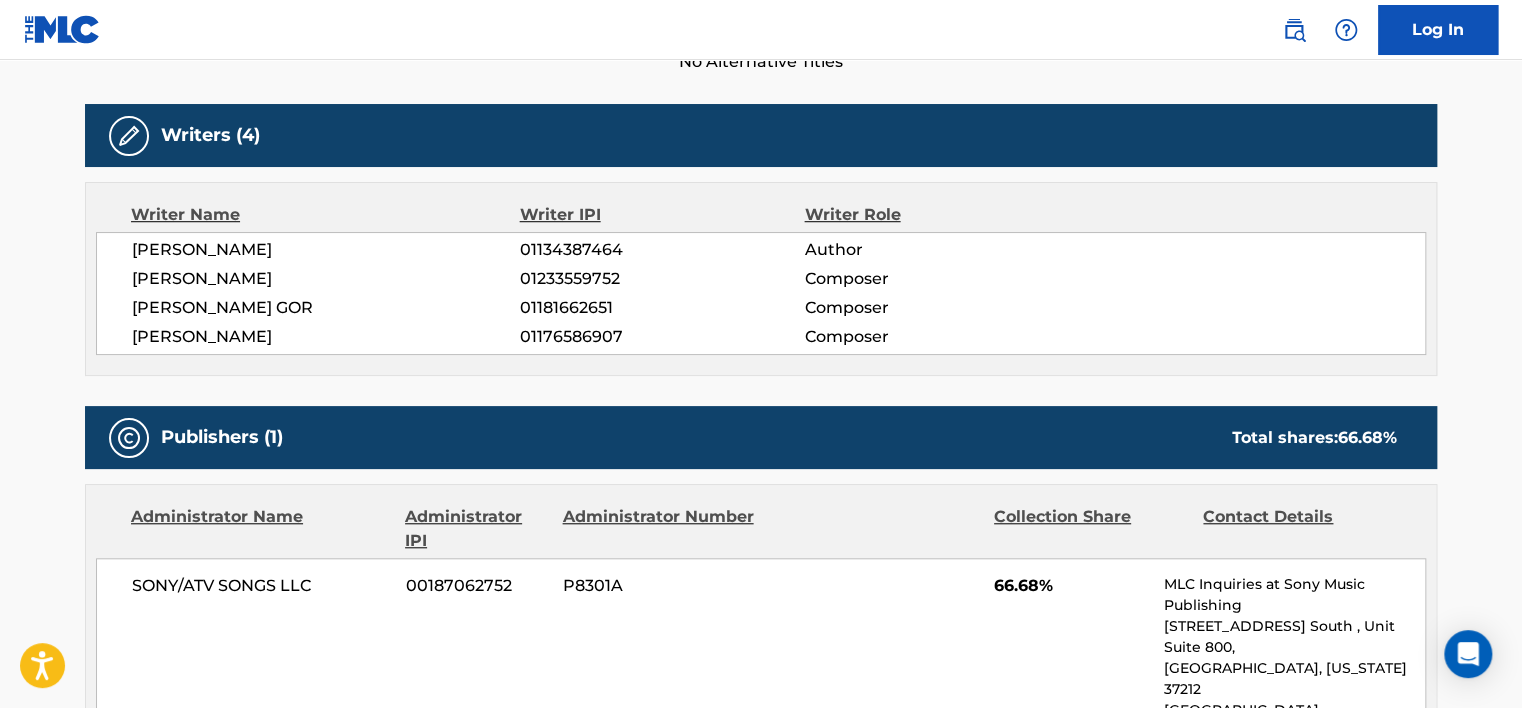 click on "[PERSON_NAME]" at bounding box center (326, 337) 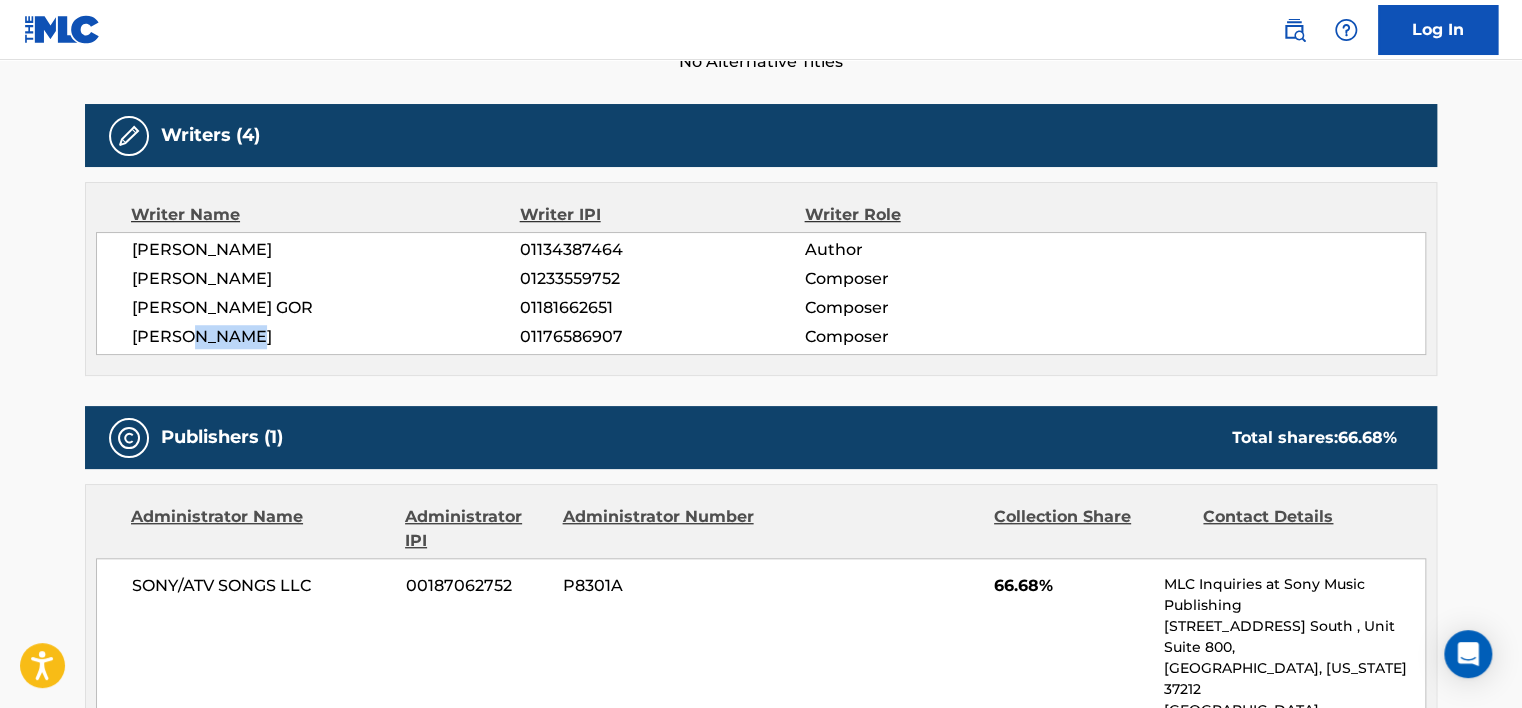 click on "[PERSON_NAME]" at bounding box center (326, 337) 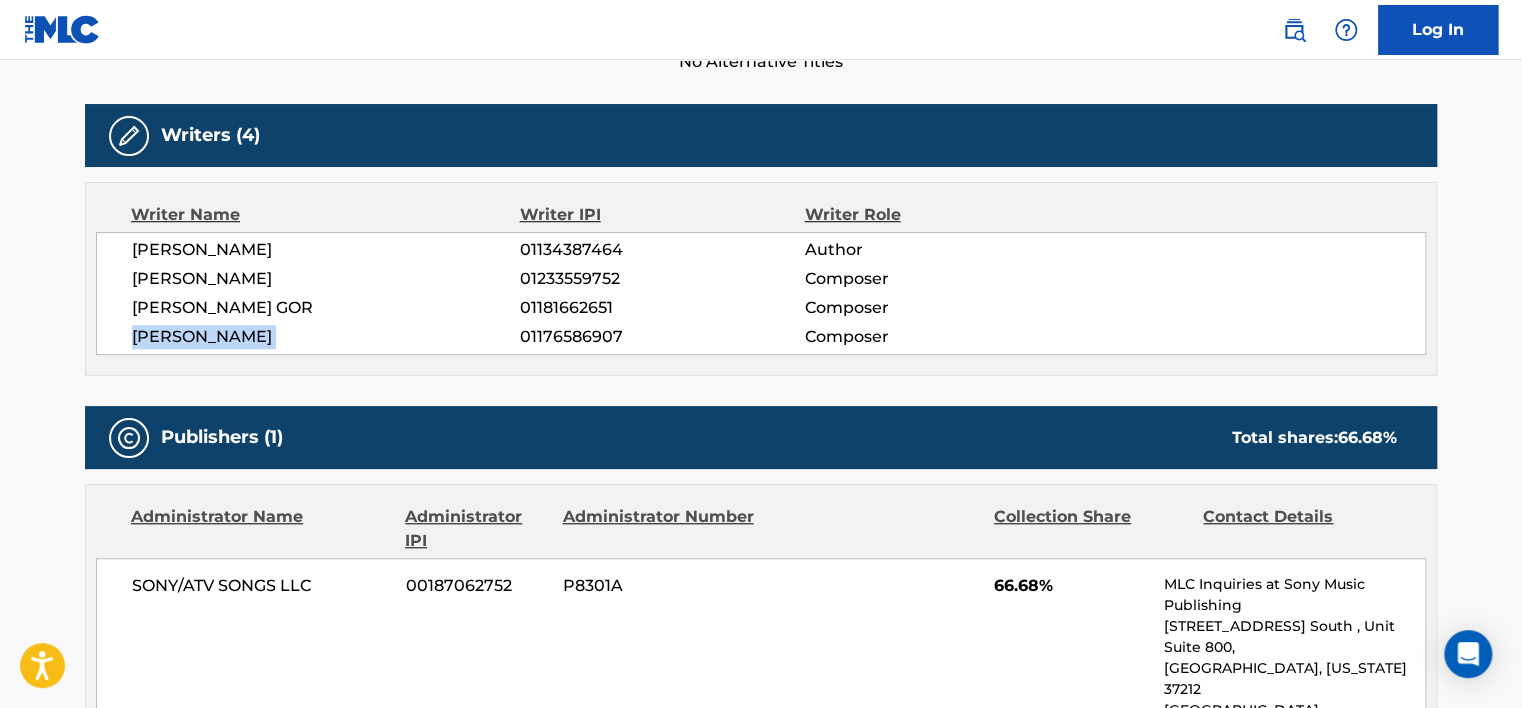 click on "[PERSON_NAME]" at bounding box center [326, 337] 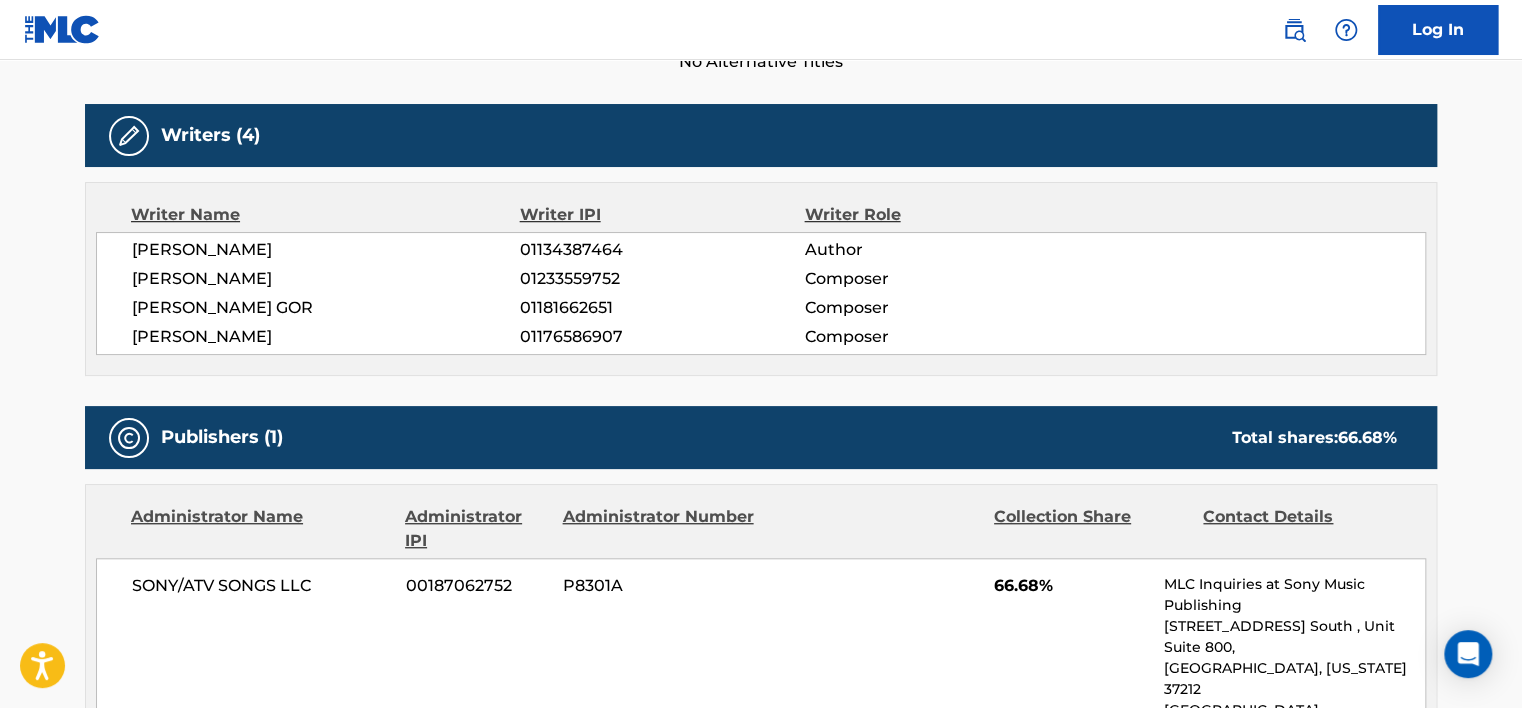 click on "Composer" at bounding box center (933, 337) 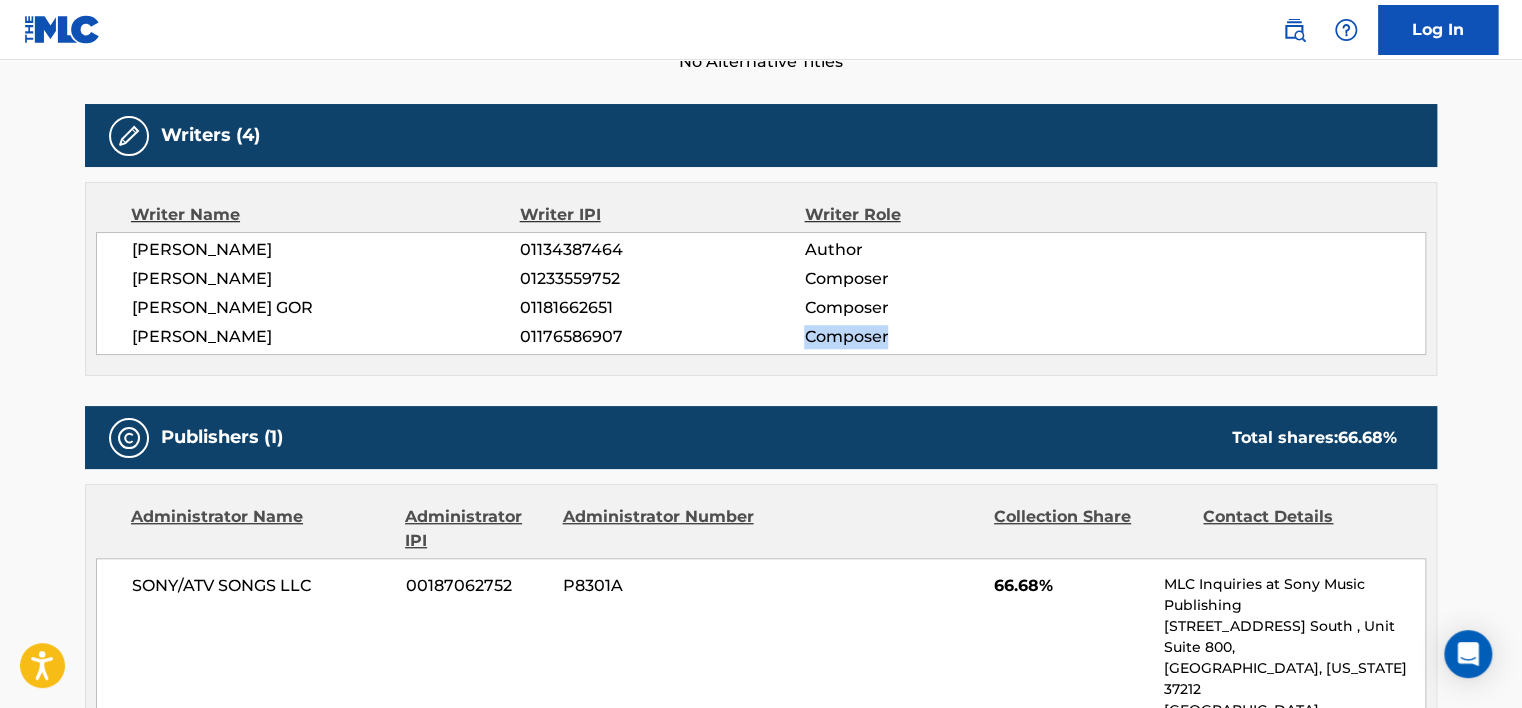 click on "Composer" at bounding box center [933, 337] 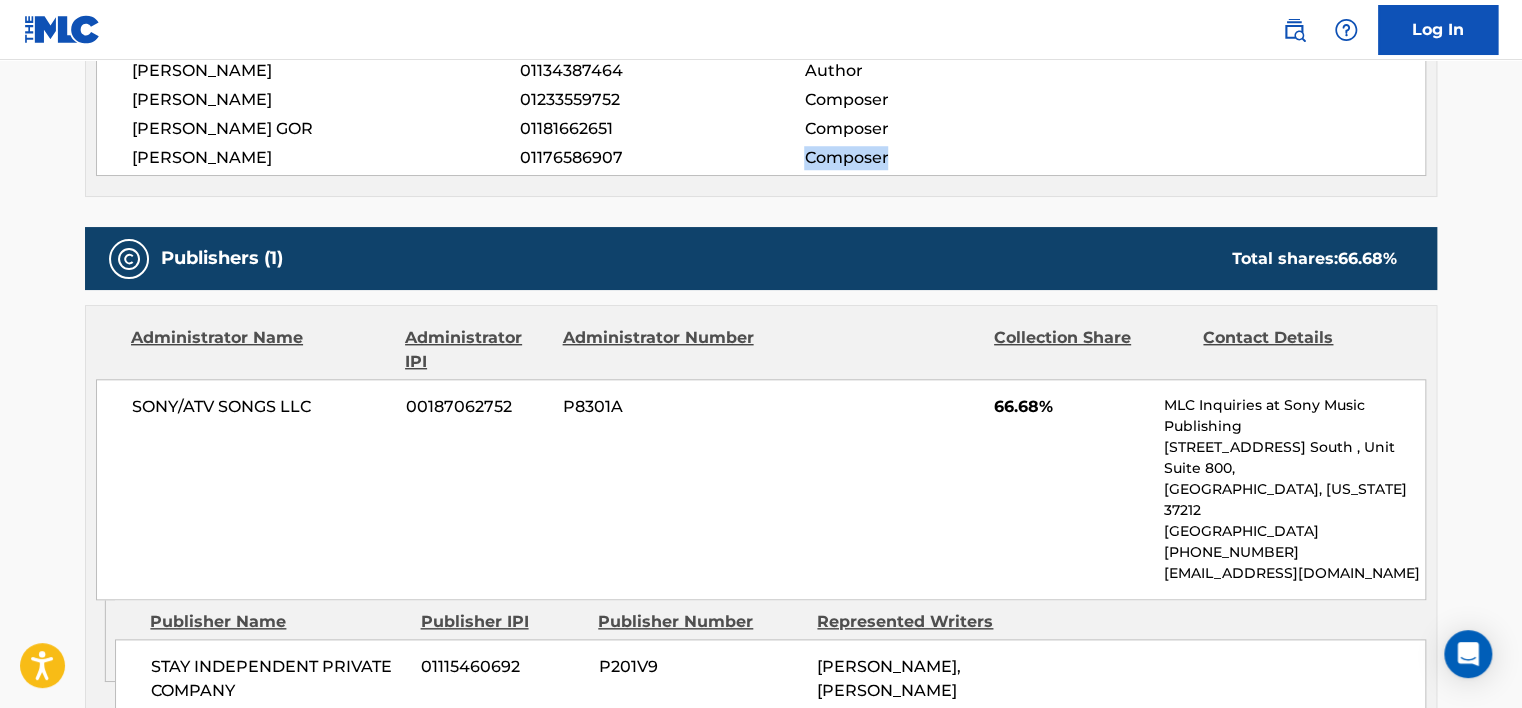 scroll, scrollTop: 800, scrollLeft: 0, axis: vertical 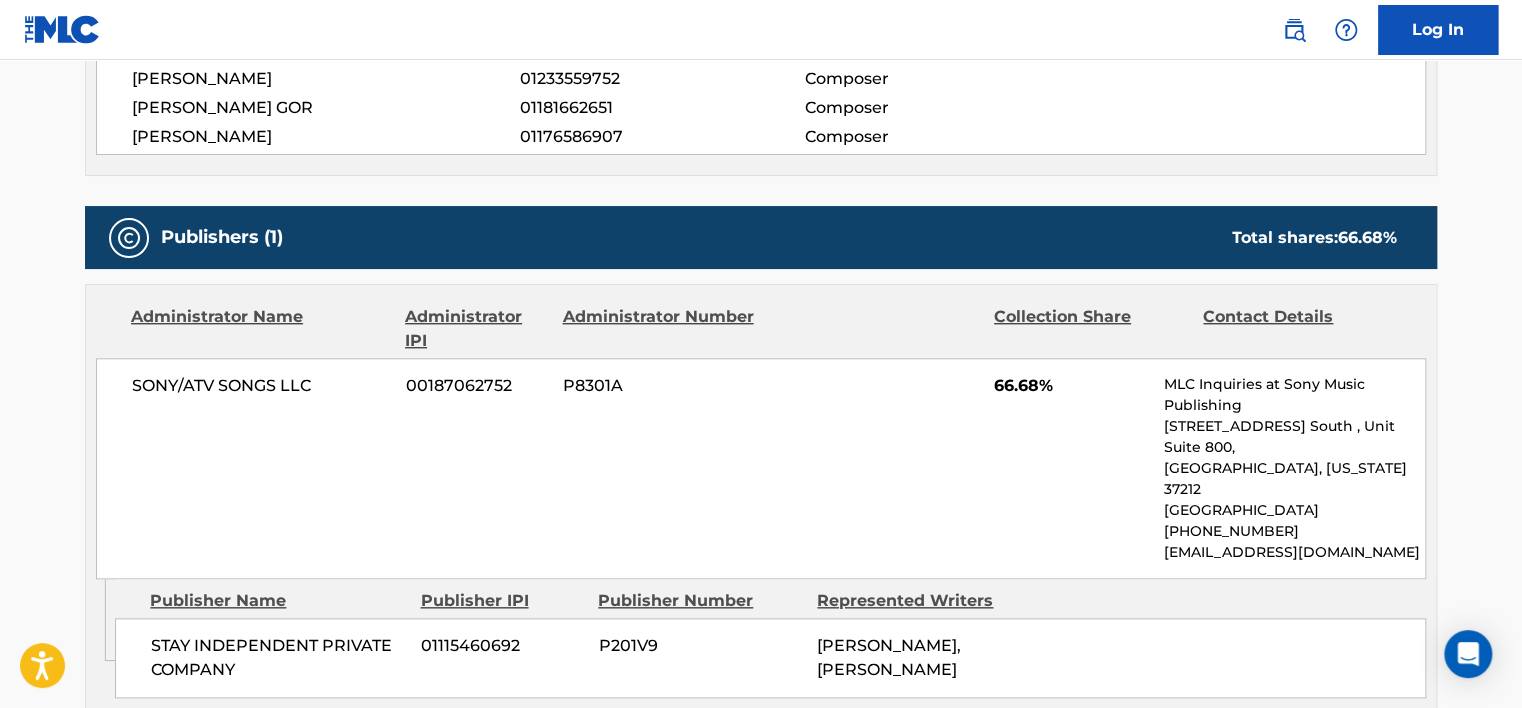 click on "SONY/ATV SONGS LLC 00187062752 P8301A 66.68% MLC Inquiries at Sony Music Publishing [STREET_ADDRESS] [GEOGRAPHIC_DATA][US_STATE] [PHONE_NUMBER] [EMAIL_ADDRESS][DOMAIN_NAME]" at bounding box center (761, 468) 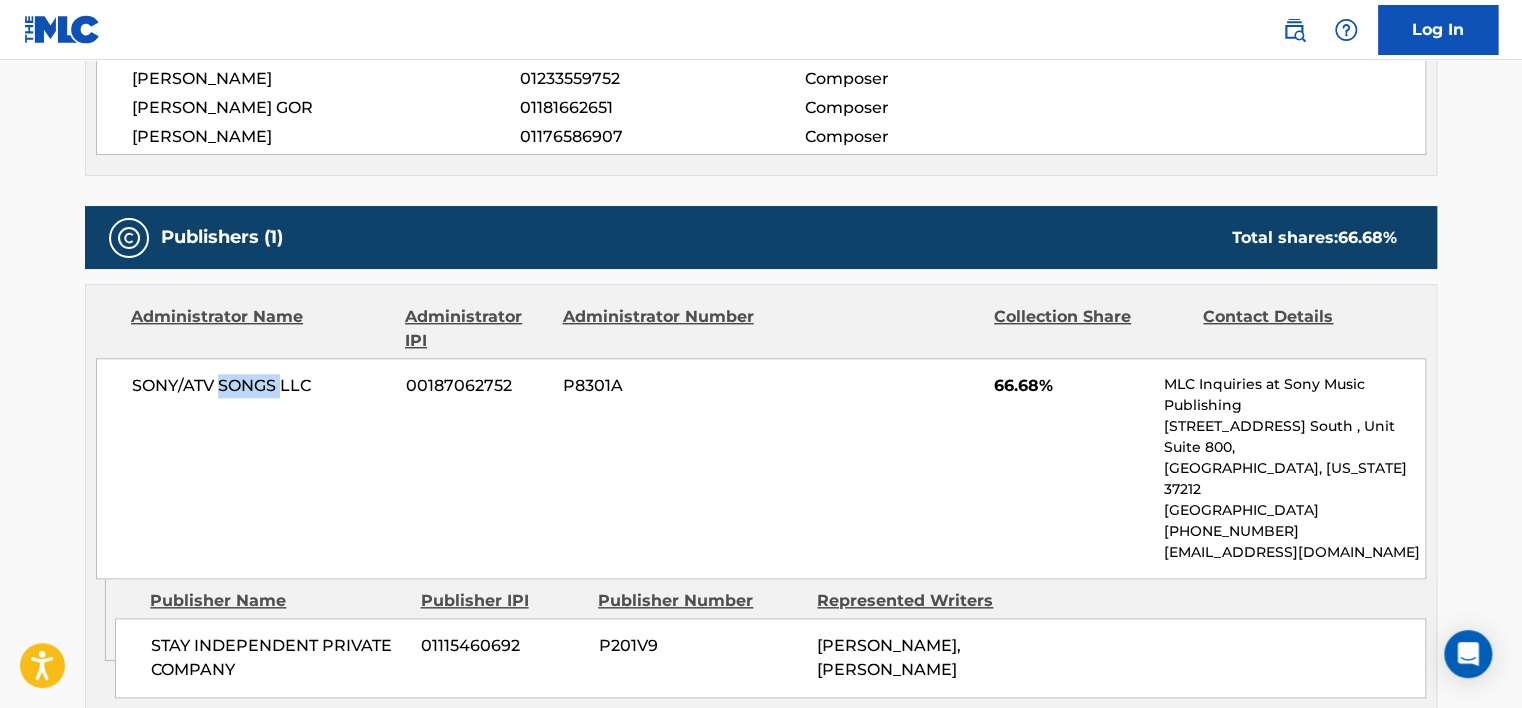click on "SONY/ATV SONGS LLC 00187062752 P8301A 66.68% MLC Inquiries at Sony Music Publishing [STREET_ADDRESS] [GEOGRAPHIC_DATA][US_STATE] [PHONE_NUMBER] [EMAIL_ADDRESS][DOMAIN_NAME]" at bounding box center (761, 468) 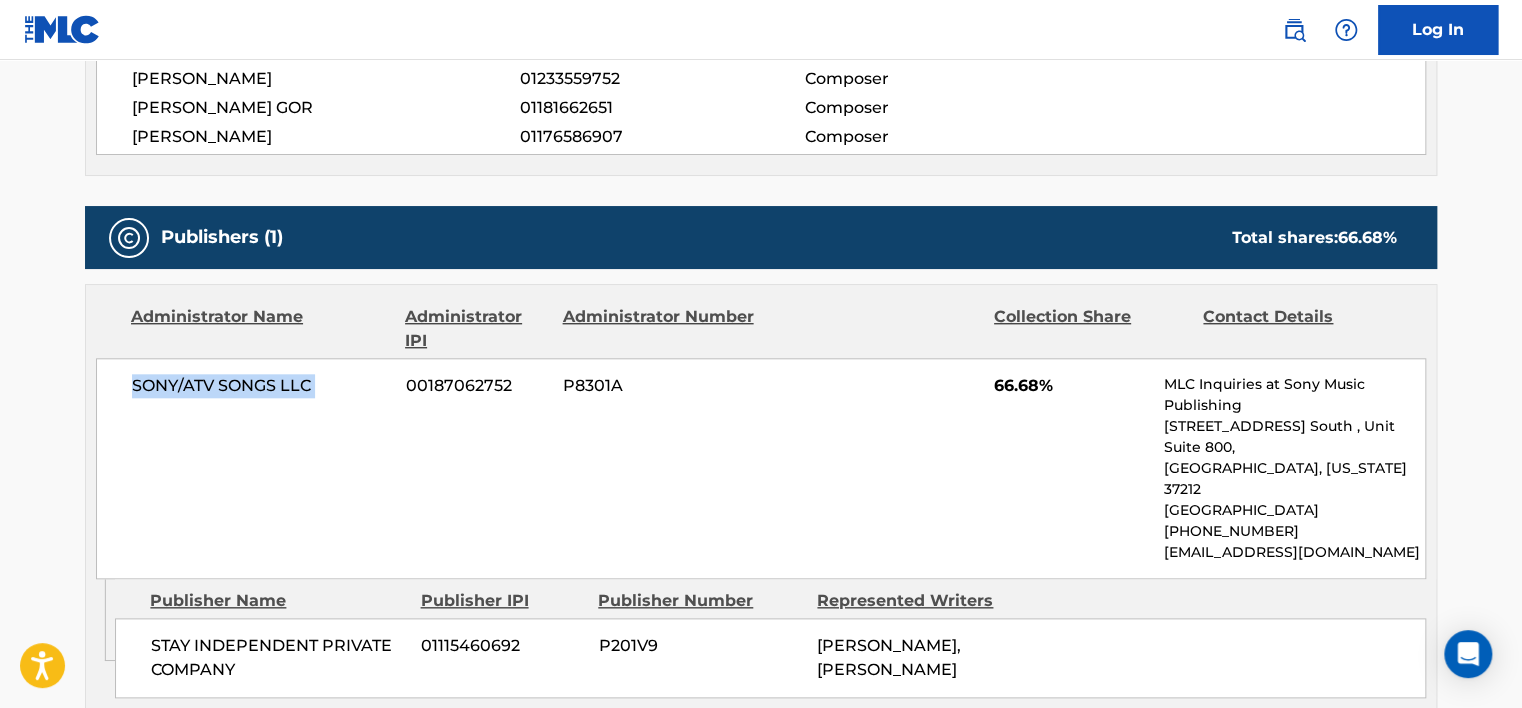 click on "SONY/ATV SONGS LLC 00187062752 P8301A 66.68% MLC Inquiries at Sony Music Publishing [STREET_ADDRESS] [GEOGRAPHIC_DATA][US_STATE] [PHONE_NUMBER] [EMAIL_ADDRESS][DOMAIN_NAME]" at bounding box center (761, 468) 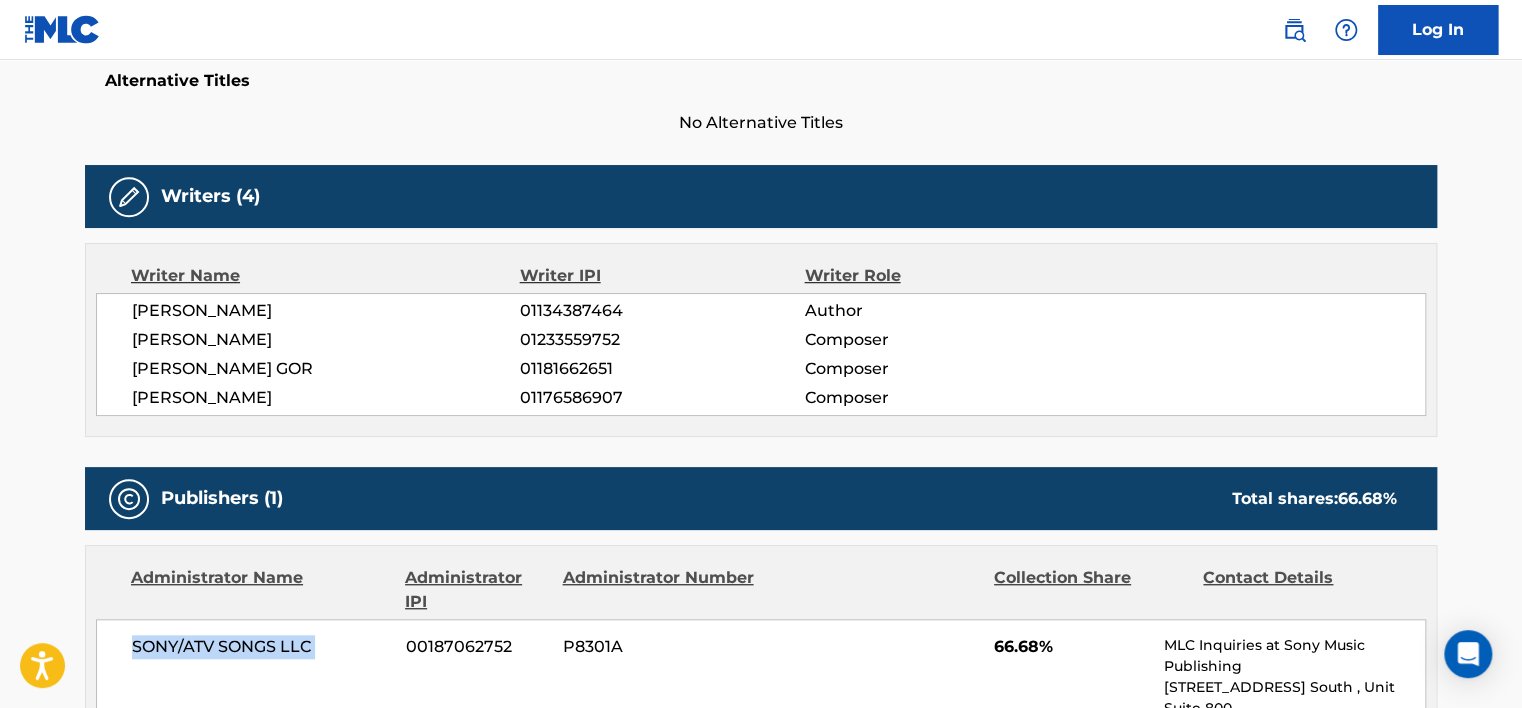 scroll, scrollTop: 364, scrollLeft: 0, axis: vertical 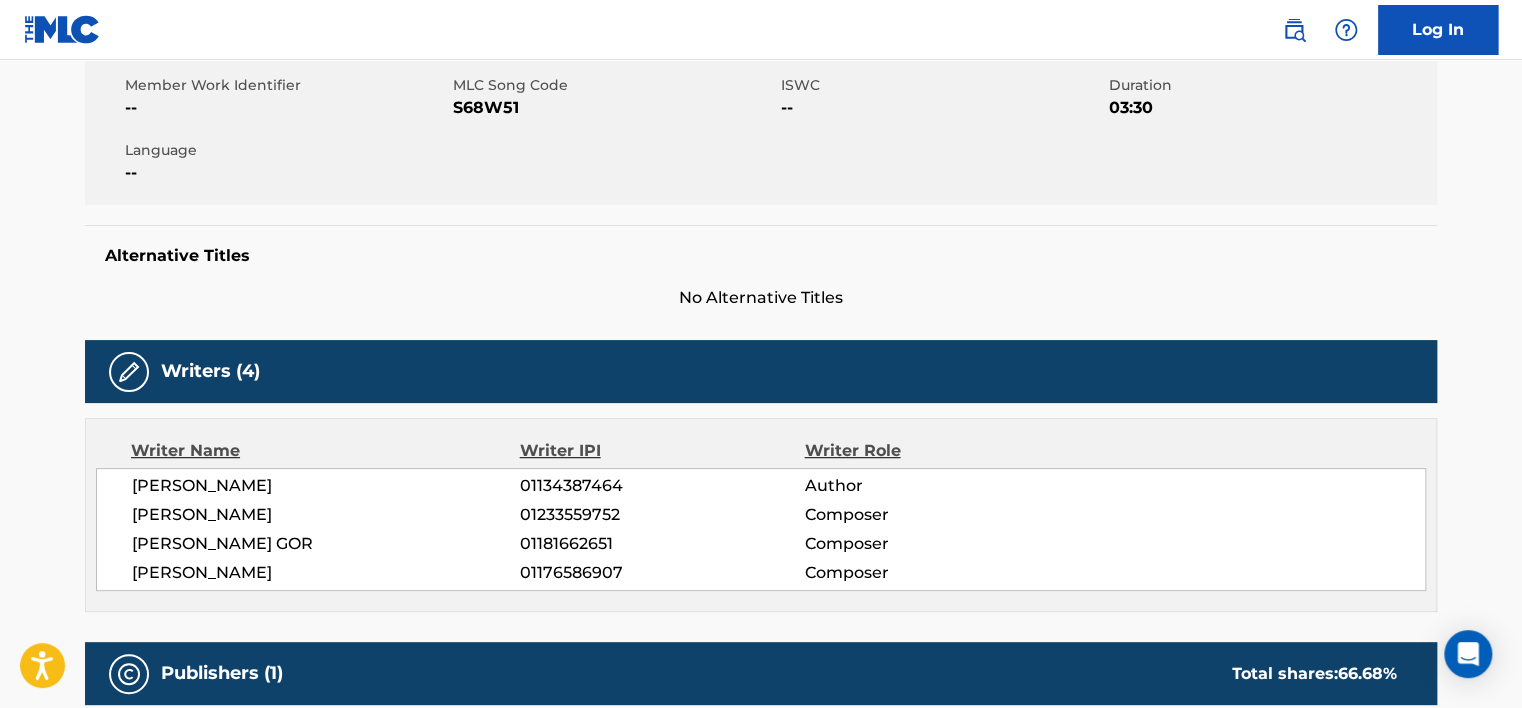 click on "Member Work Identifier -- MLC Song Code S68W51 ISWC -- Duration 03:30 Language --" at bounding box center [761, 130] 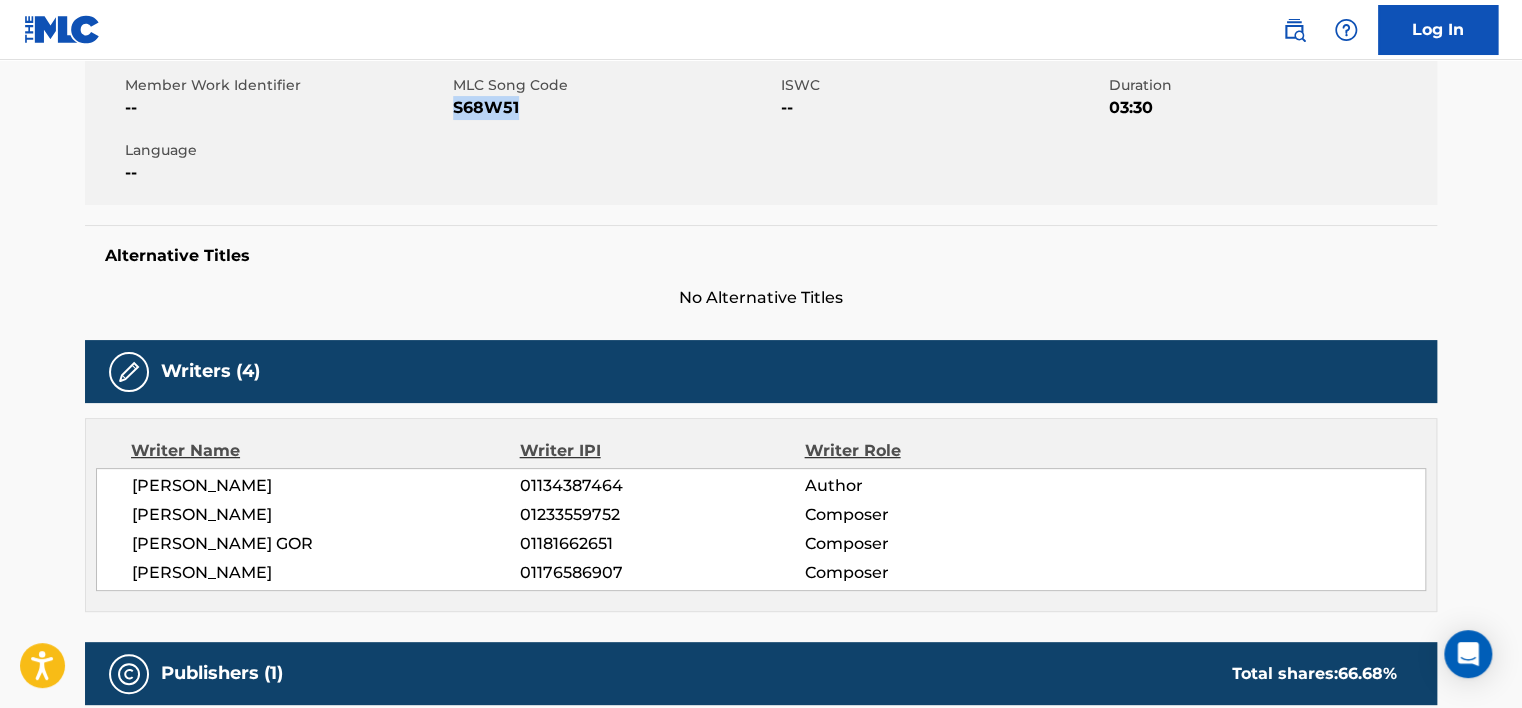 click on "Member Work Identifier -- MLC Song Code S68W51 ISWC -- Duration 03:30 Language --" at bounding box center [761, 130] 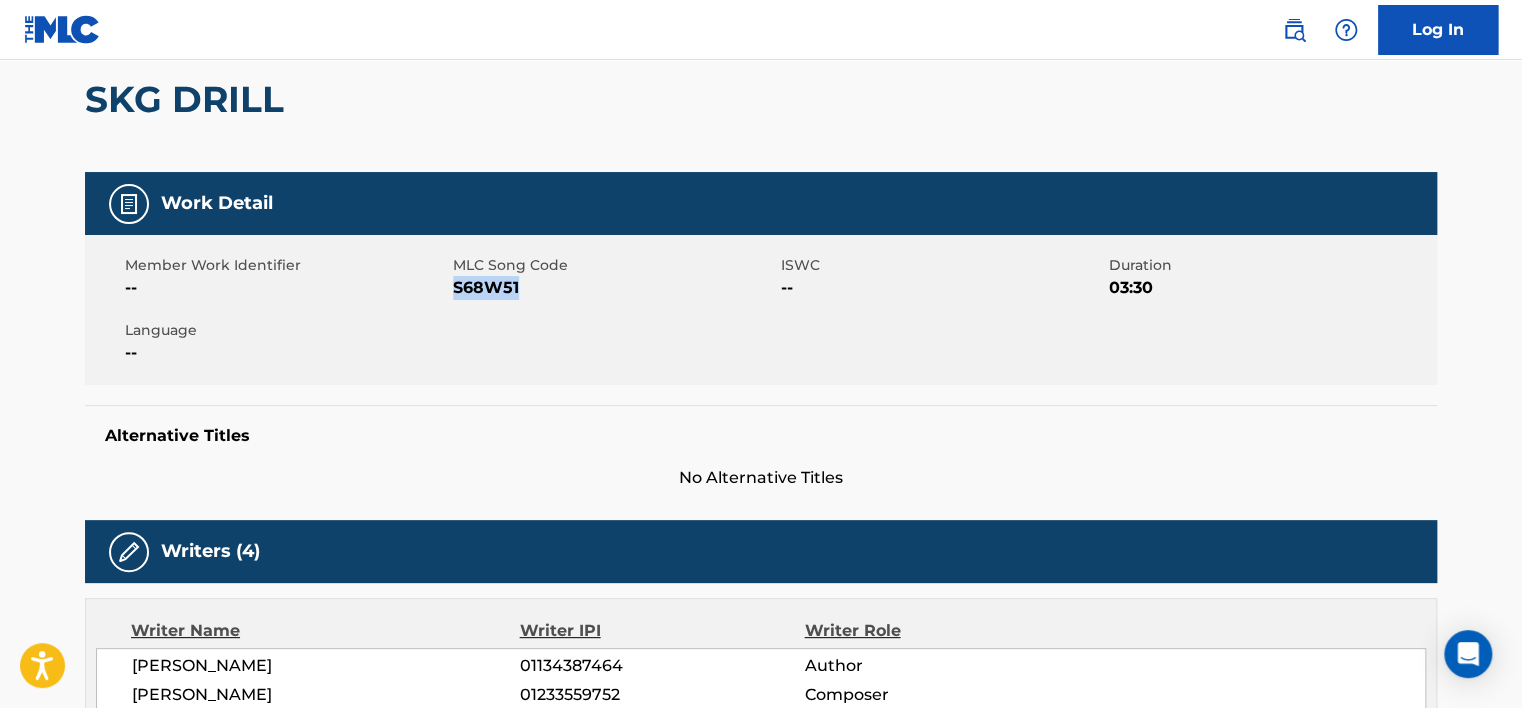 scroll, scrollTop: 0, scrollLeft: 0, axis: both 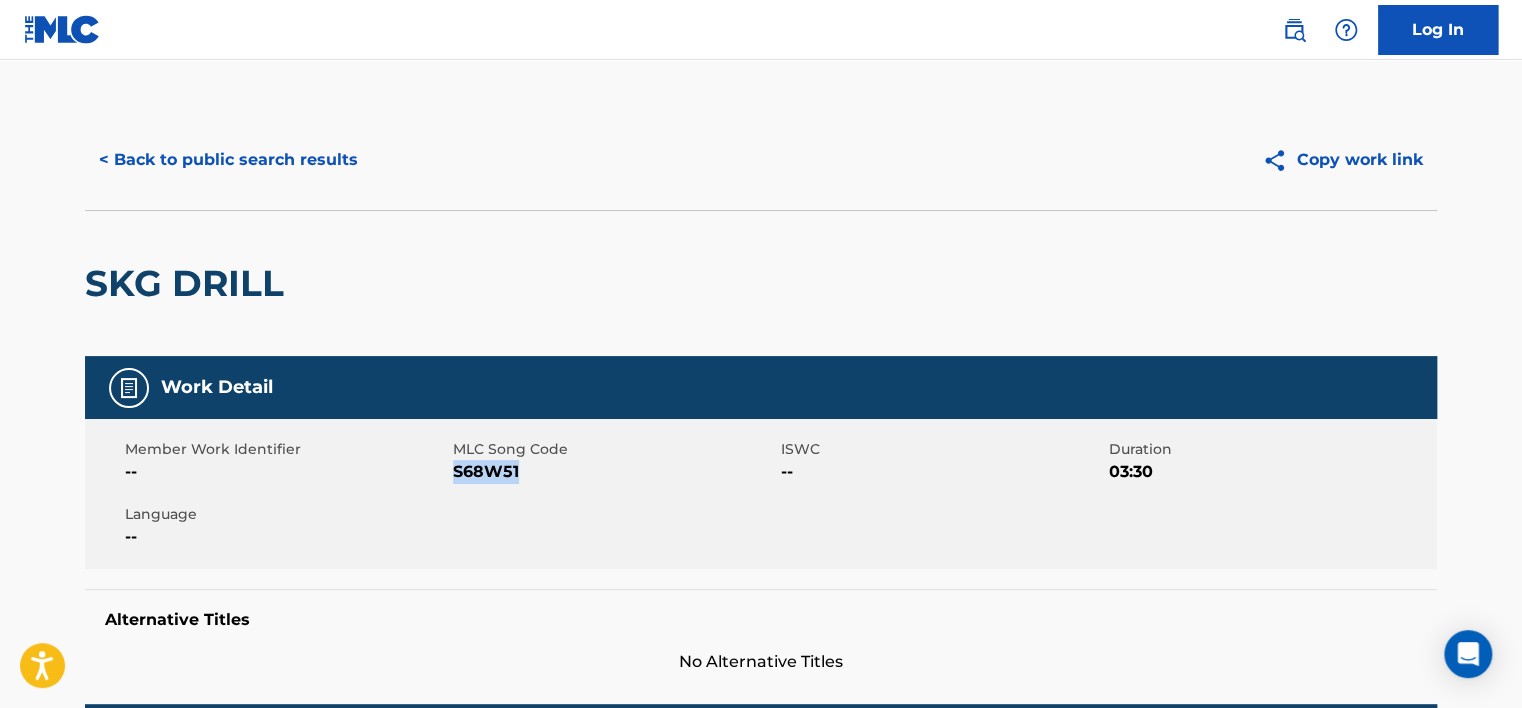click on "< Back to public search results" at bounding box center (228, 160) 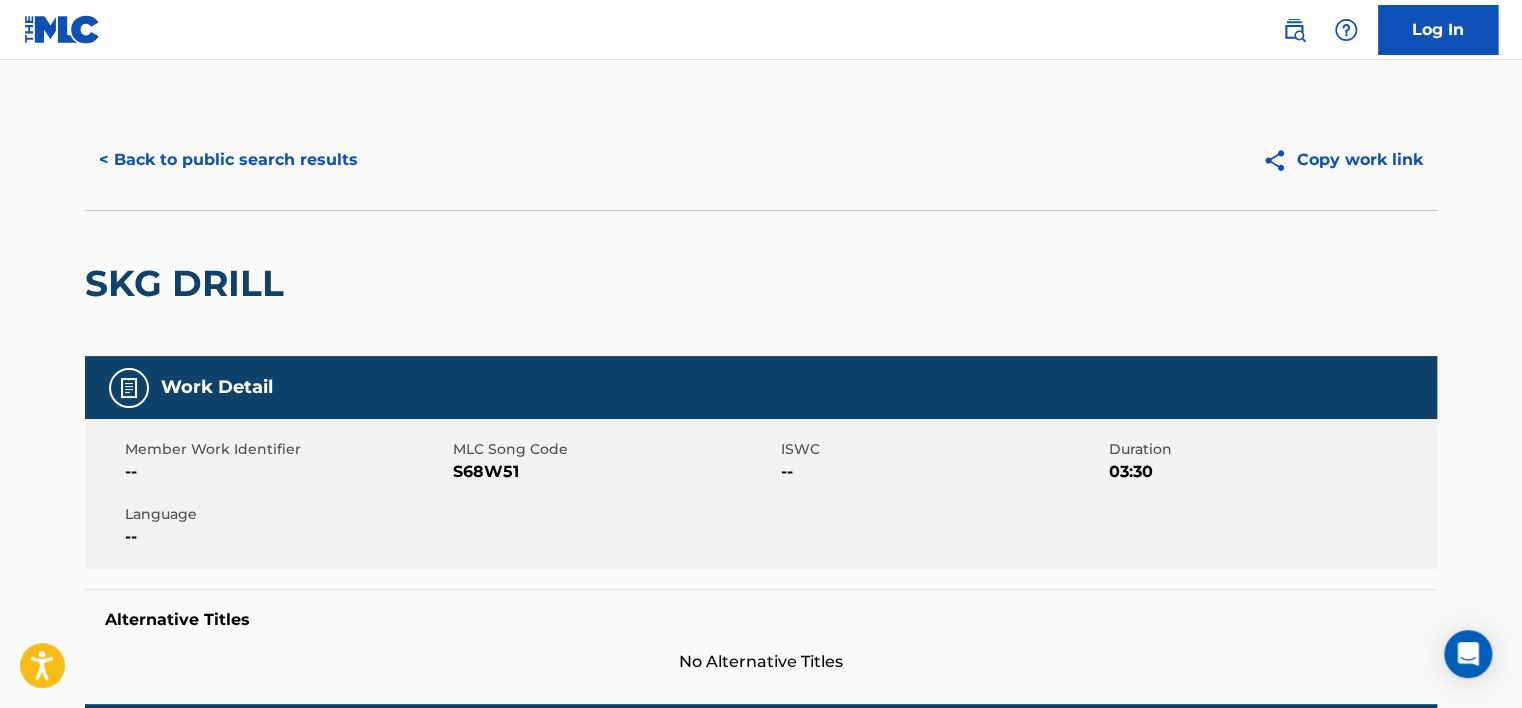 scroll, scrollTop: 336, scrollLeft: 0, axis: vertical 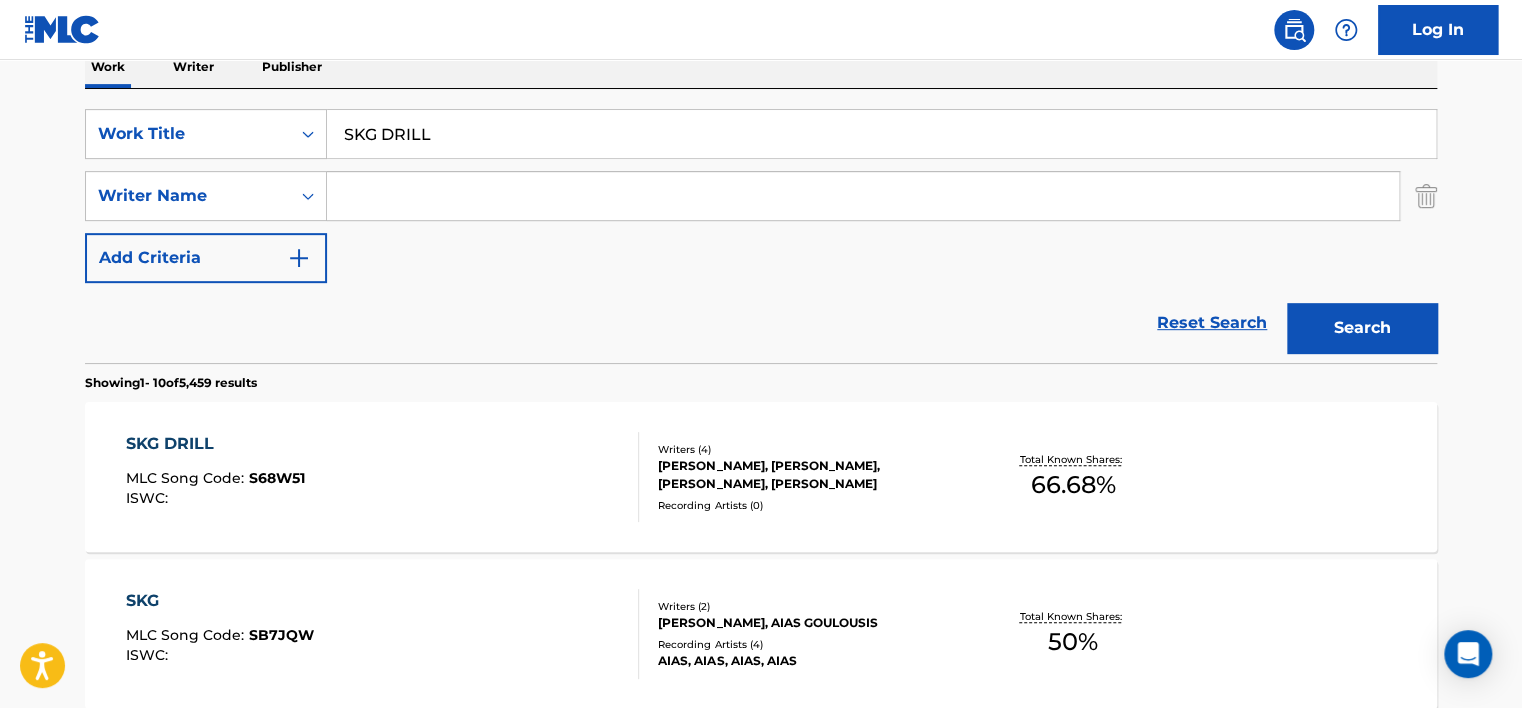 click on "SearchWithCriteria26e74335-f89b-461f-ad6e-1577e4918724 Work Title SKG DRILL SearchWithCriteria31738f81-4572-48ea-a6bc-e6dd0e120ed7 Writer Name Add Criteria Reset Search Search" at bounding box center (761, 226) 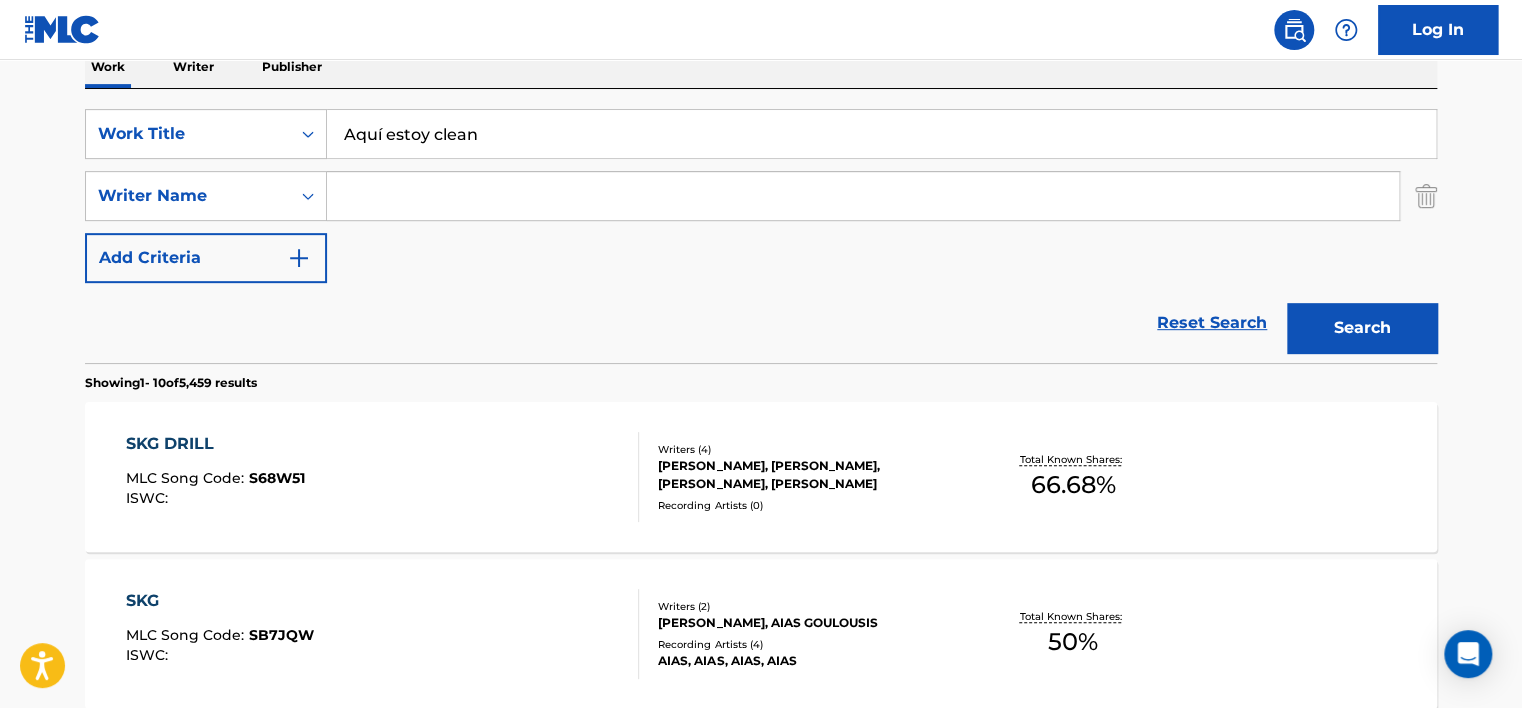 click on "Aquí estoy clean" at bounding box center (881, 134) 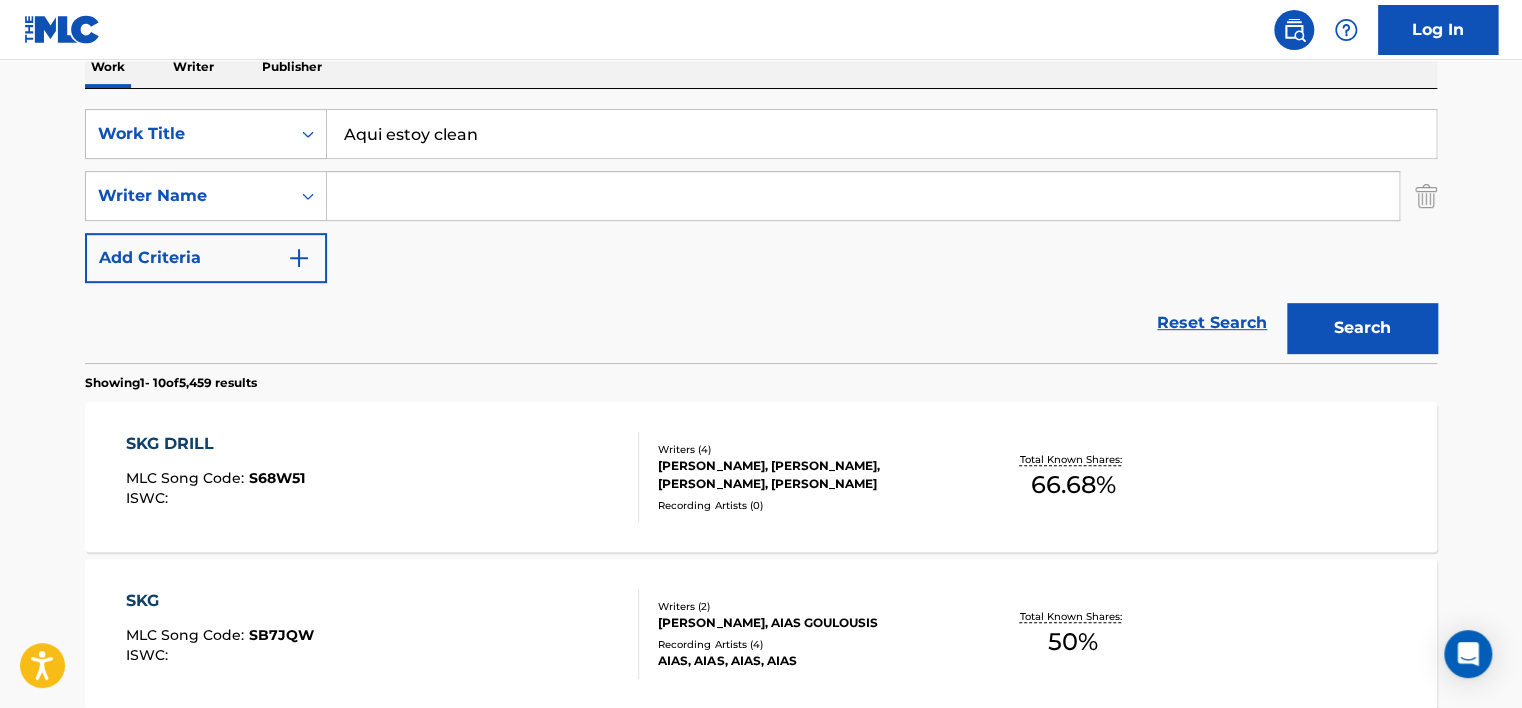 click on "Aqui estoy clean" at bounding box center (881, 134) 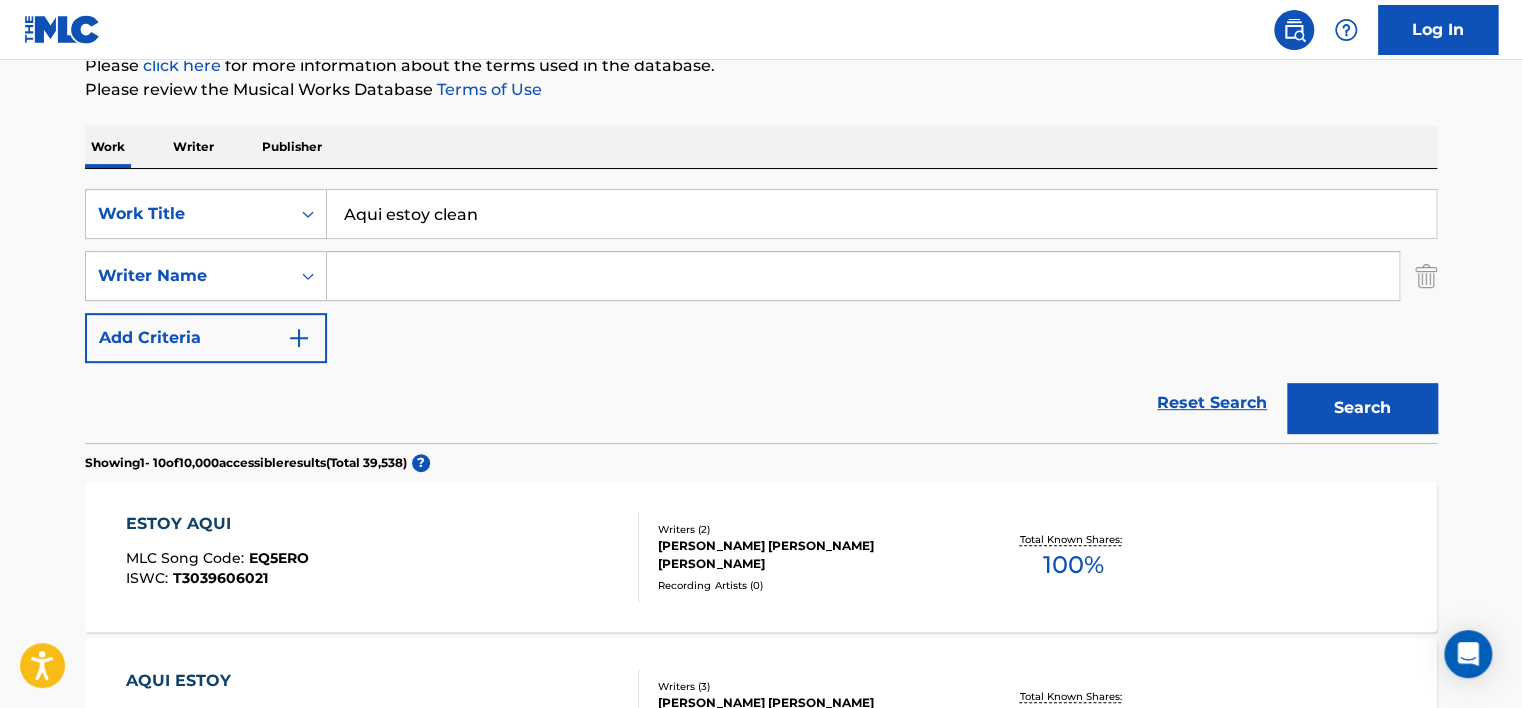 scroll, scrollTop: 36, scrollLeft: 0, axis: vertical 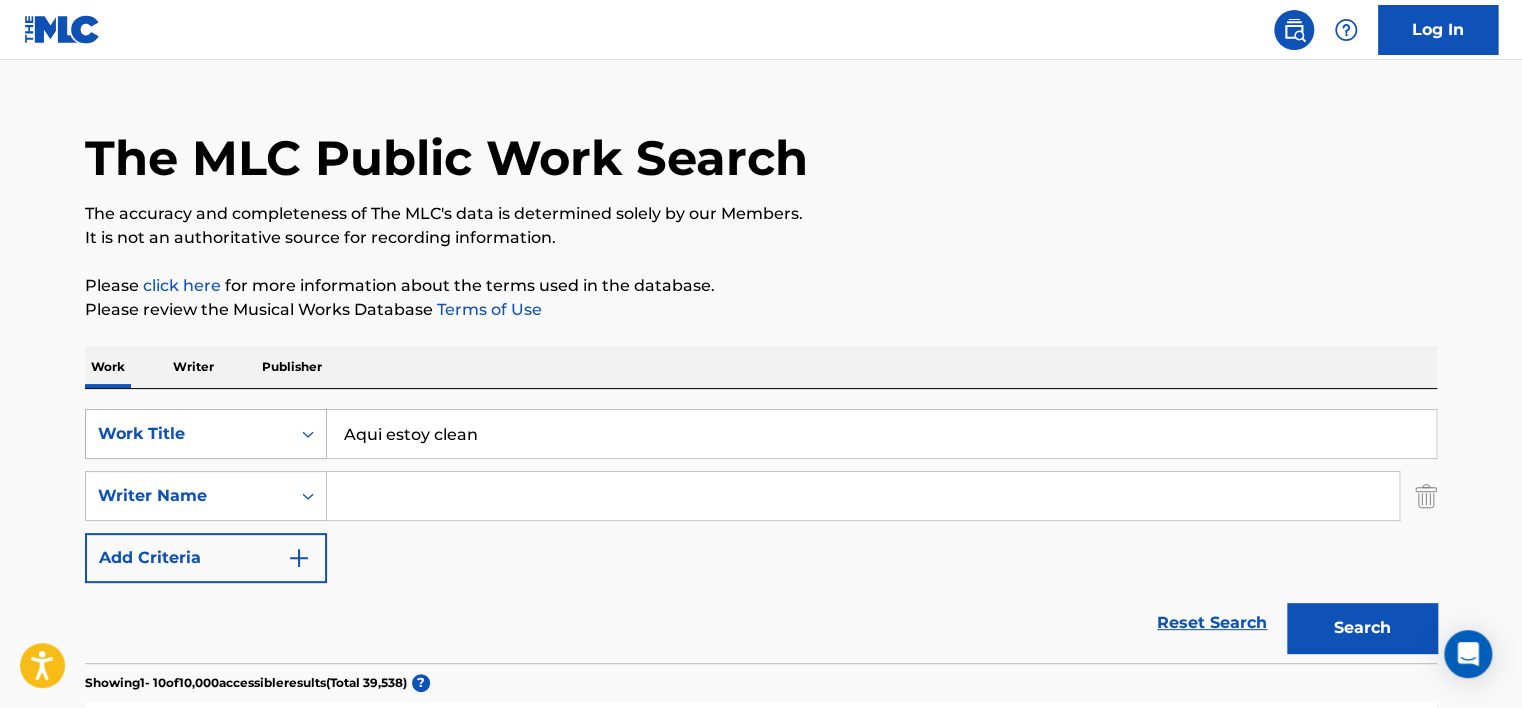 click on "Work Title" at bounding box center [206, 434] 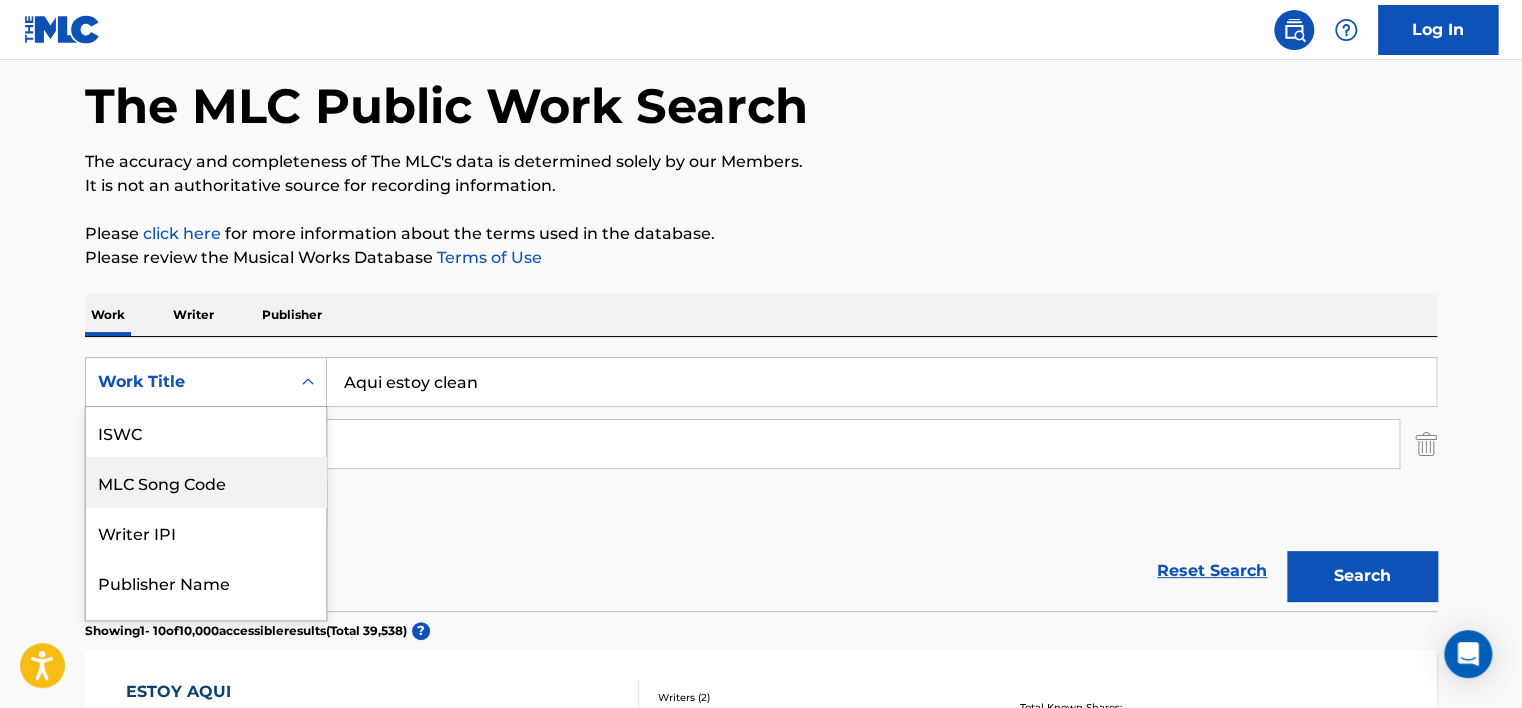 scroll, scrollTop: 50, scrollLeft: 0, axis: vertical 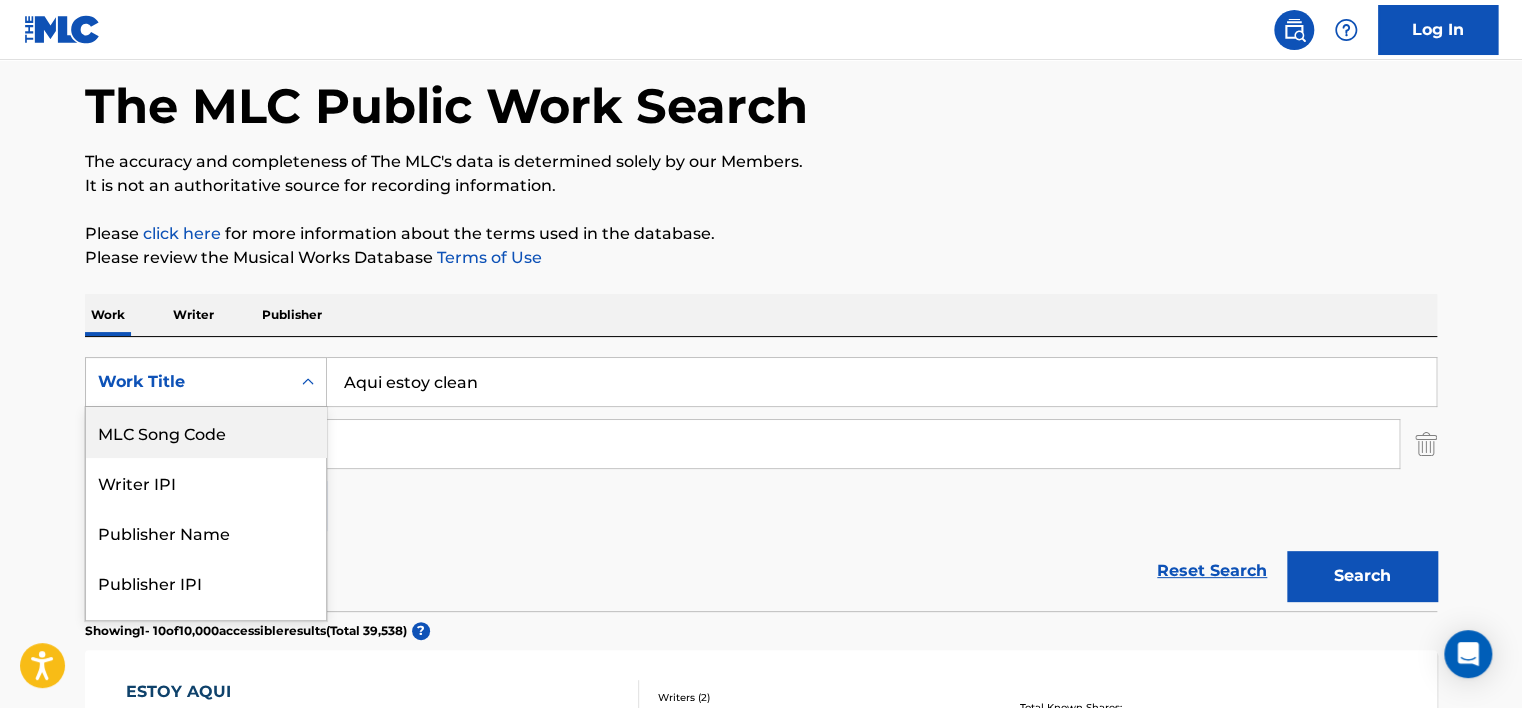 drag, startPoint x: 204, startPoint y: 431, endPoint x: 227, endPoint y: 433, distance: 23.086792 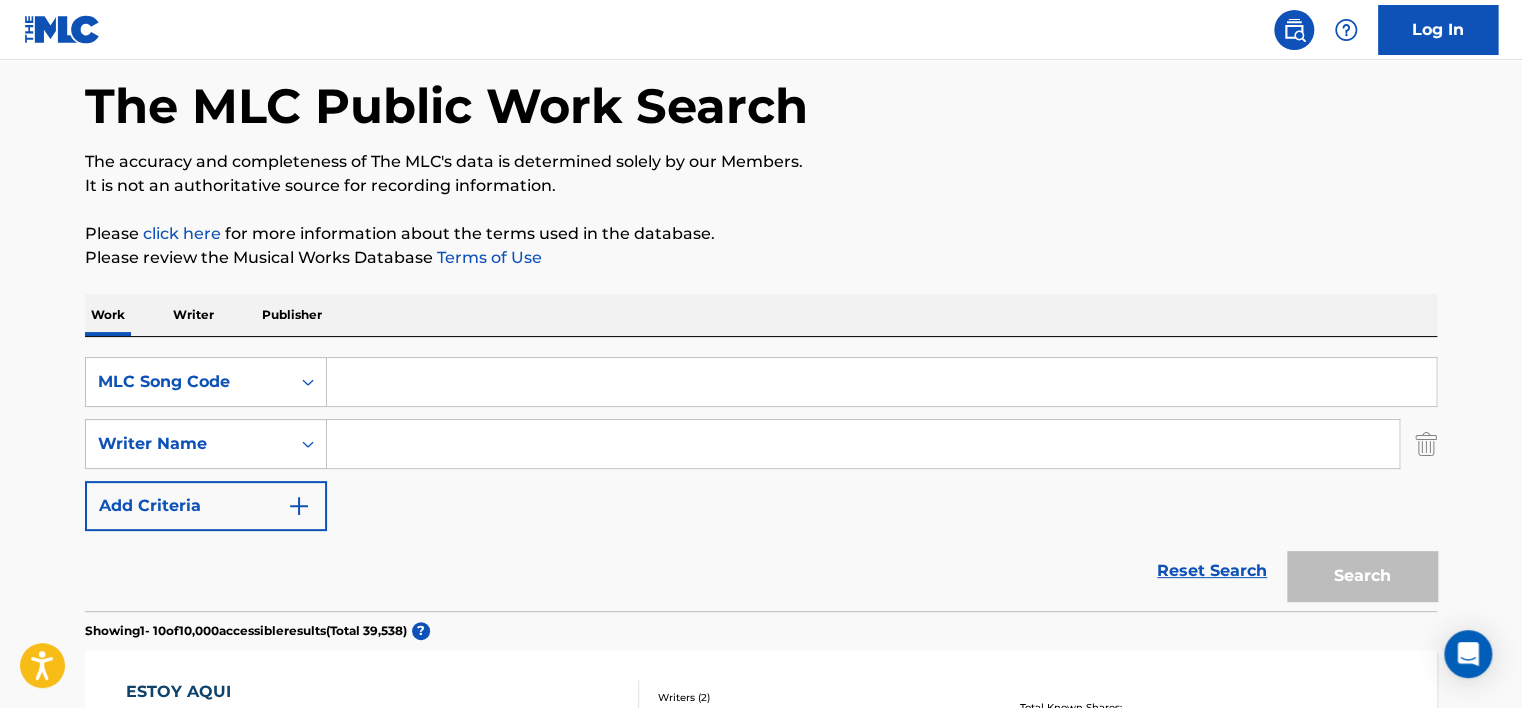click at bounding box center (881, 382) 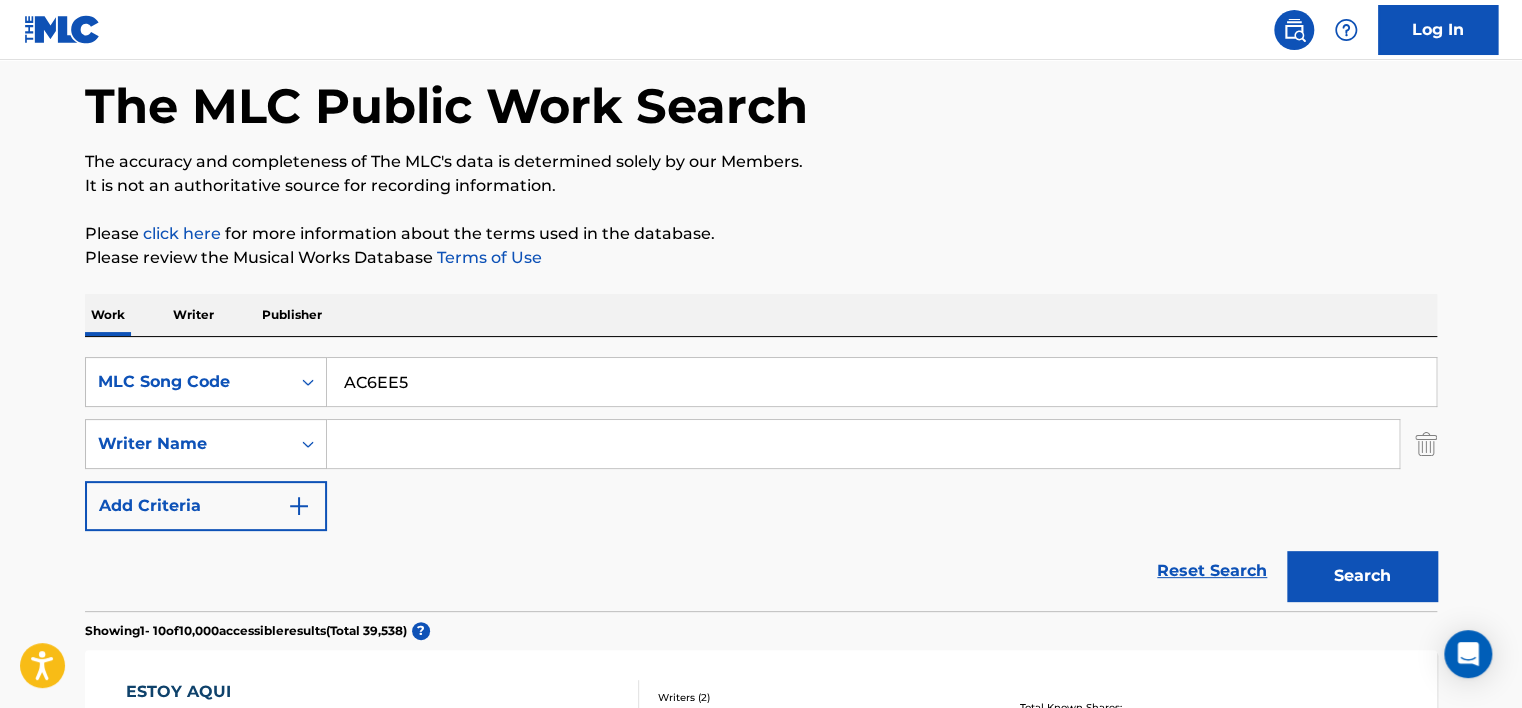 type on "AC6EE5" 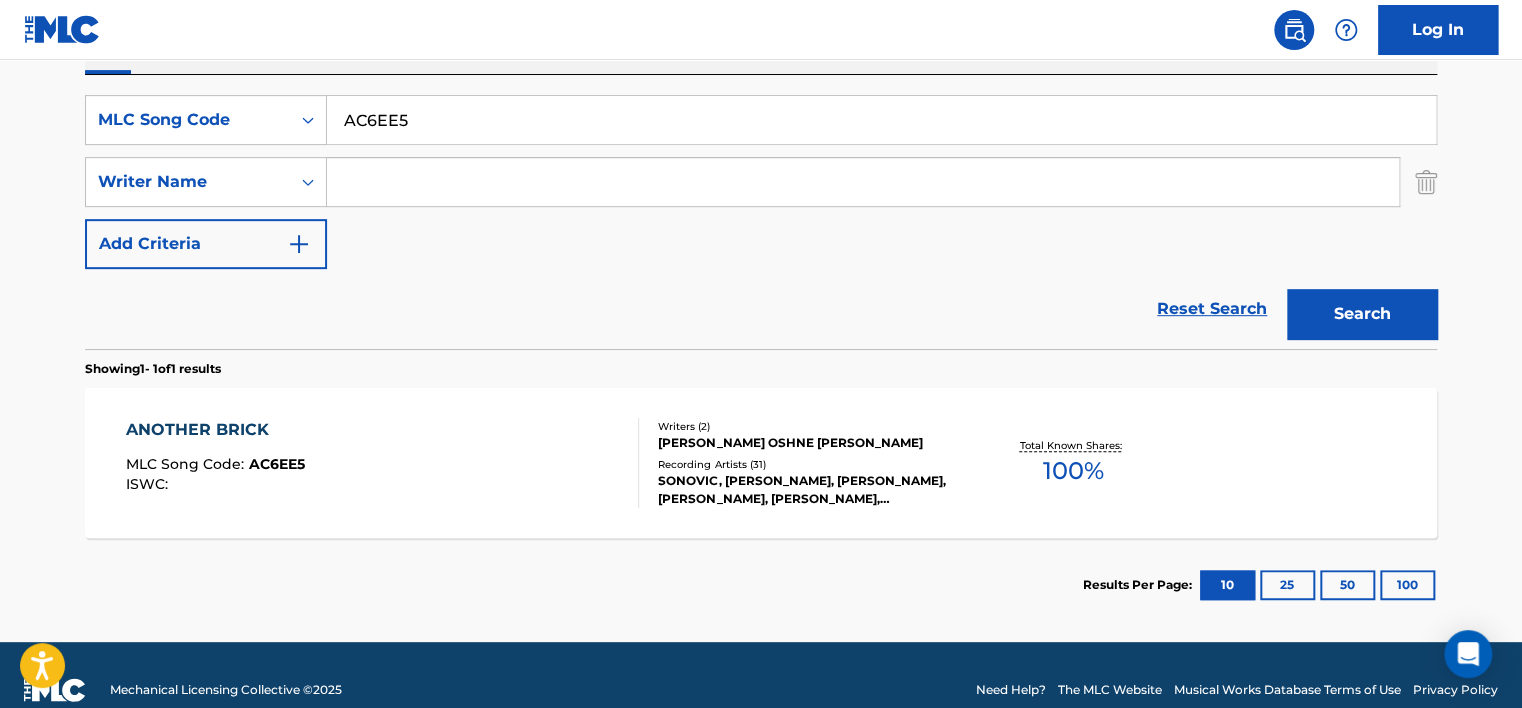 scroll, scrollTop: 380, scrollLeft: 0, axis: vertical 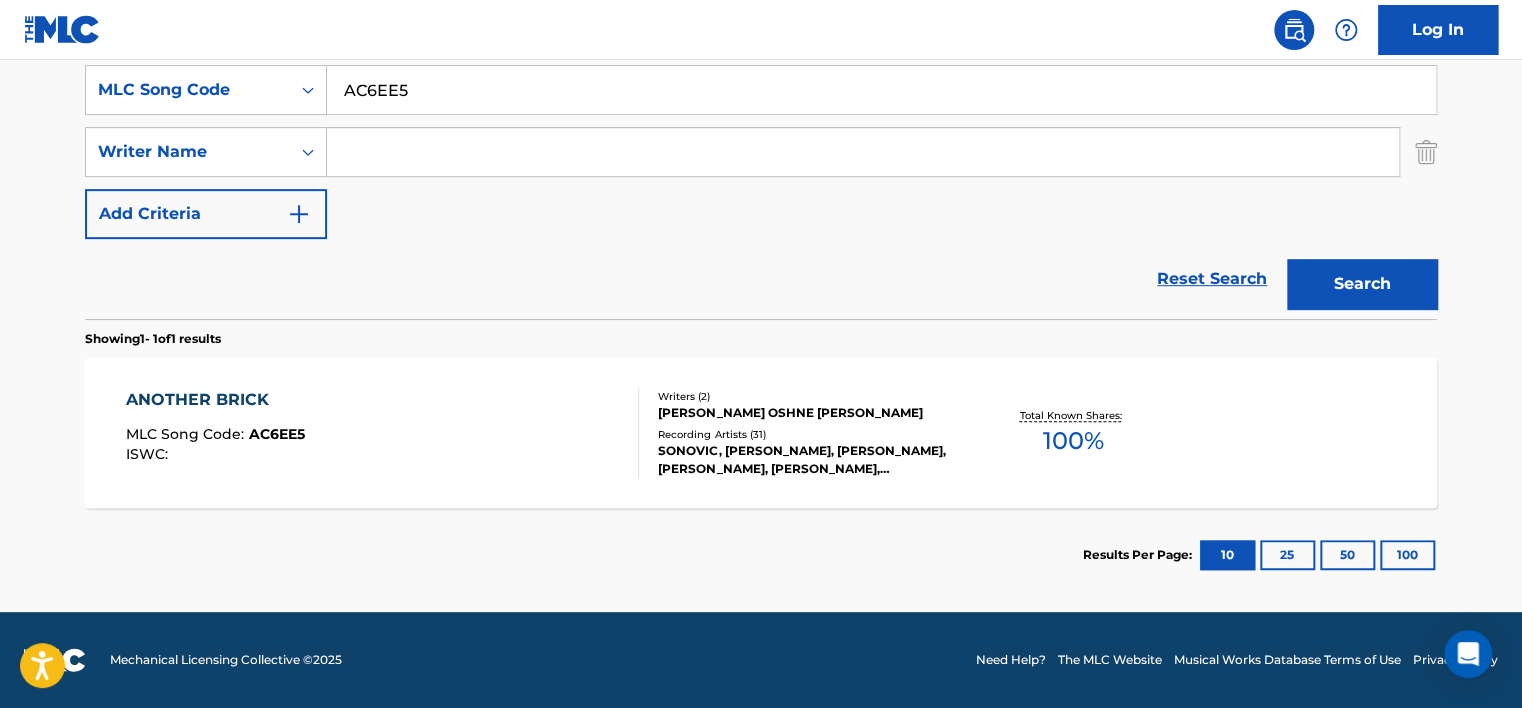 click on "ANOTHER BRICK MLC Song Code : AC6EE5 ISWC :" at bounding box center (383, 433) 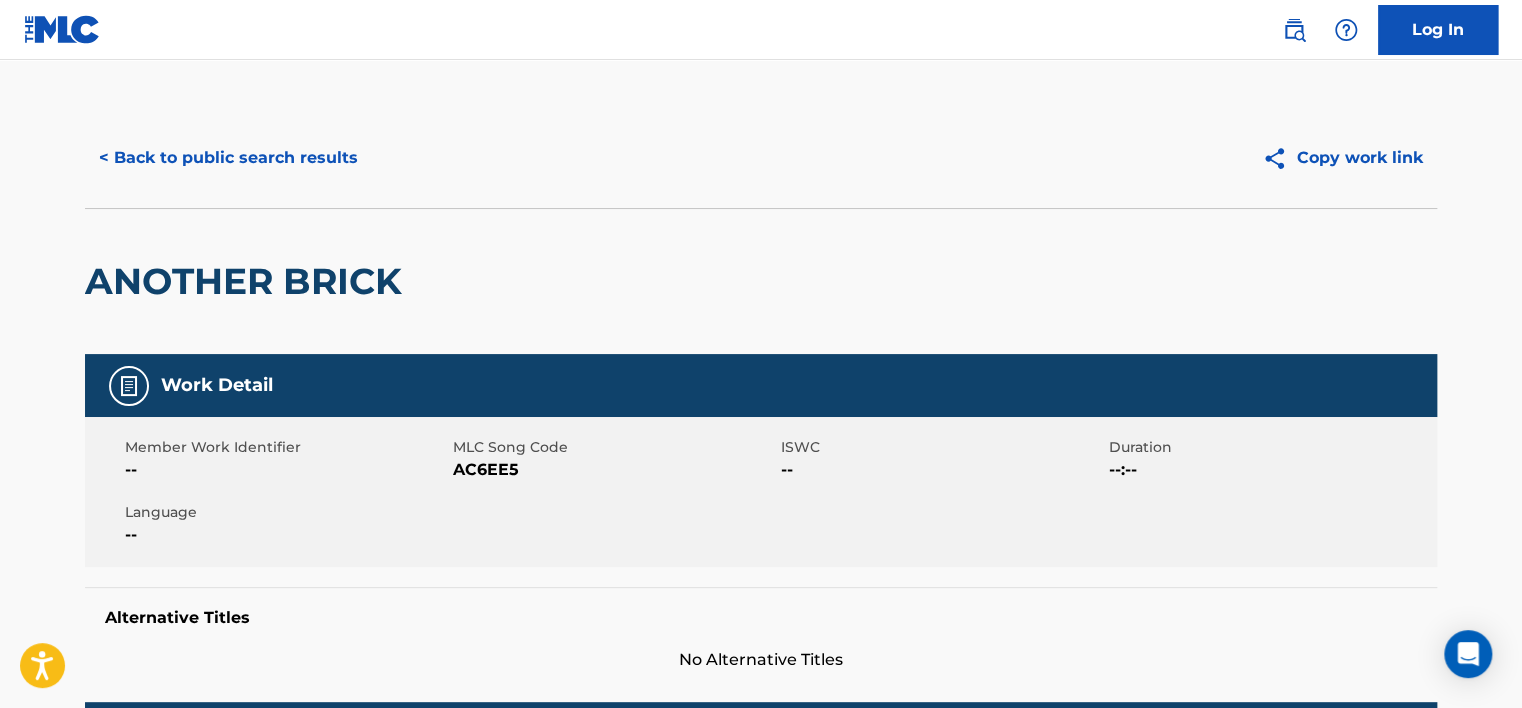 scroll, scrollTop: 0, scrollLeft: 0, axis: both 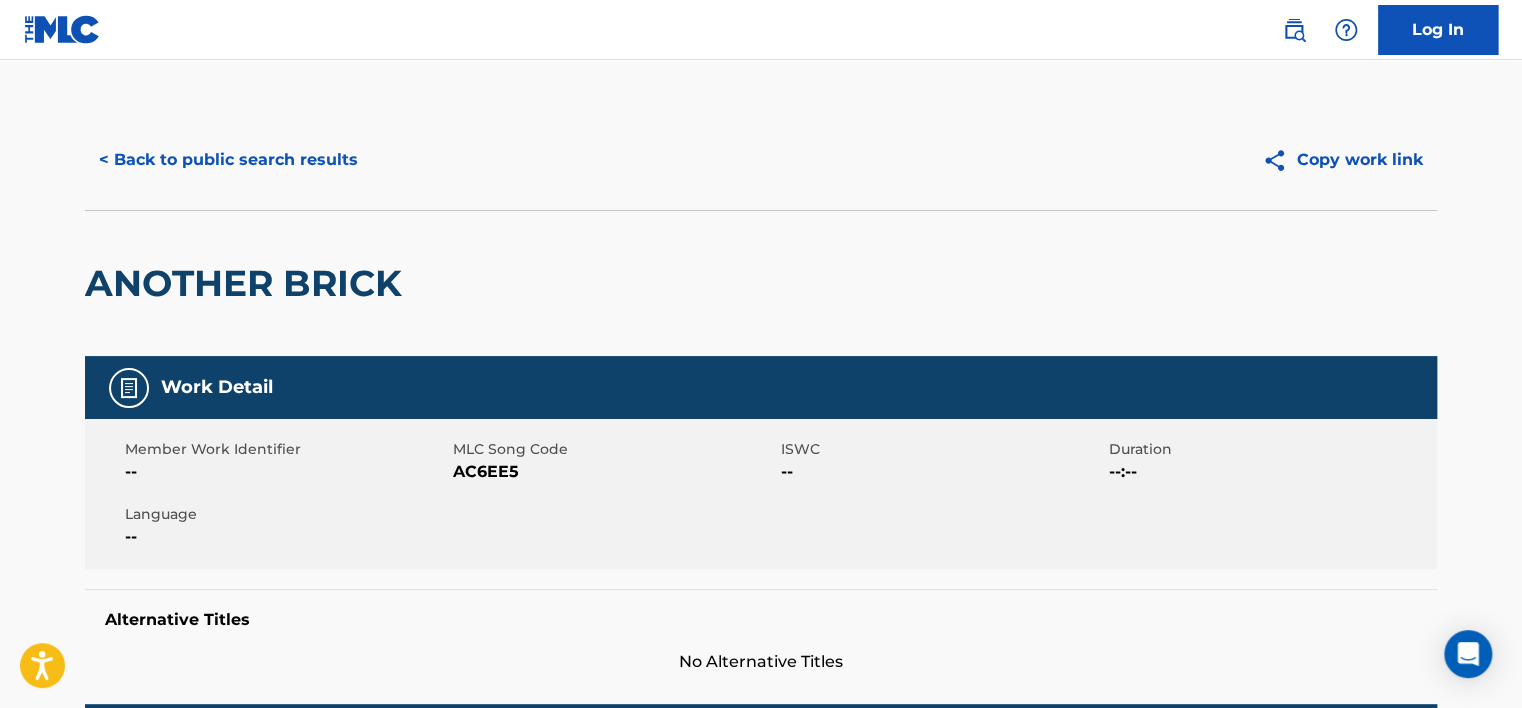 click on "< Back to public search results" at bounding box center (228, 160) 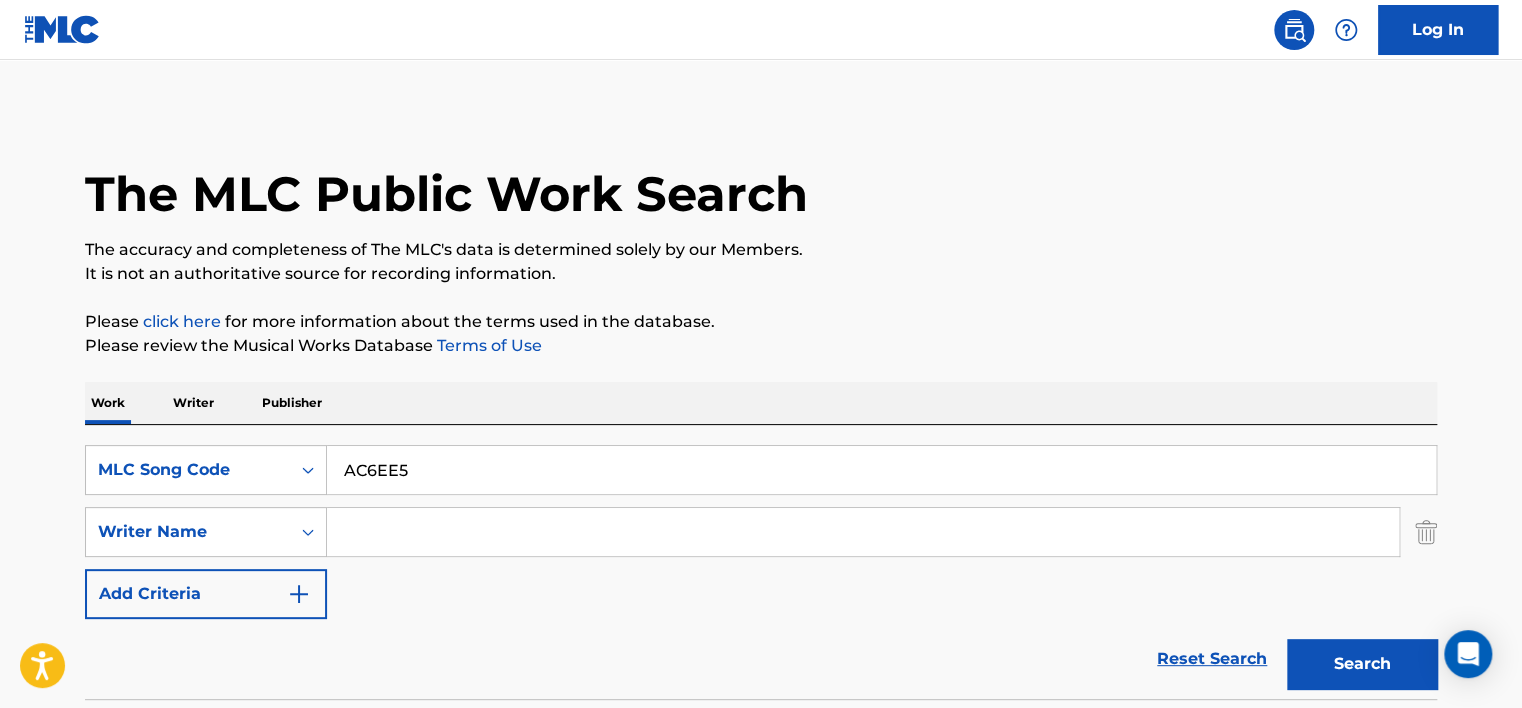 scroll, scrollTop: 265, scrollLeft: 0, axis: vertical 